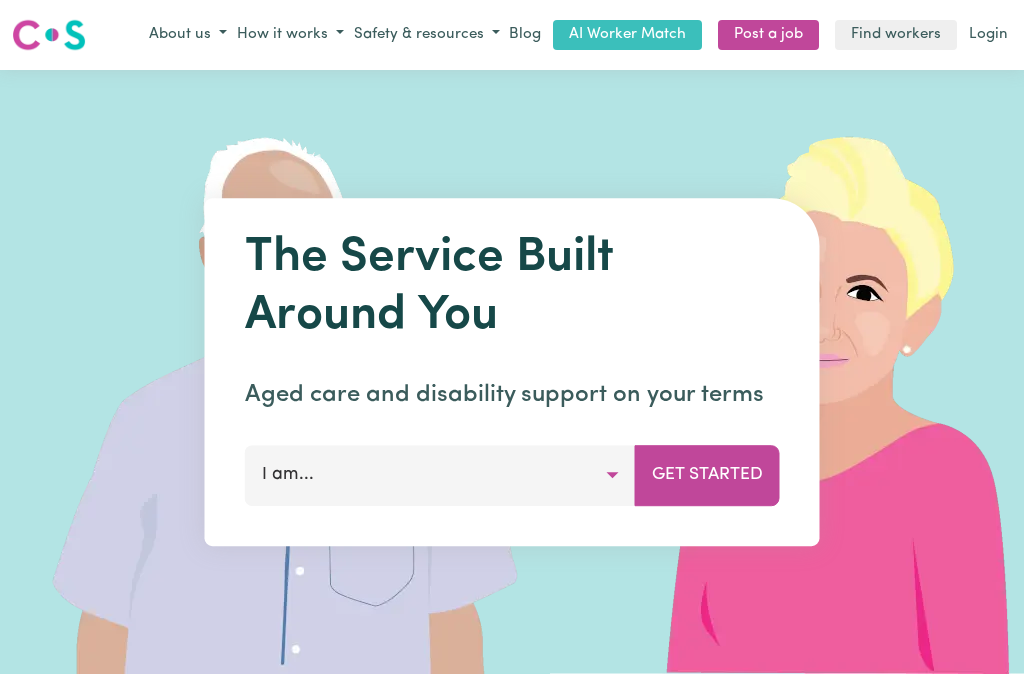 scroll, scrollTop: 0, scrollLeft: 0, axis: both 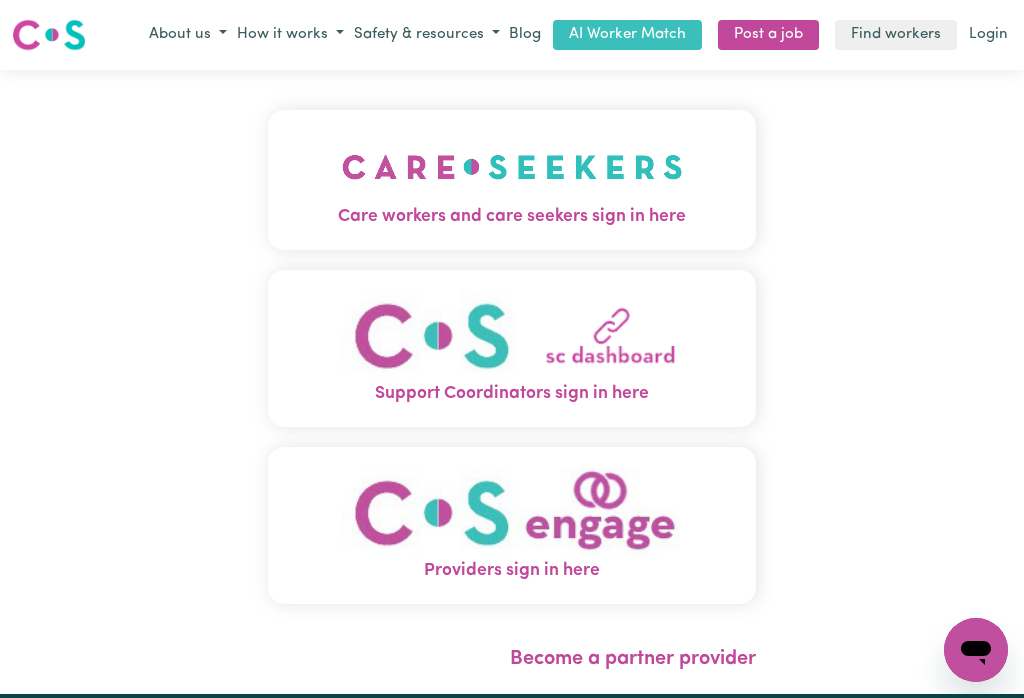 click at bounding box center [512, 167] 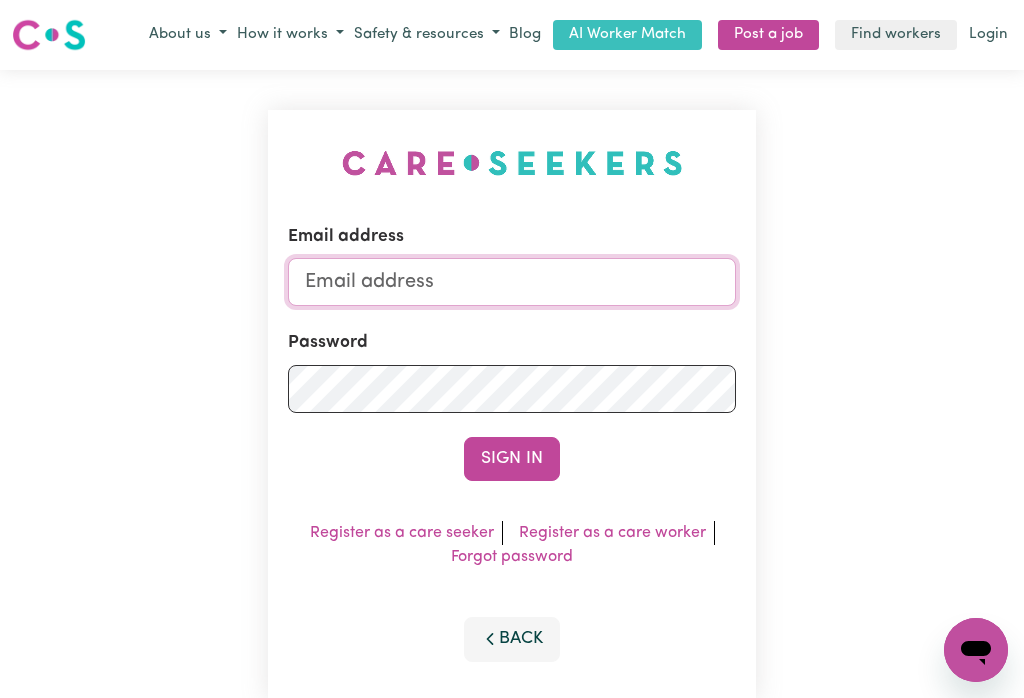 click on "Email address" at bounding box center (512, 282) 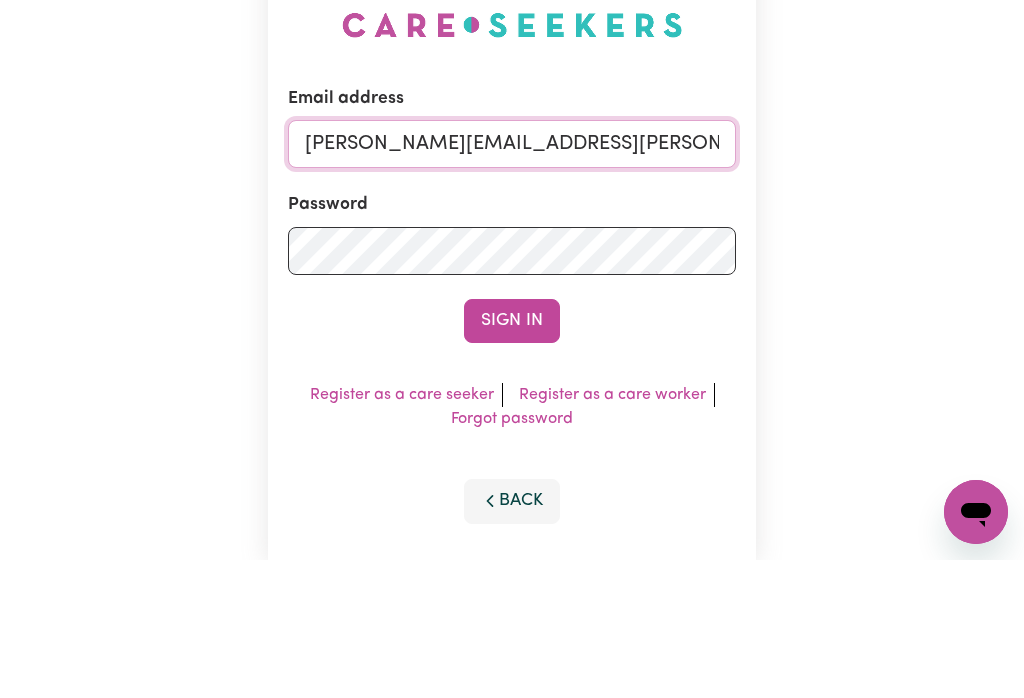 type on "[PERSON_NAME][EMAIL_ADDRESS][PERSON_NAME][DOMAIN_NAME]" 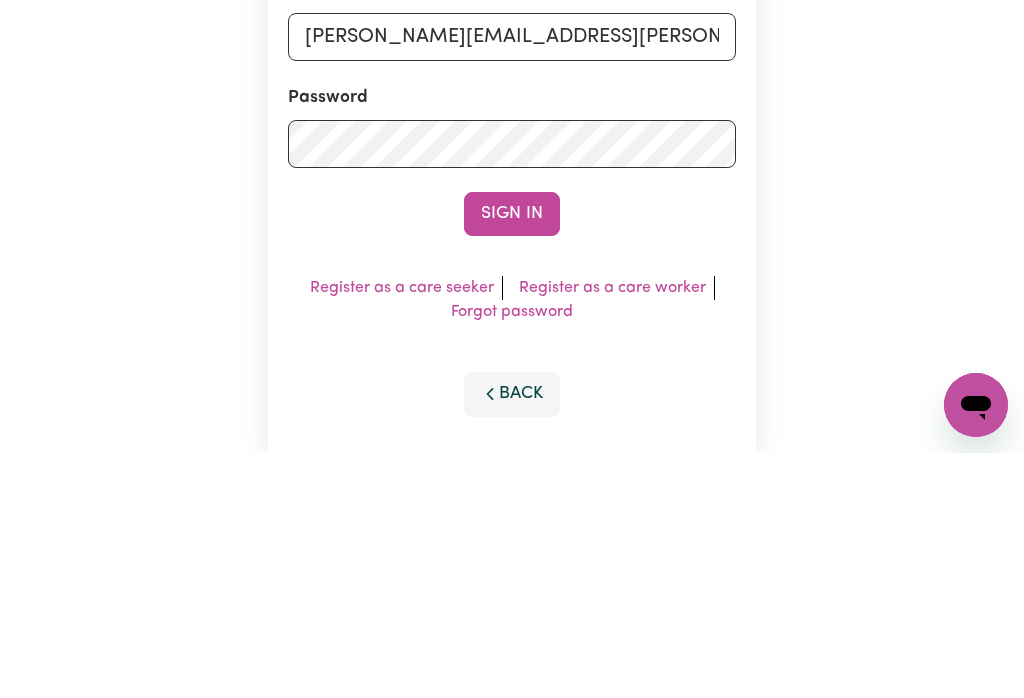 click on "Sign In" at bounding box center (512, 459) 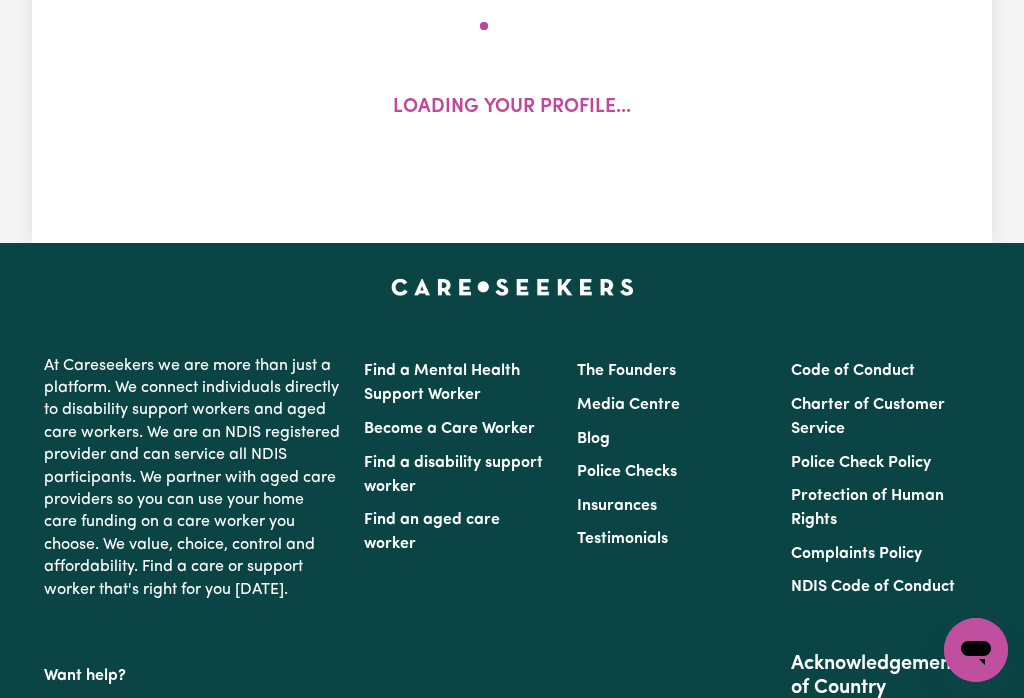 scroll, scrollTop: 0, scrollLeft: 0, axis: both 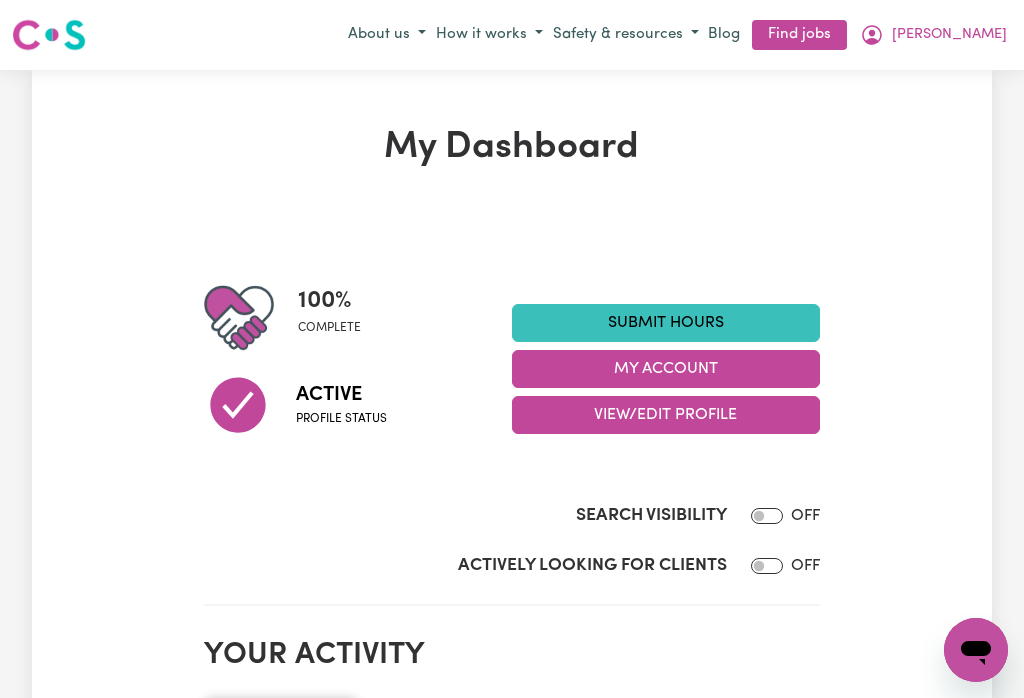 click on "My Account" at bounding box center [666, 369] 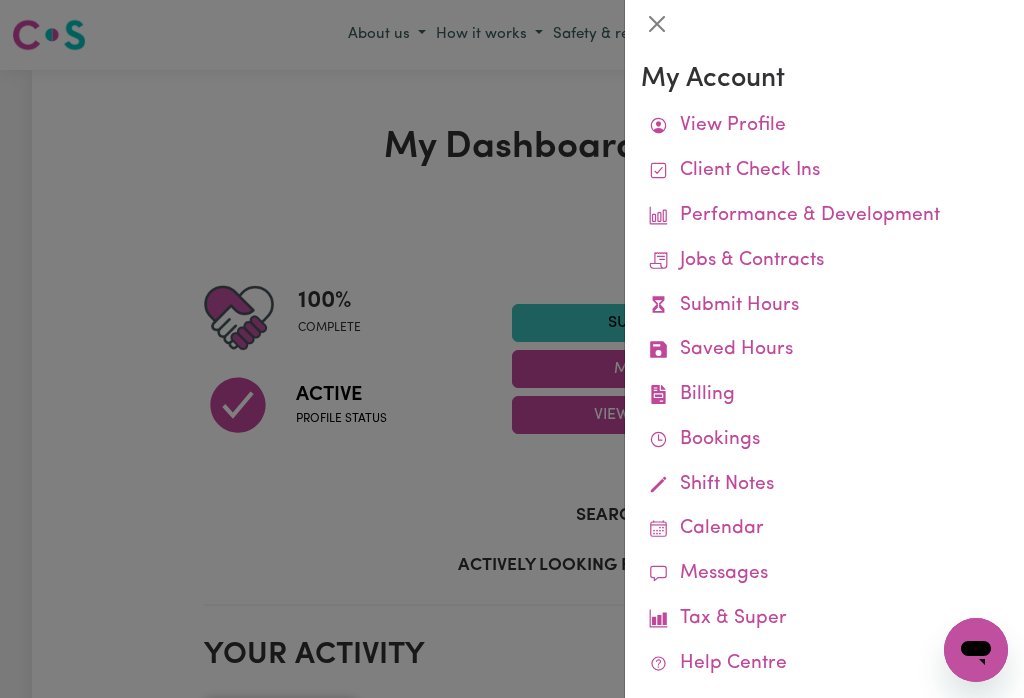 click on "Remittances" at bounding box center (0, 0) 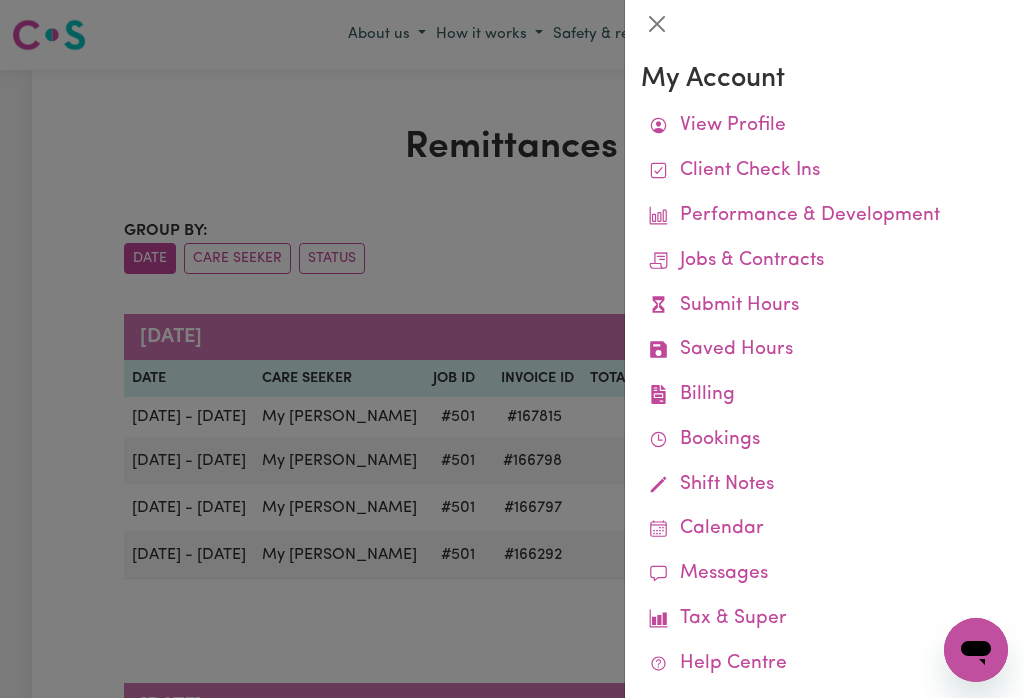 click at bounding box center [657, 24] 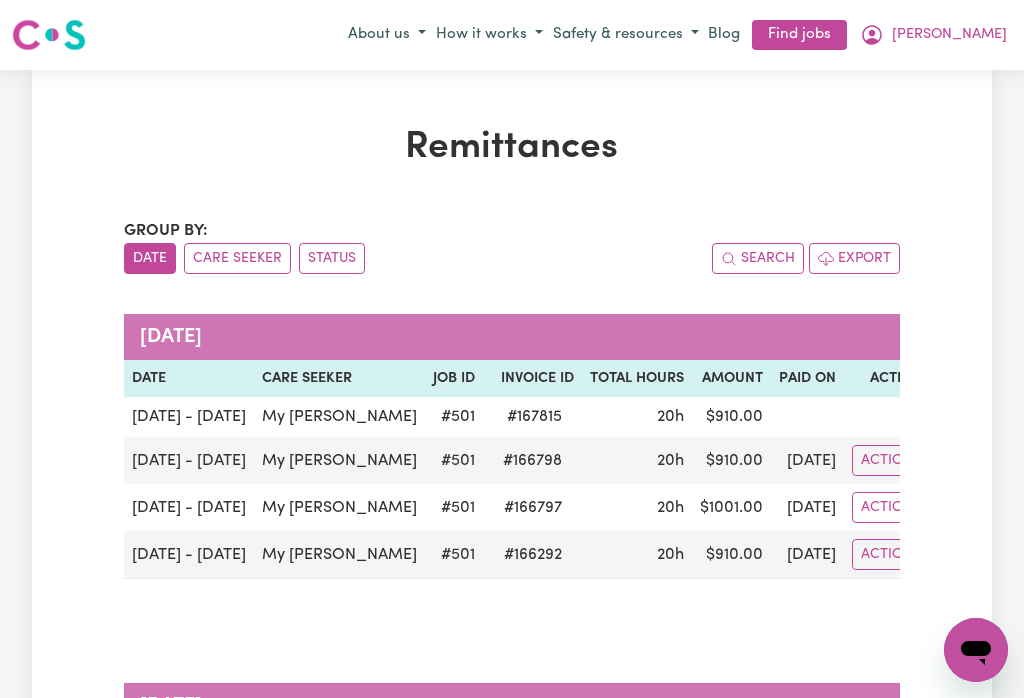 click on "[PERSON_NAME]" at bounding box center [949, 35] 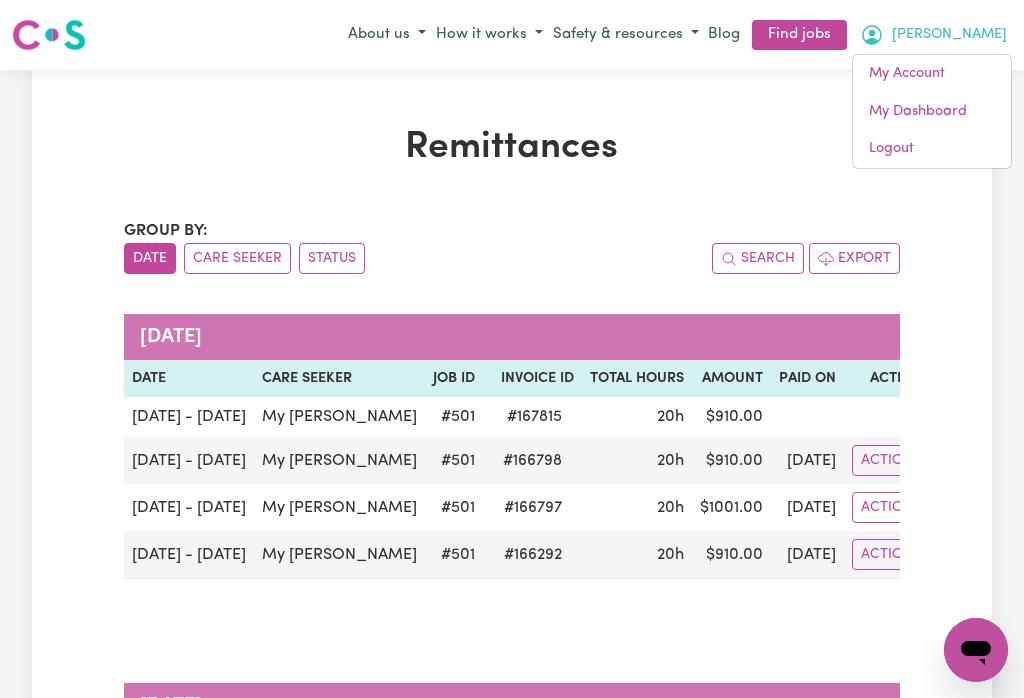 click on "My Dashboard" at bounding box center [932, 112] 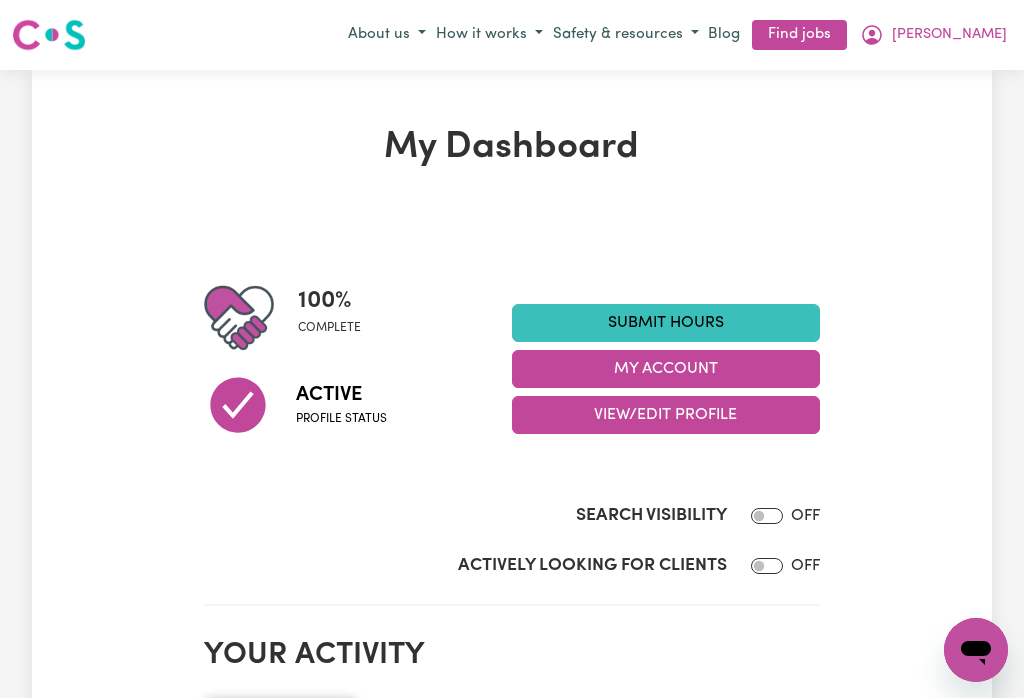 click on "Submit Hours" at bounding box center [666, 323] 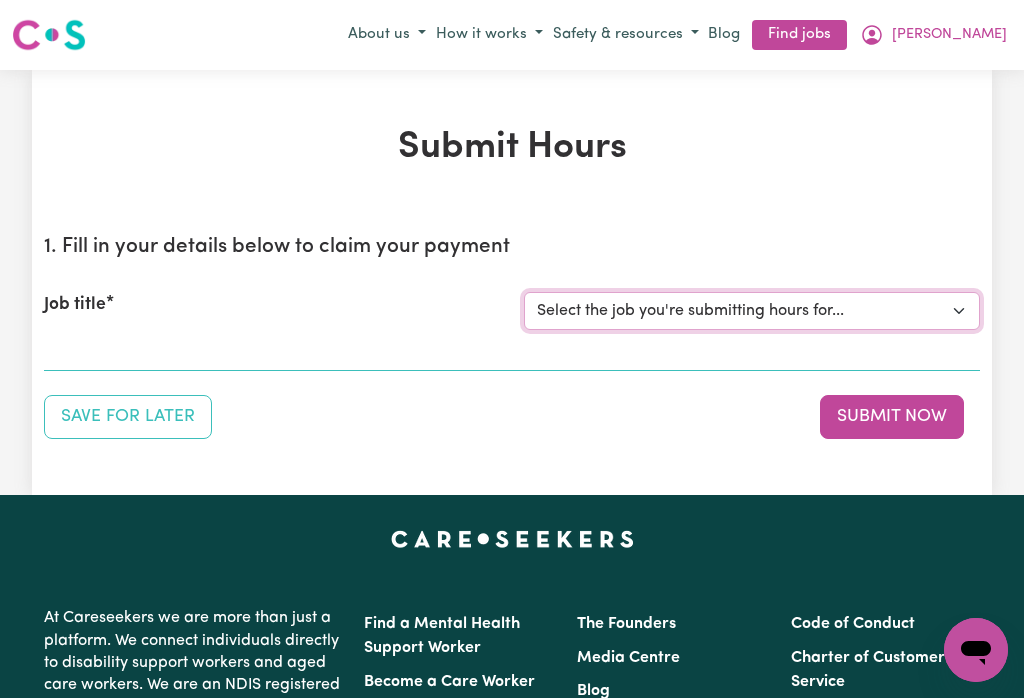 click on "Select the job you're submitting hours for... [My [PERSON_NAME]] [DEMOGRAPHIC_DATA]/Other [DEMOGRAPHIC_DATA] decent [DEMOGRAPHIC_DATA] carers required for domestic assistance" at bounding box center (752, 311) 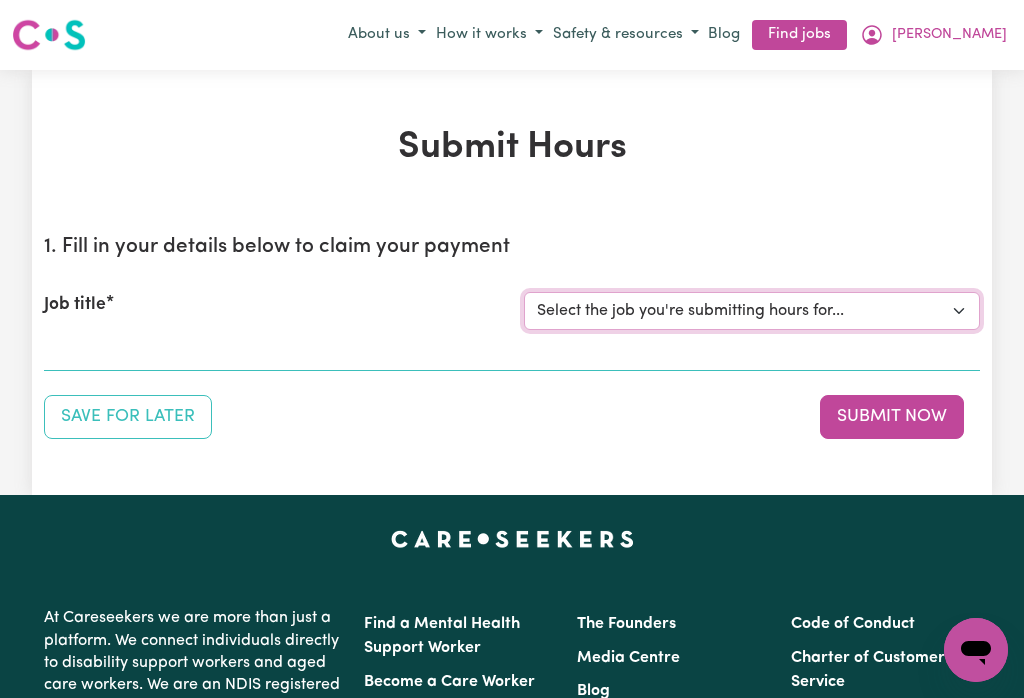 select on "501" 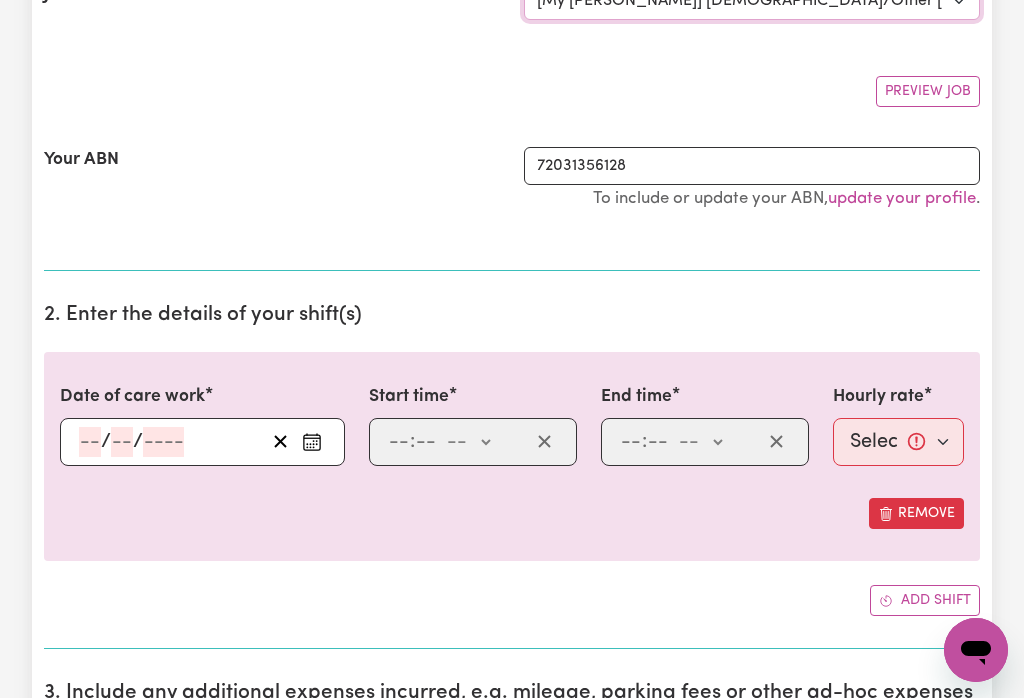 scroll, scrollTop: 321, scrollLeft: 0, axis: vertical 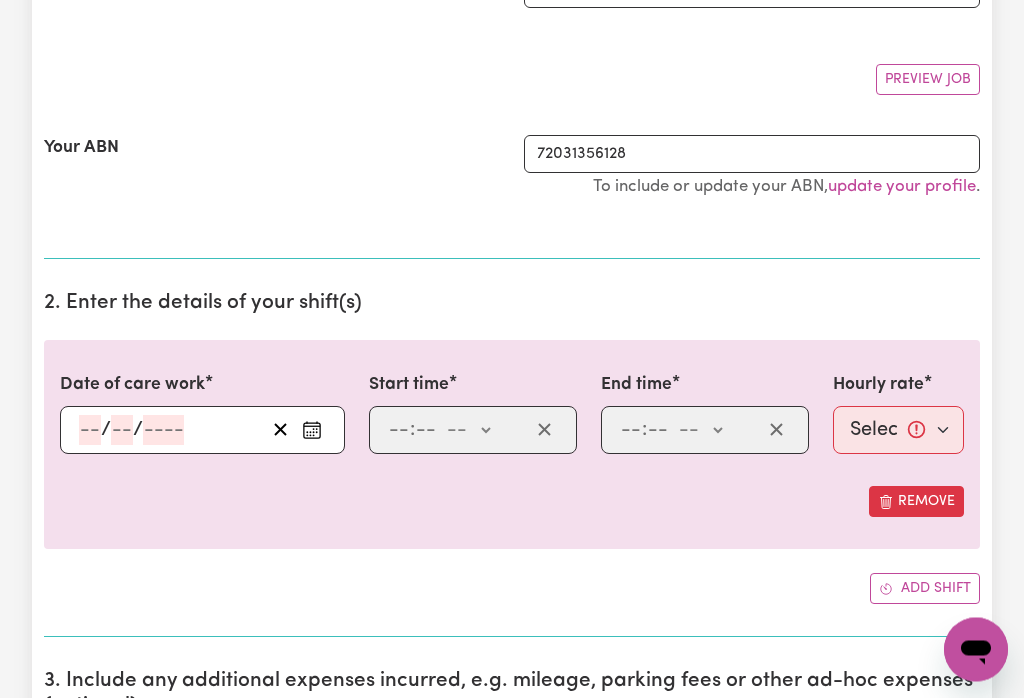 click at bounding box center [312, 431] 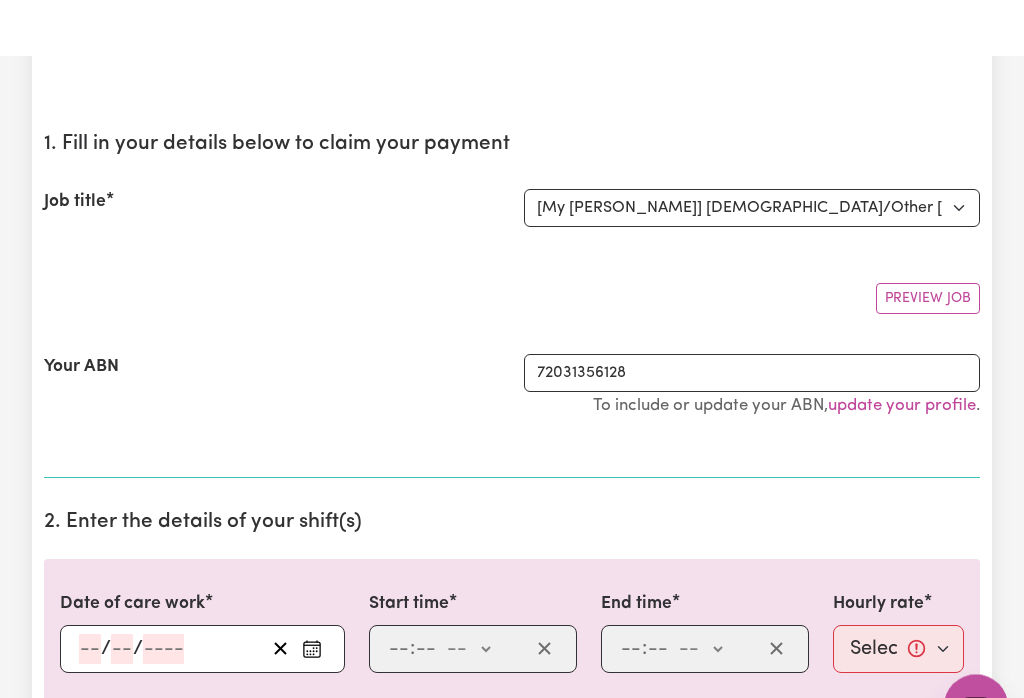 scroll, scrollTop: 0, scrollLeft: 0, axis: both 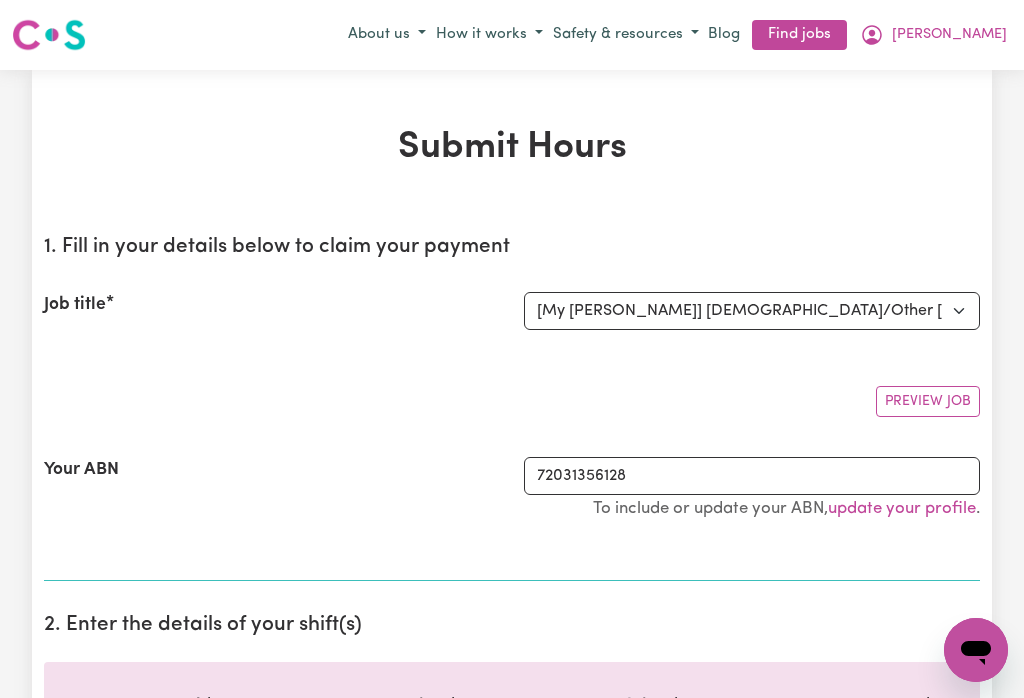 click on "[PERSON_NAME]" at bounding box center [933, 35] 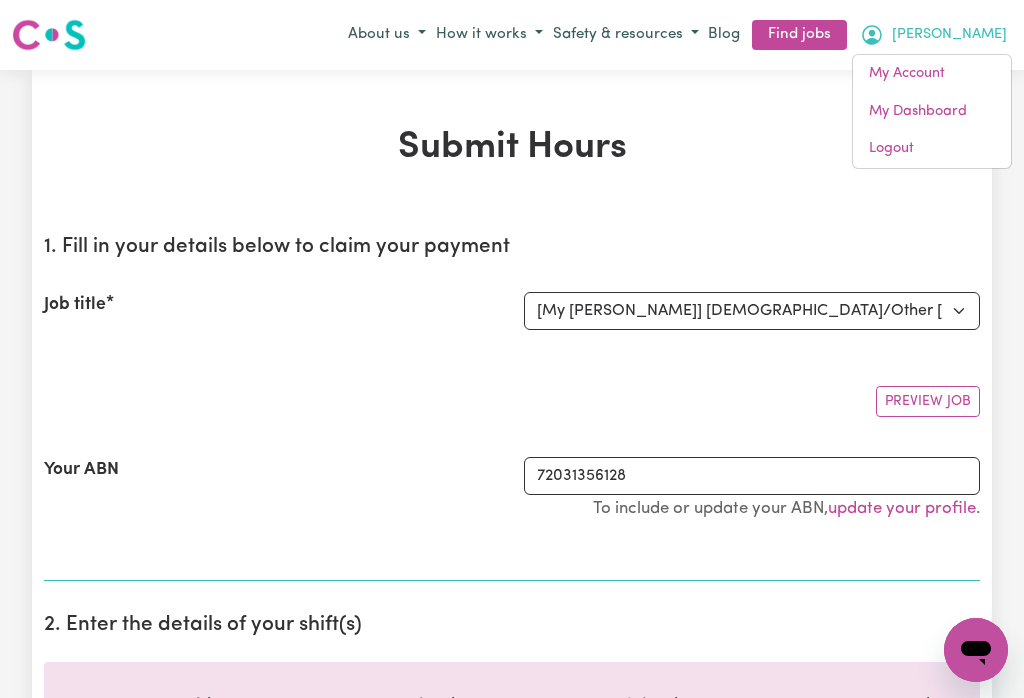 click on "My Dashboard" at bounding box center (932, 112) 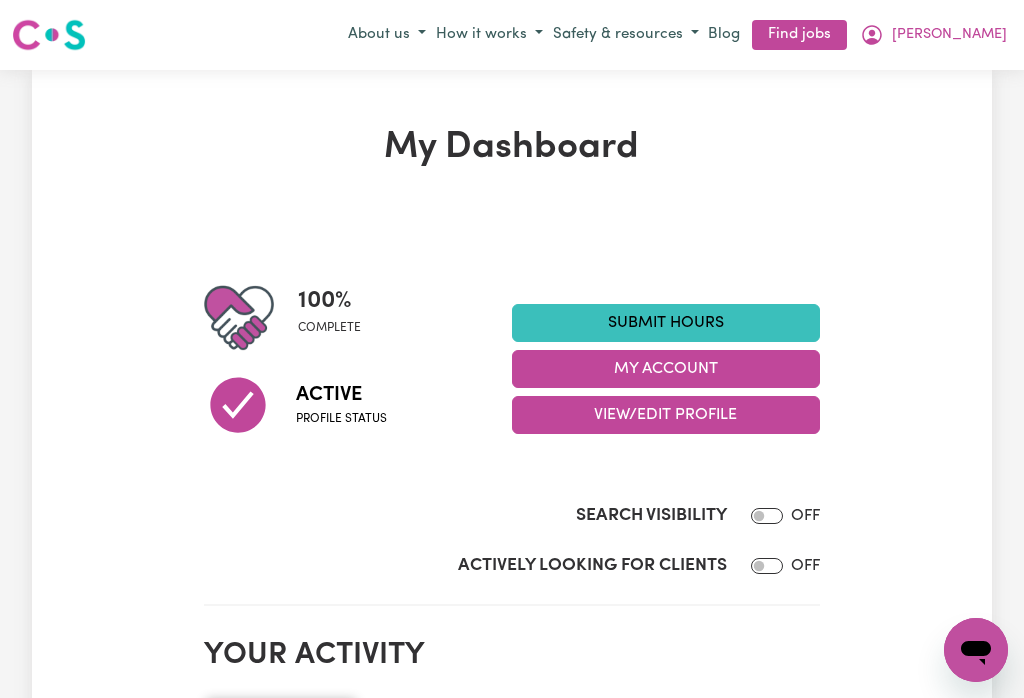 click on "My Account" at bounding box center [666, 369] 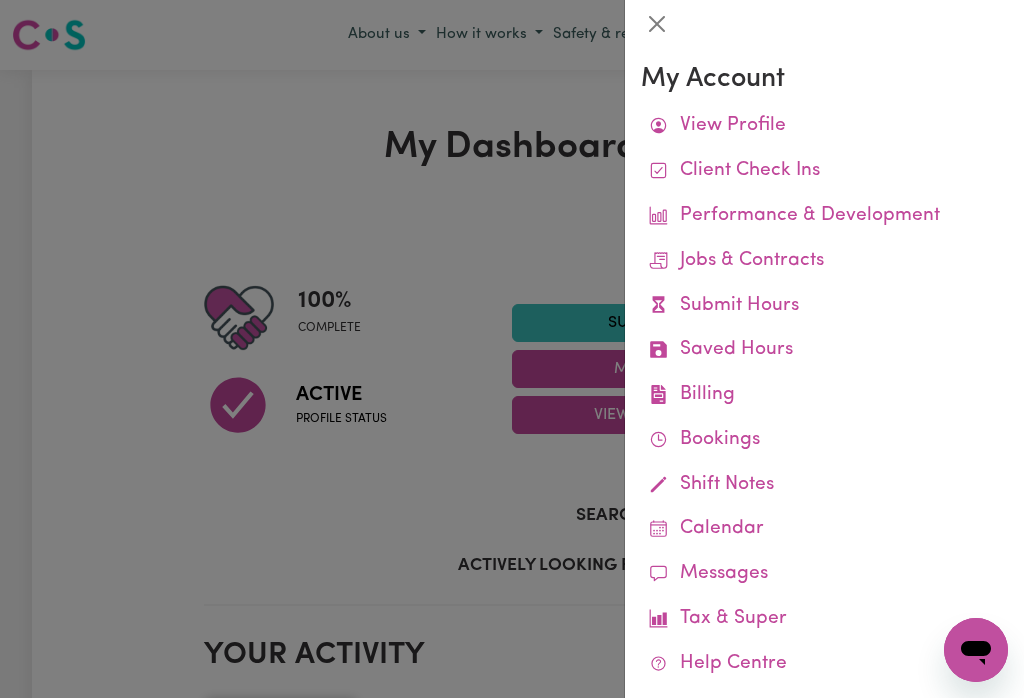 click on "Remittances" at bounding box center [0, 0] 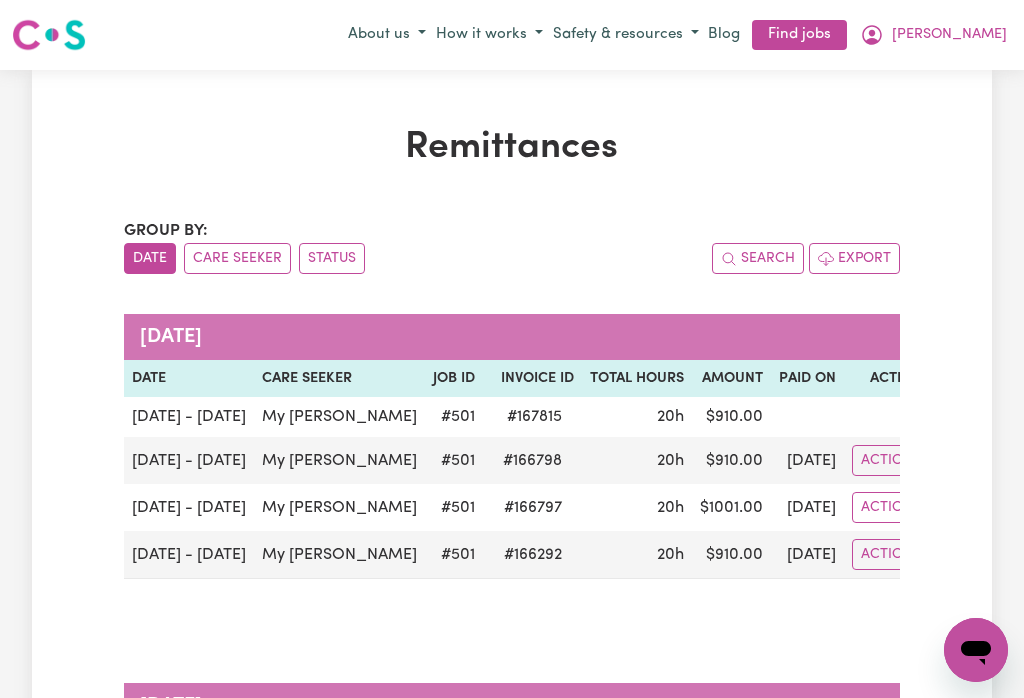 click on "[PERSON_NAME]" at bounding box center [933, 35] 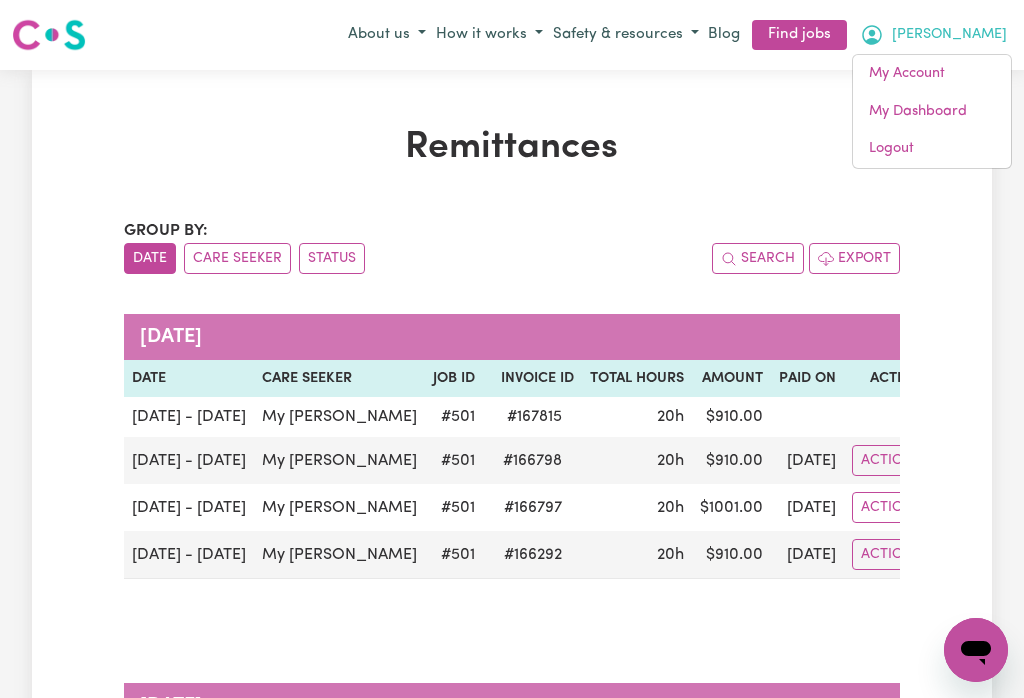 click on "My Dashboard" at bounding box center [932, 112] 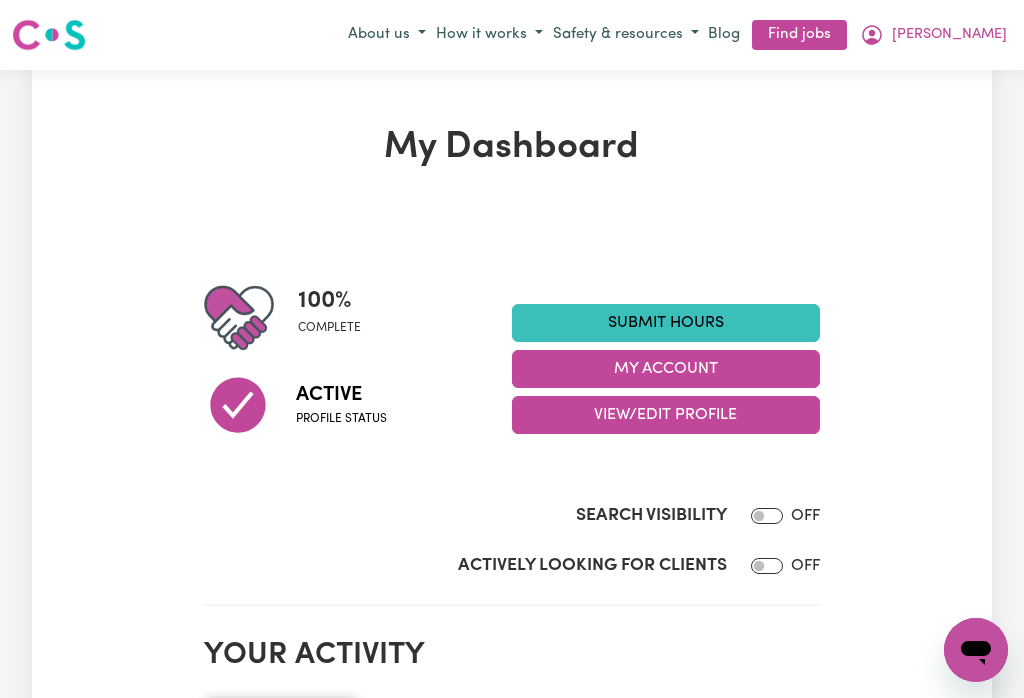 click on "My Account" at bounding box center (666, 369) 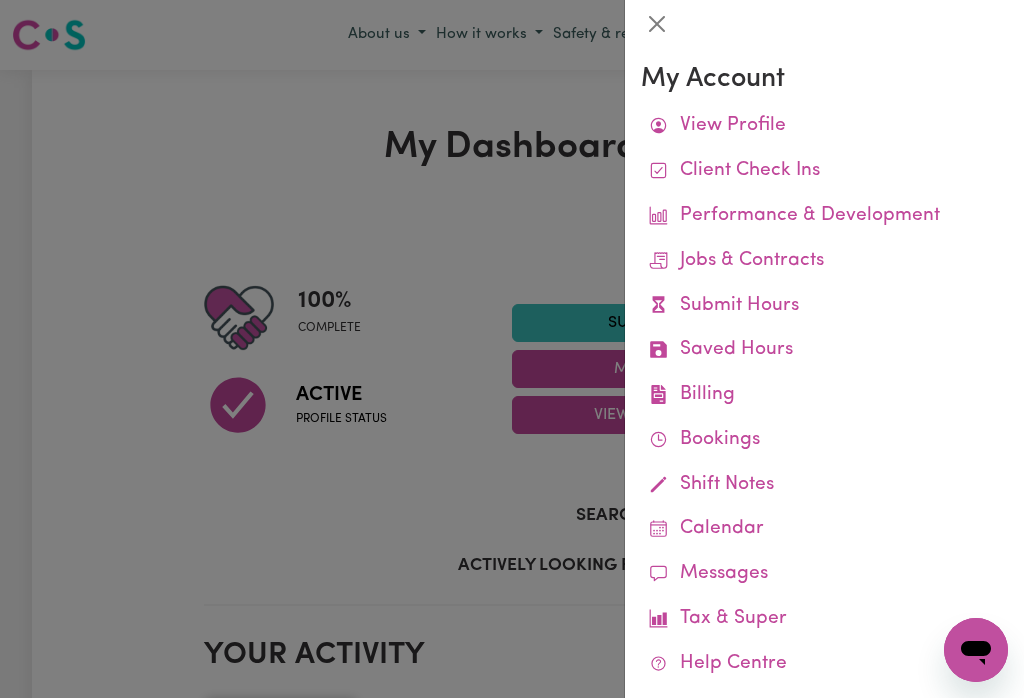 click on "Job Reports" at bounding box center (0, 0) 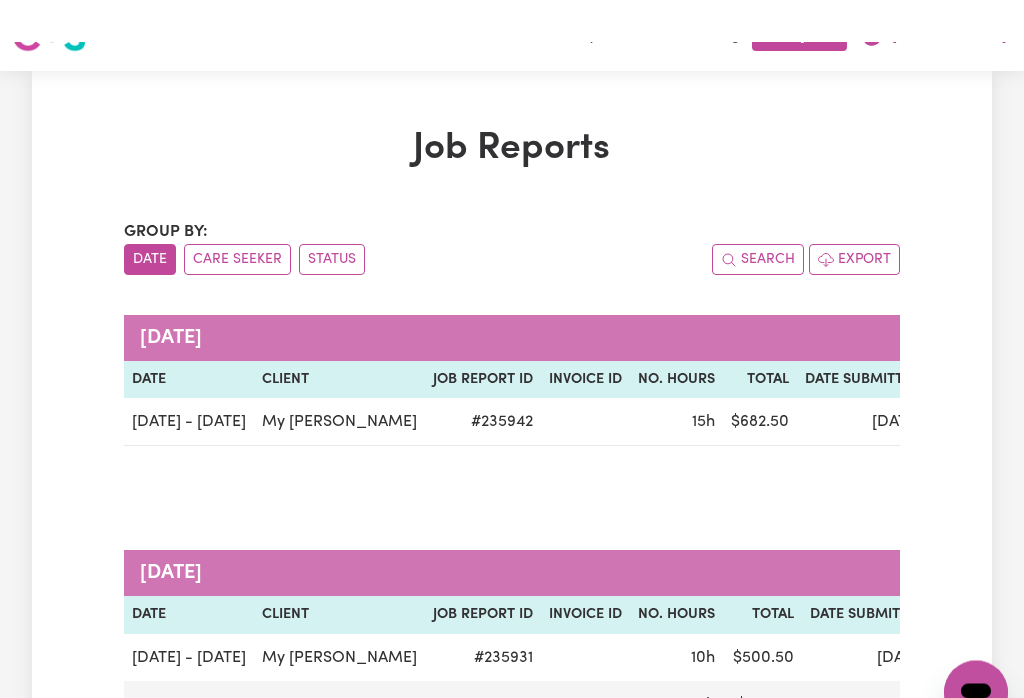 scroll, scrollTop: 0, scrollLeft: 0, axis: both 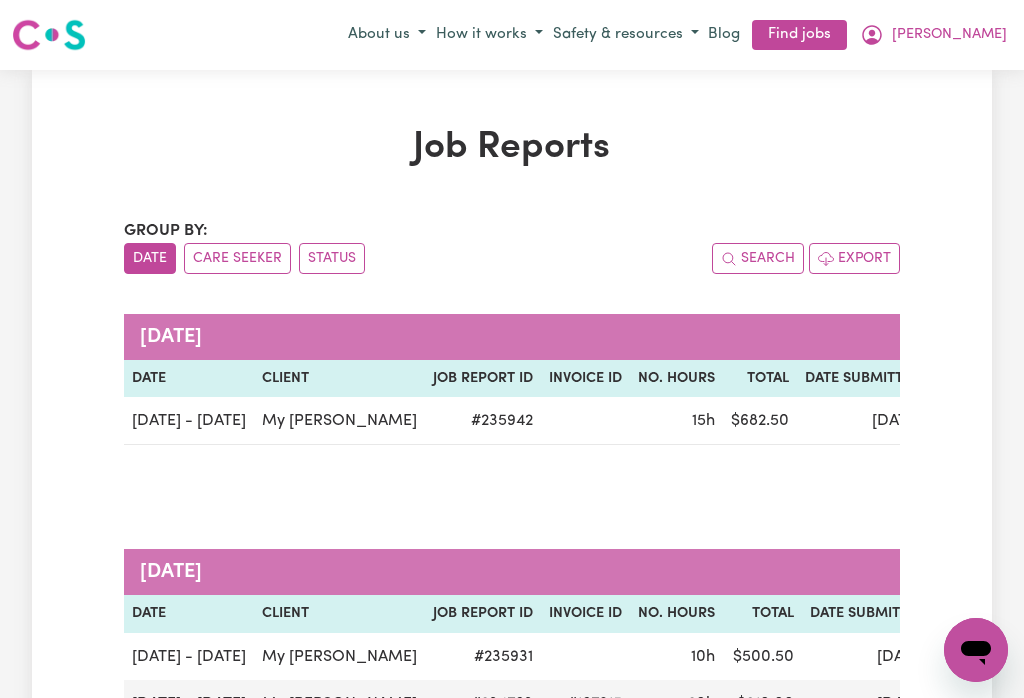 click on "[PERSON_NAME]" at bounding box center (949, 35) 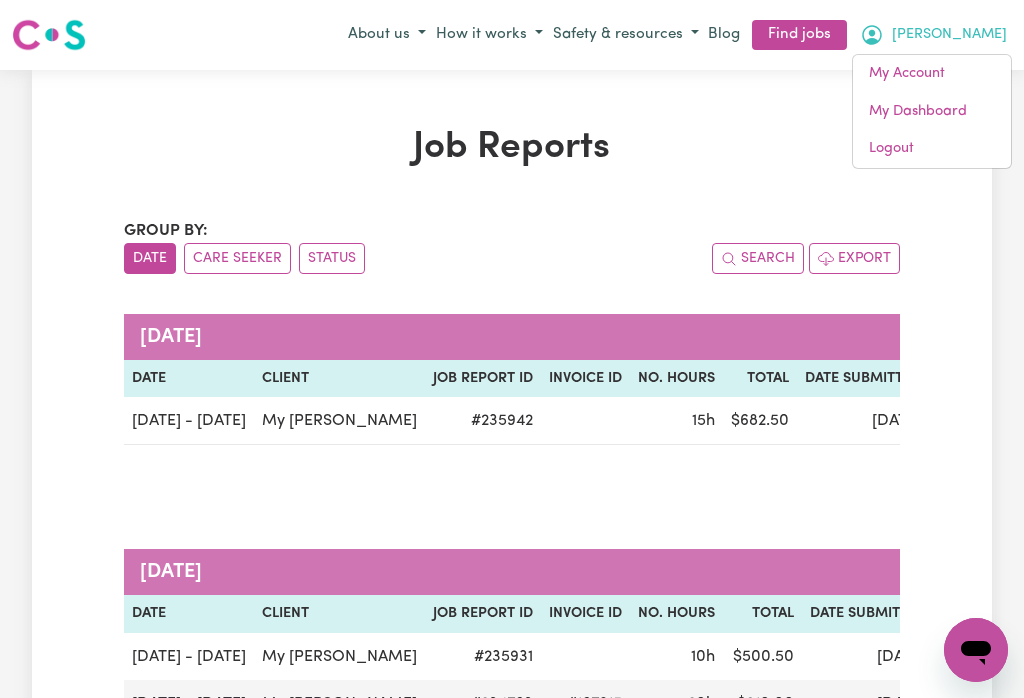 click on "My Dashboard" at bounding box center [932, 112] 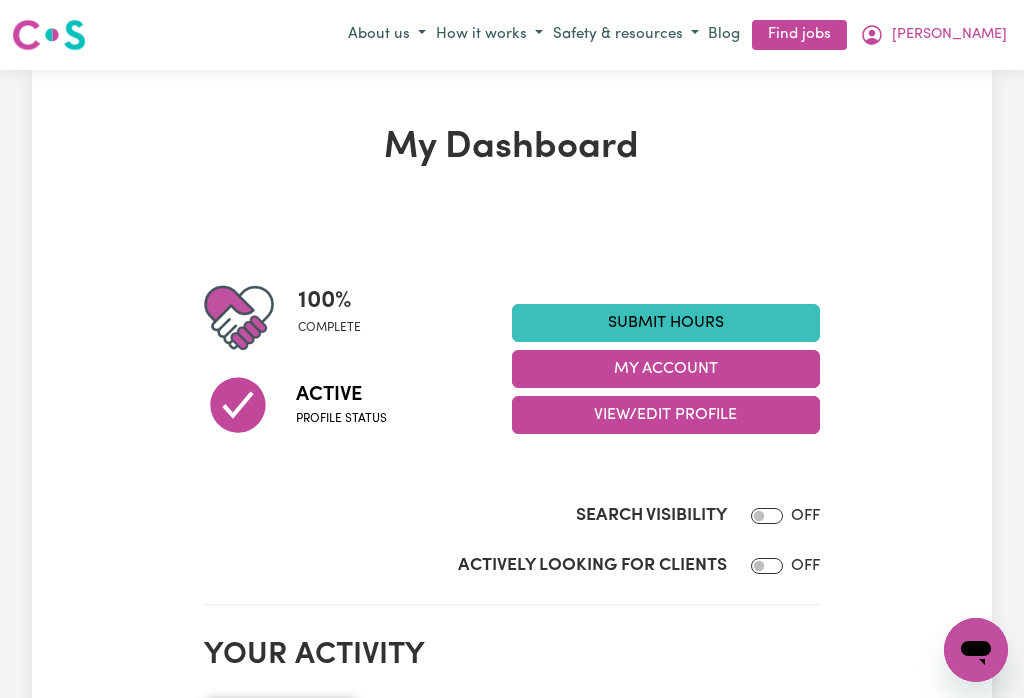 click on "Submit Hours" at bounding box center [666, 323] 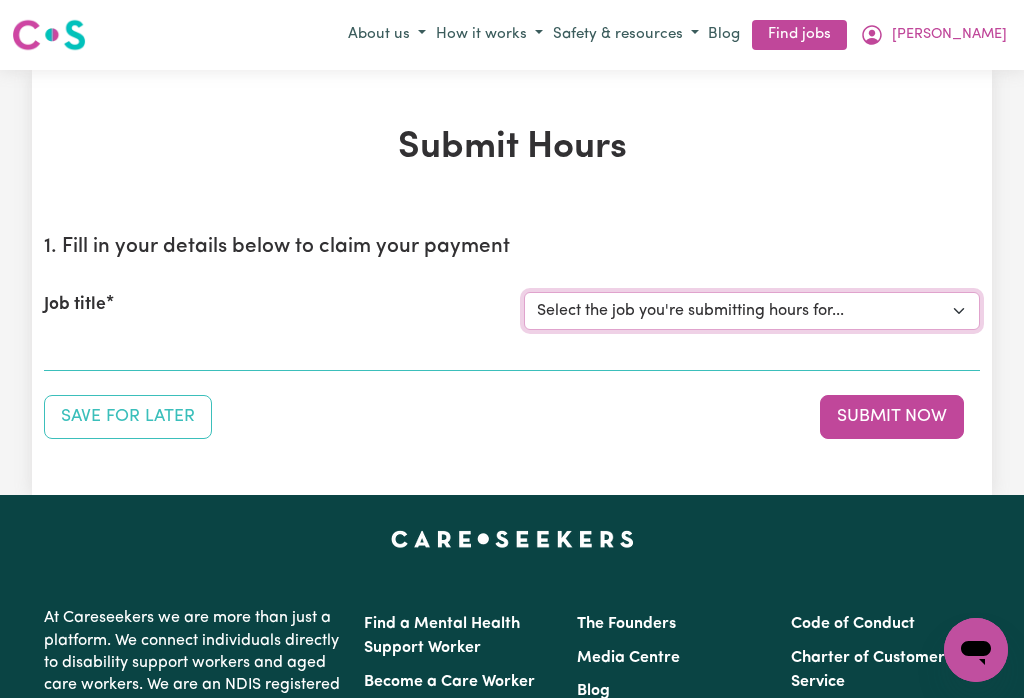 click on "Select the job you're submitting hours for... [My [PERSON_NAME]] [DEMOGRAPHIC_DATA]/Other [DEMOGRAPHIC_DATA] decent [DEMOGRAPHIC_DATA] carers required for domestic assistance" at bounding box center (752, 311) 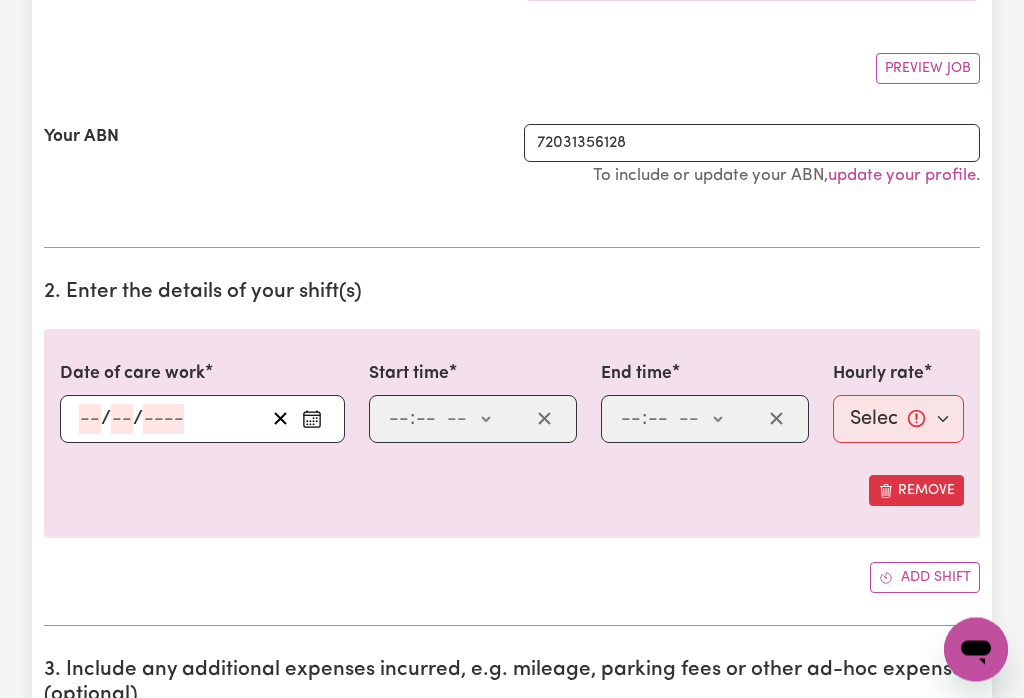 scroll, scrollTop: 333, scrollLeft: 0, axis: vertical 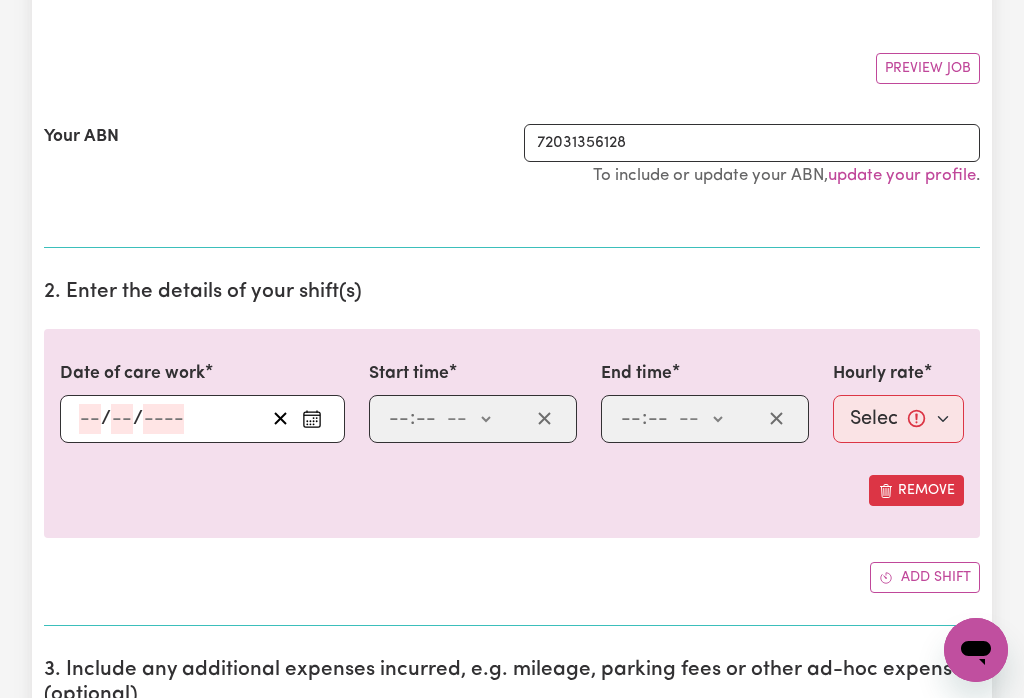 click 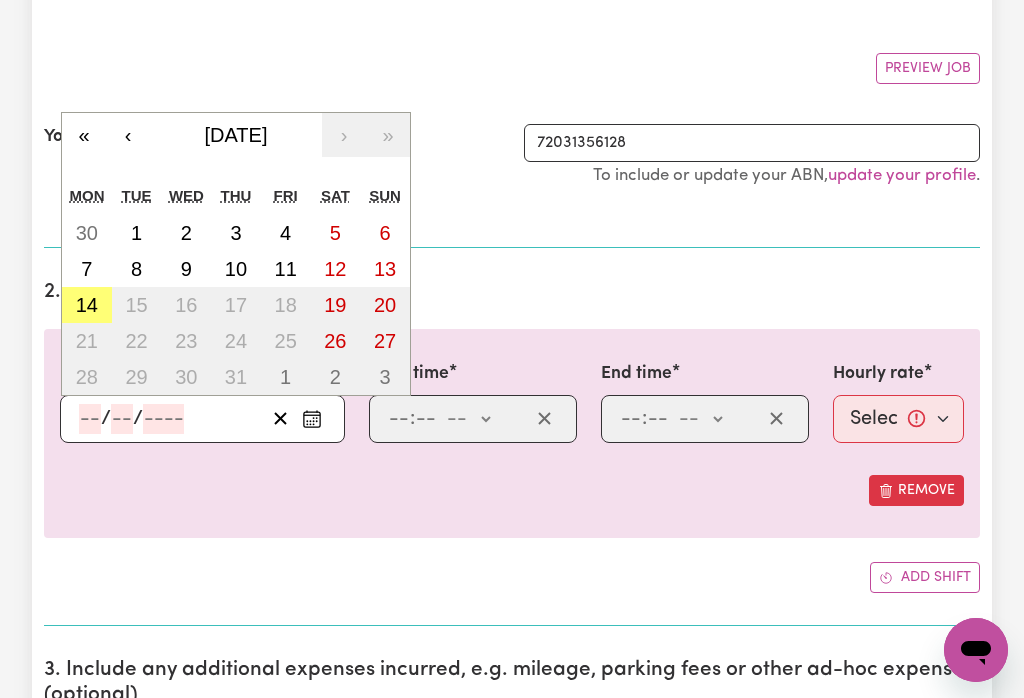 click on "6" at bounding box center (385, 233) 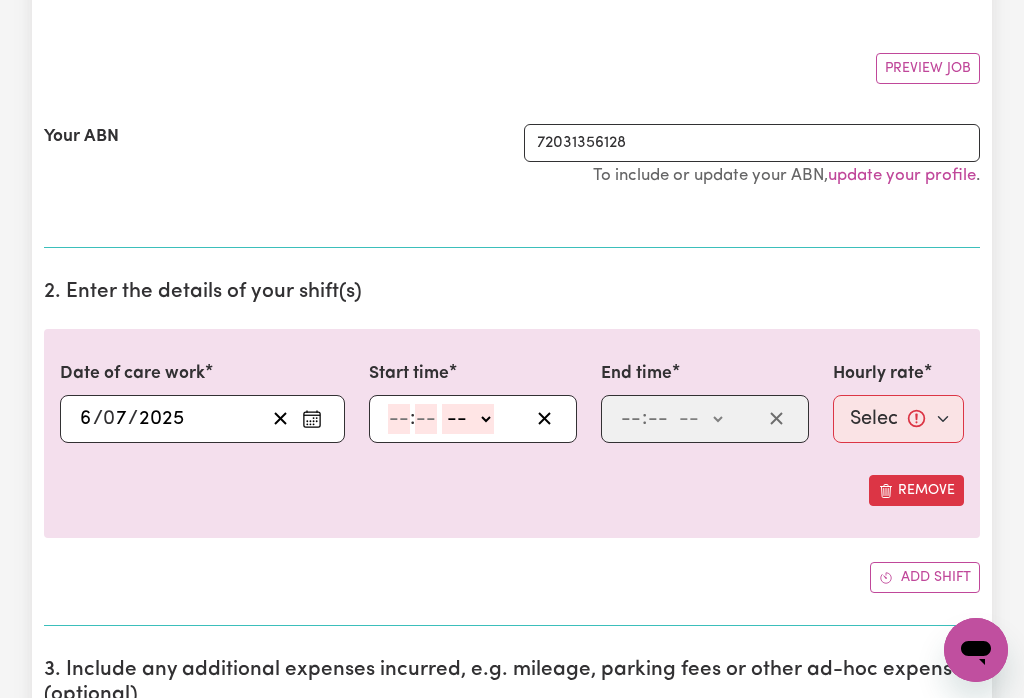type on "[DATE]" 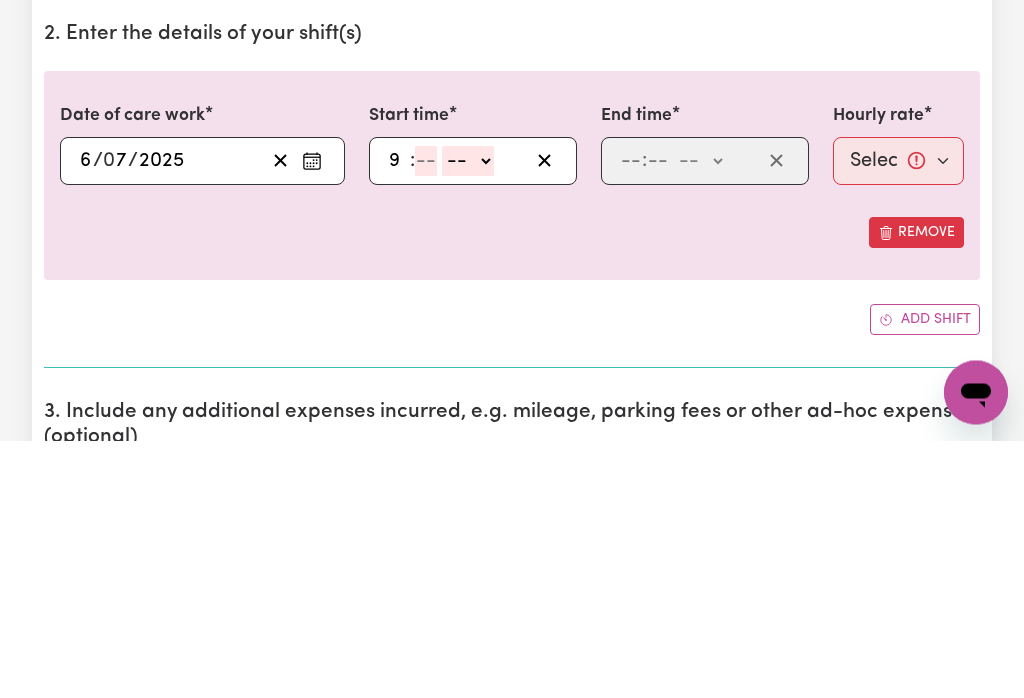 type on "9" 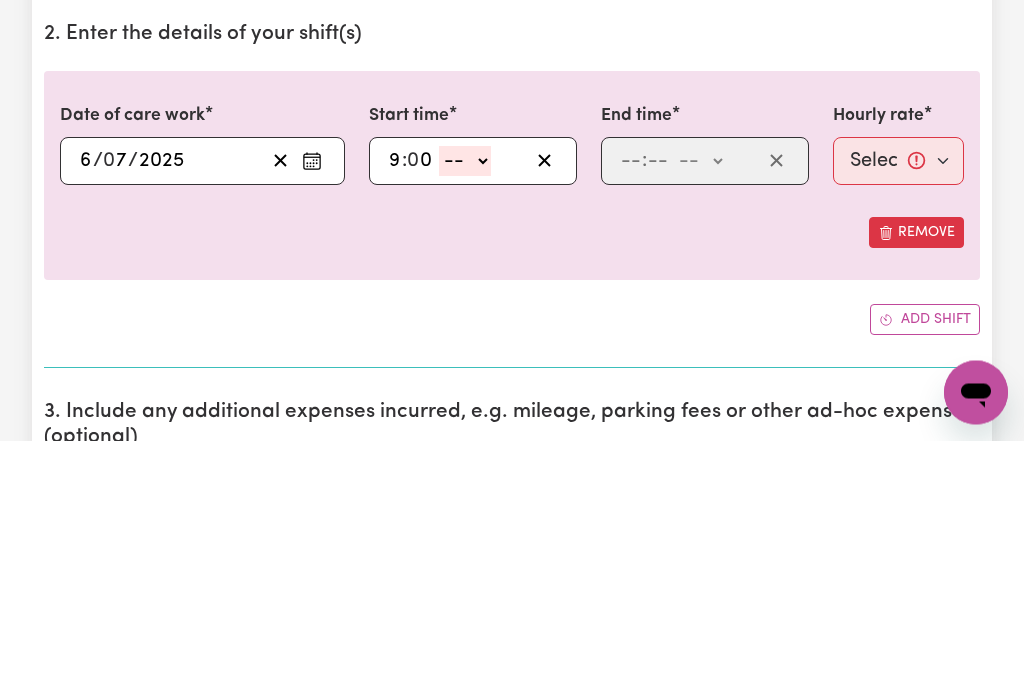 type on "0" 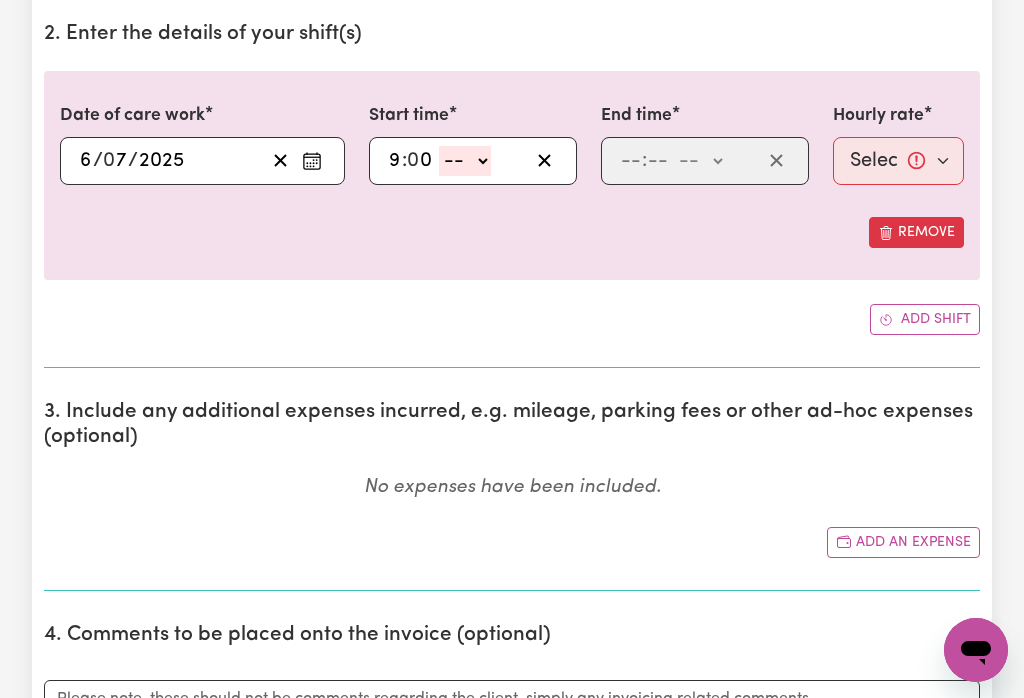 select on "am" 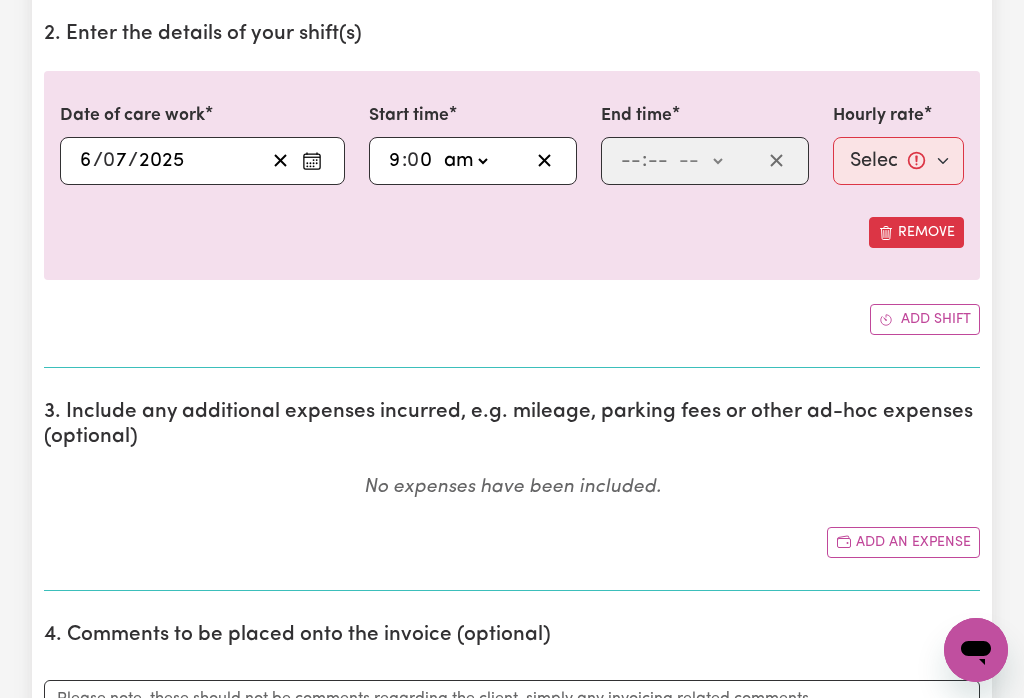 type on "09:00" 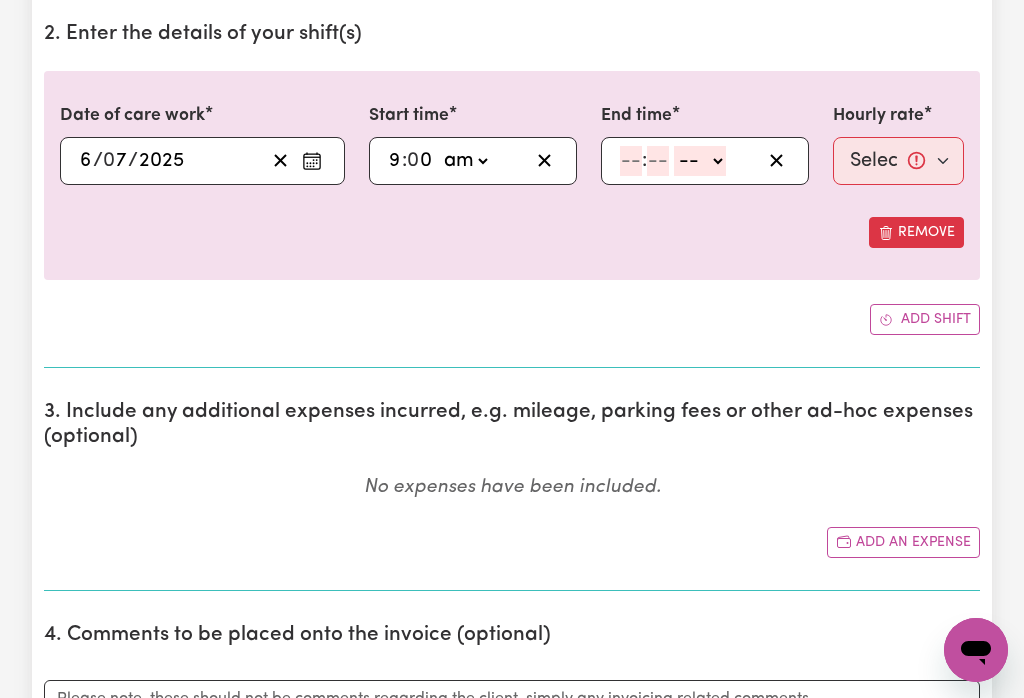 click 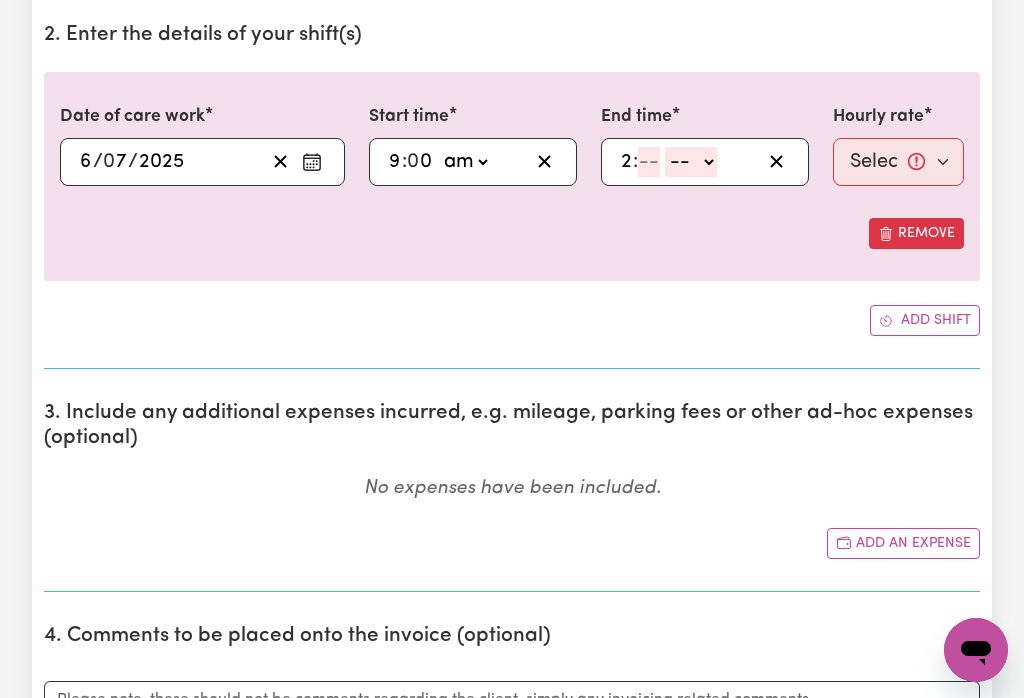type on "2" 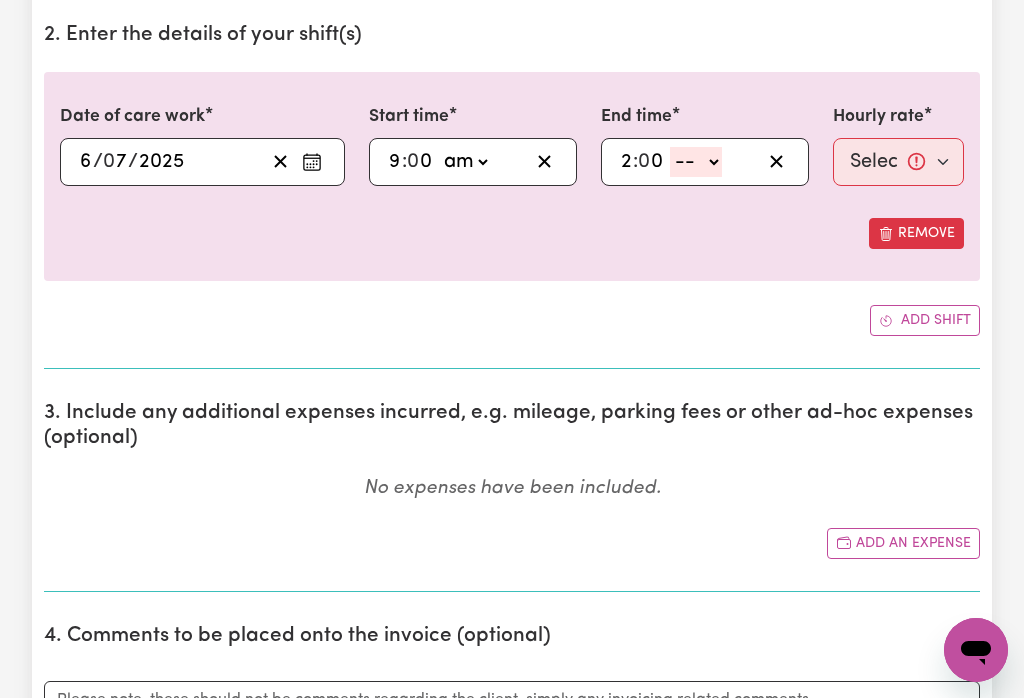 type on "0" 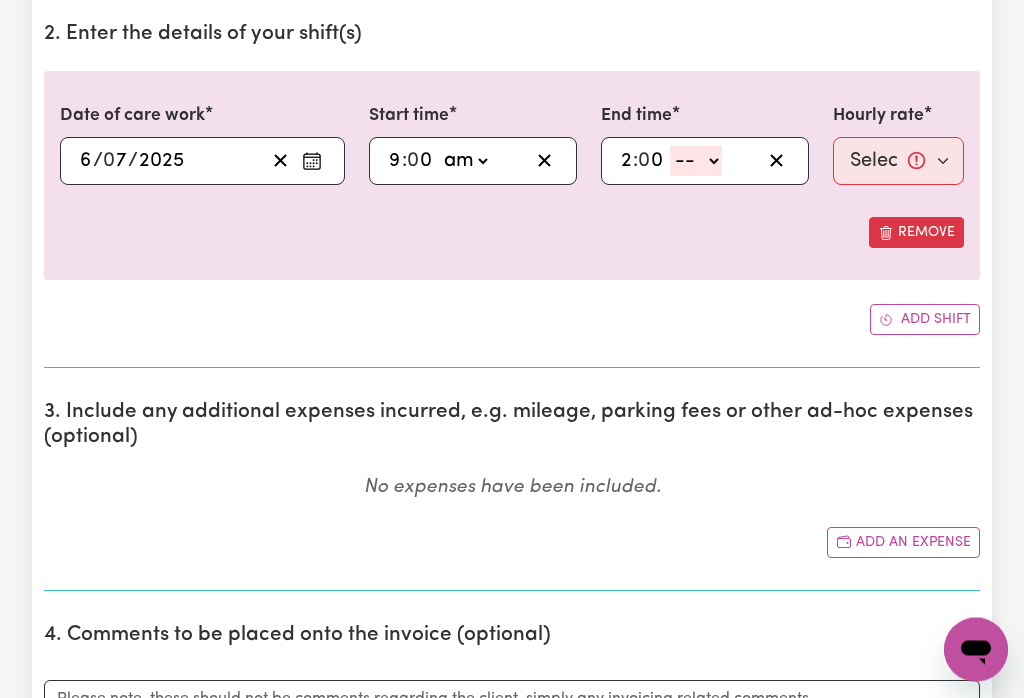 select on "pm" 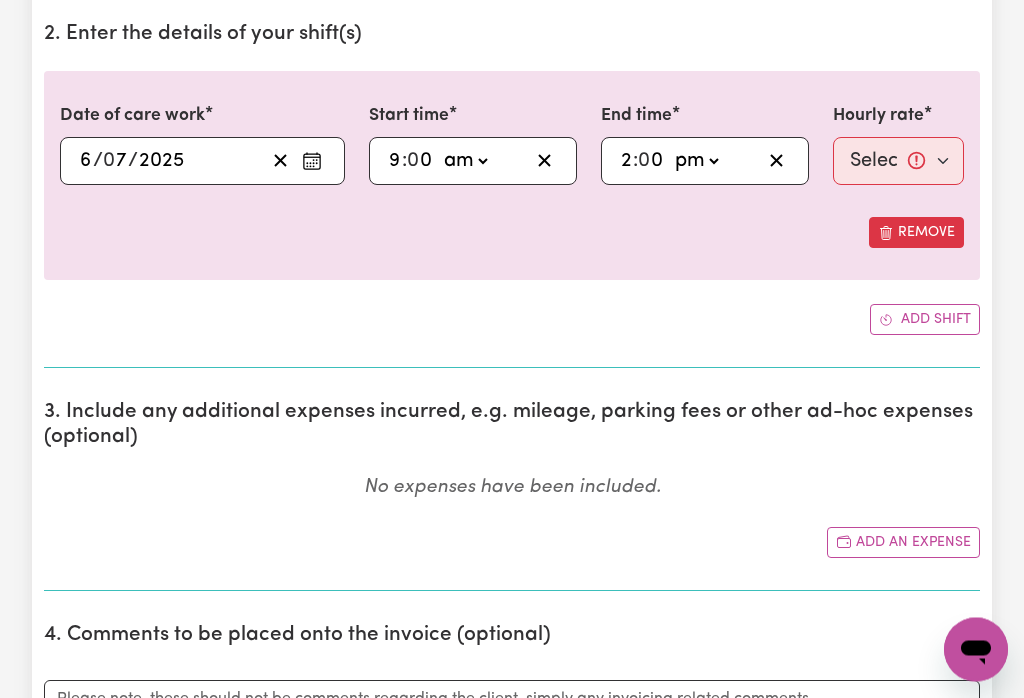 type on "14:00" 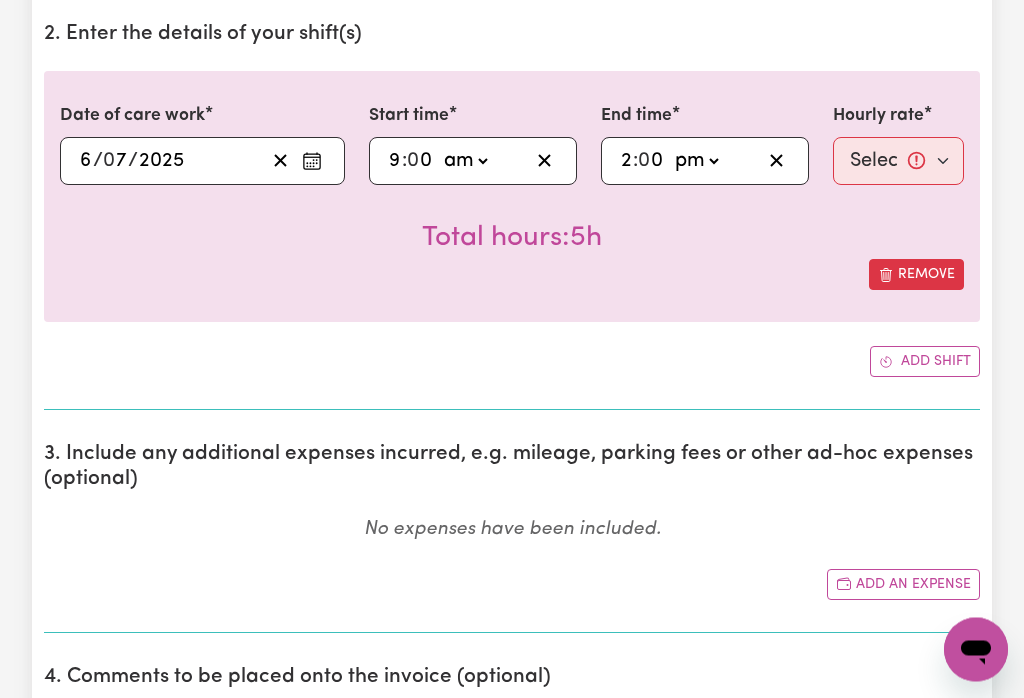 scroll, scrollTop: 591, scrollLeft: 0, axis: vertical 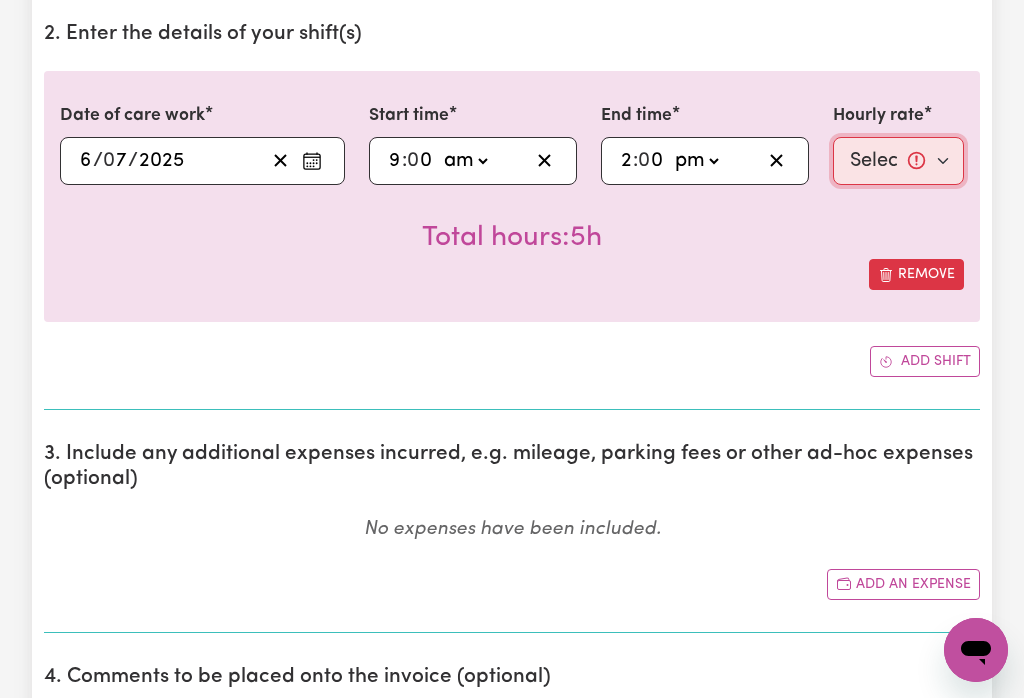 click on "Select rate... $50.00 (Weekday) $70.00 ([DATE])" at bounding box center [898, 161] 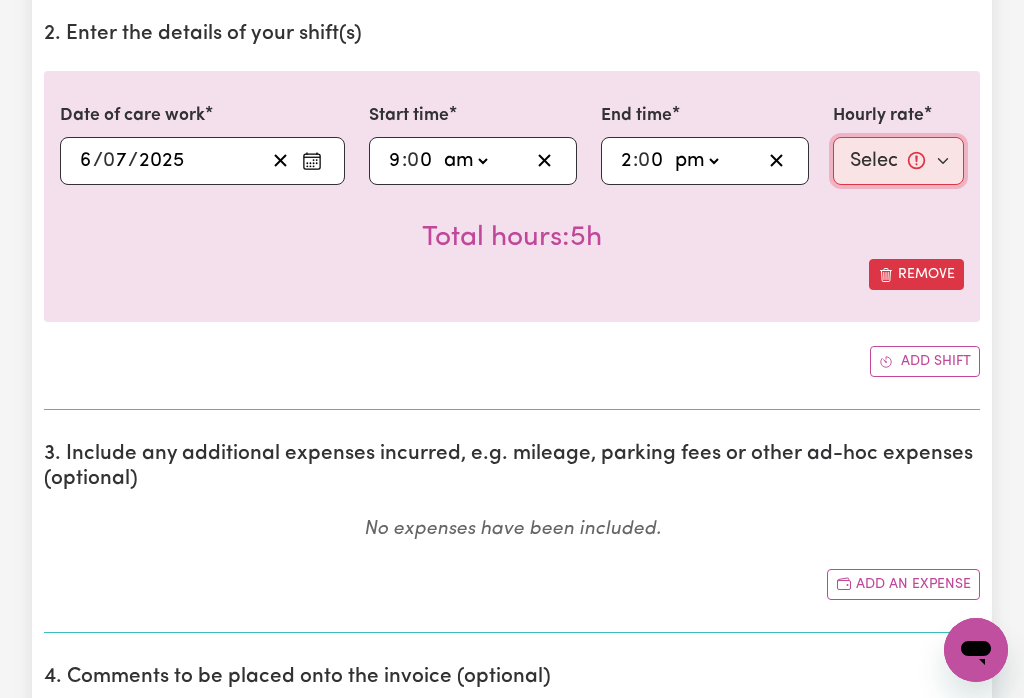 select on "70-[DATE]" 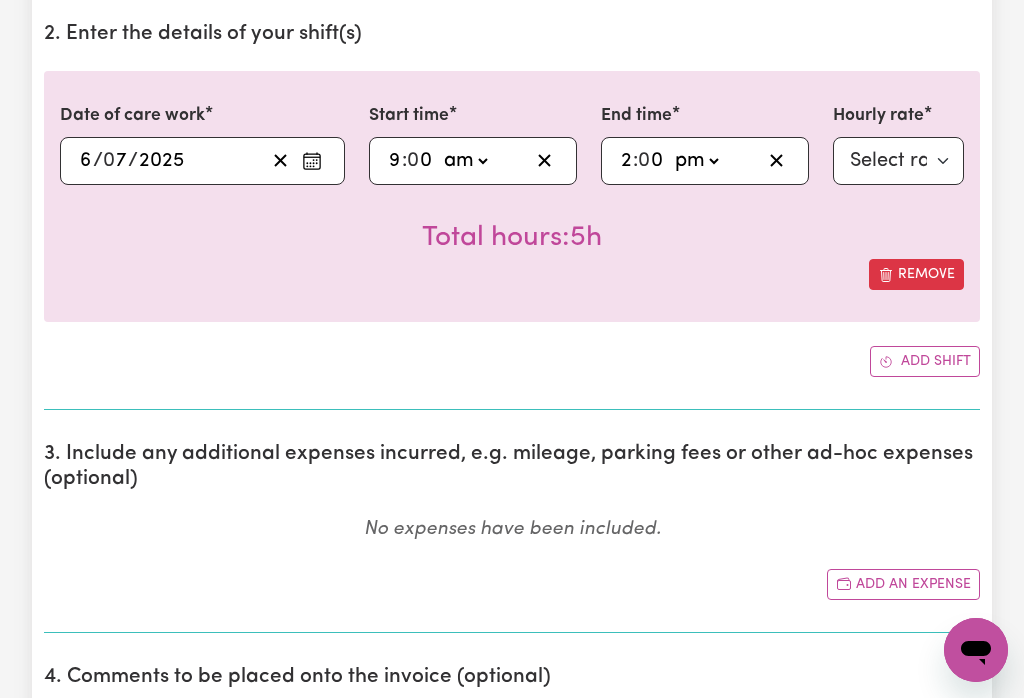 click on "Add shift" at bounding box center (925, 361) 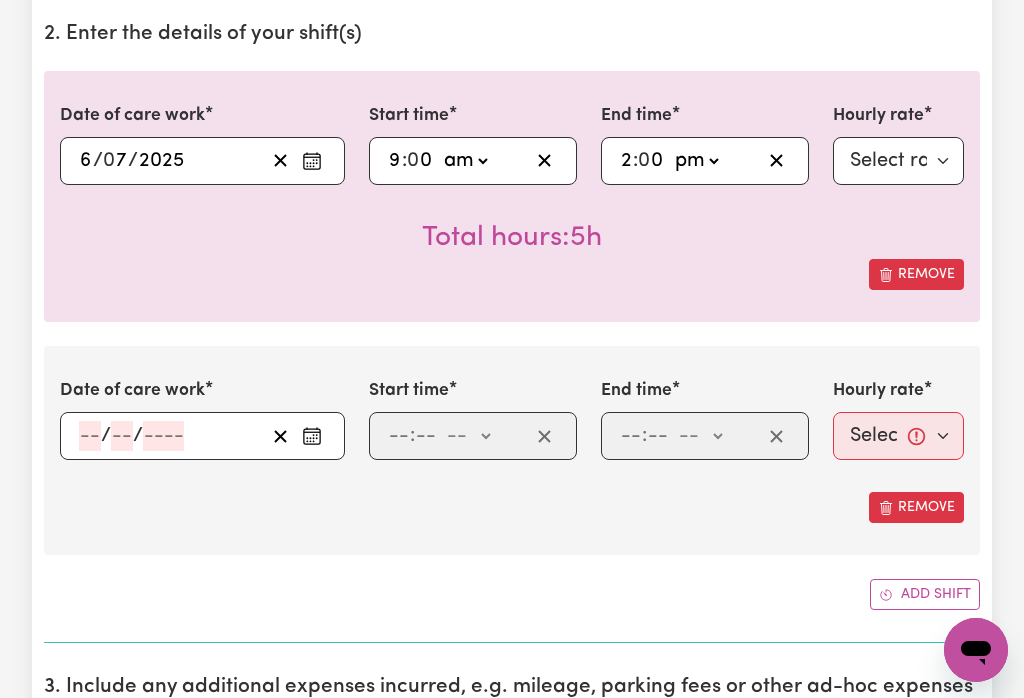 click 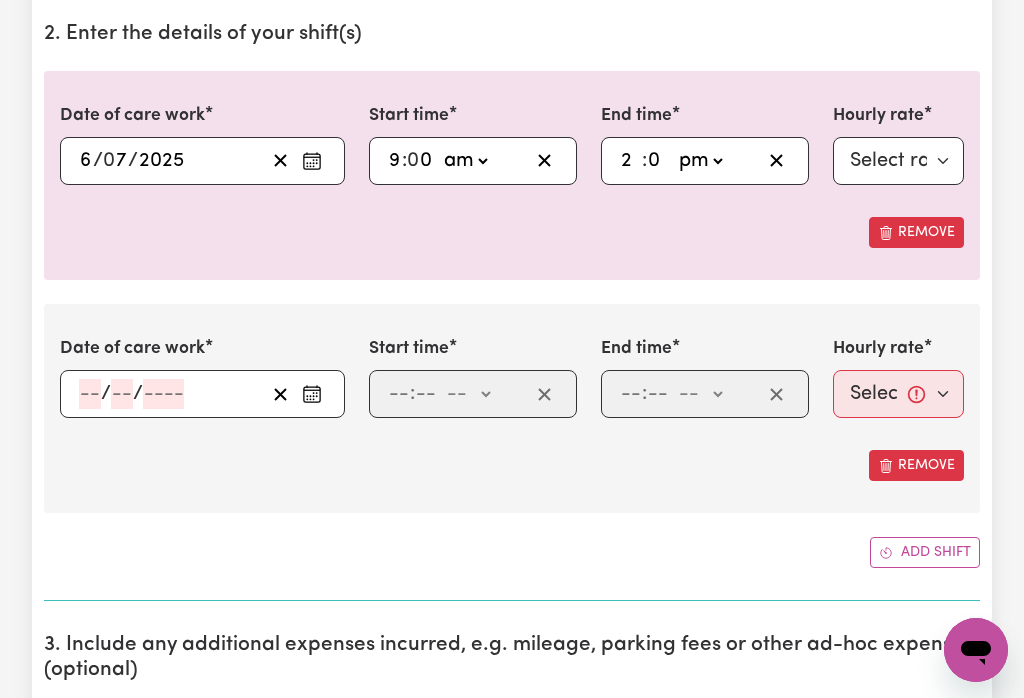 type 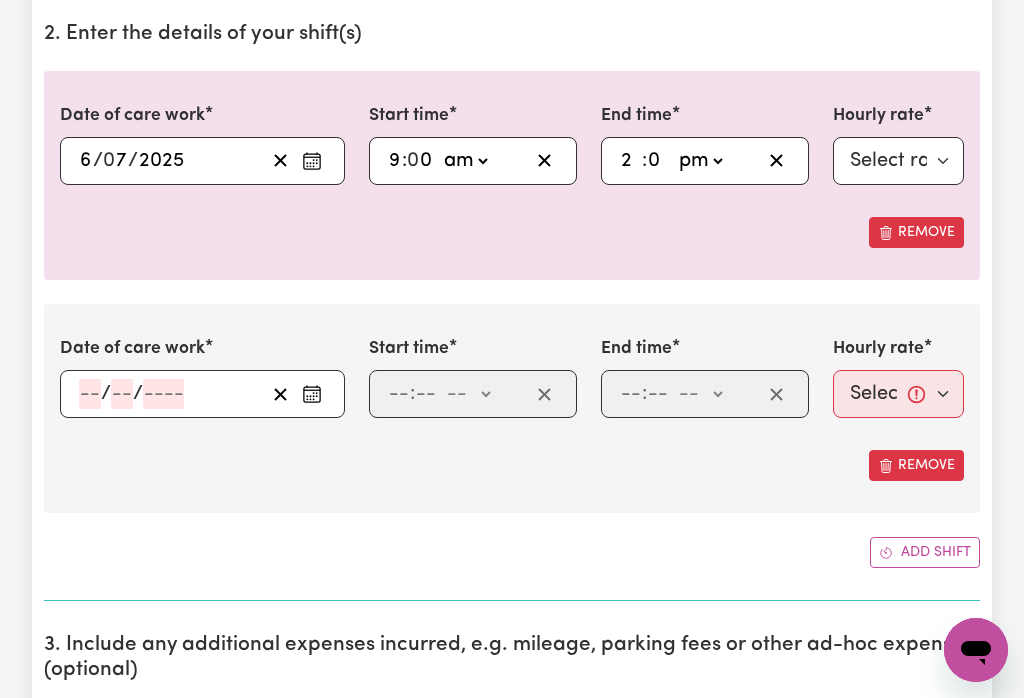 type 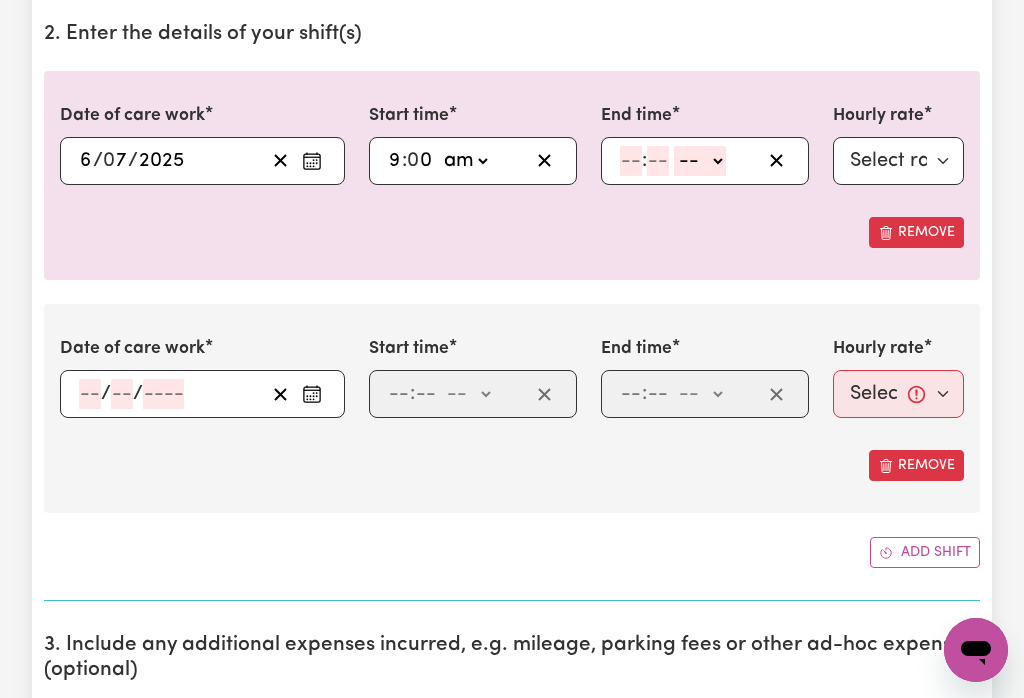 click 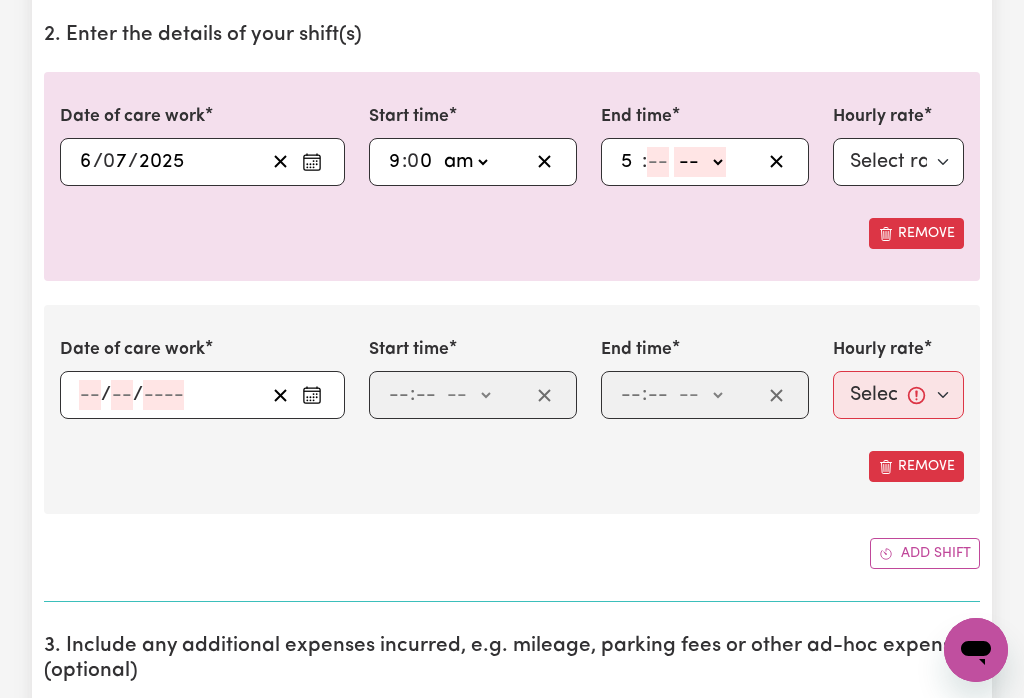 type on "5" 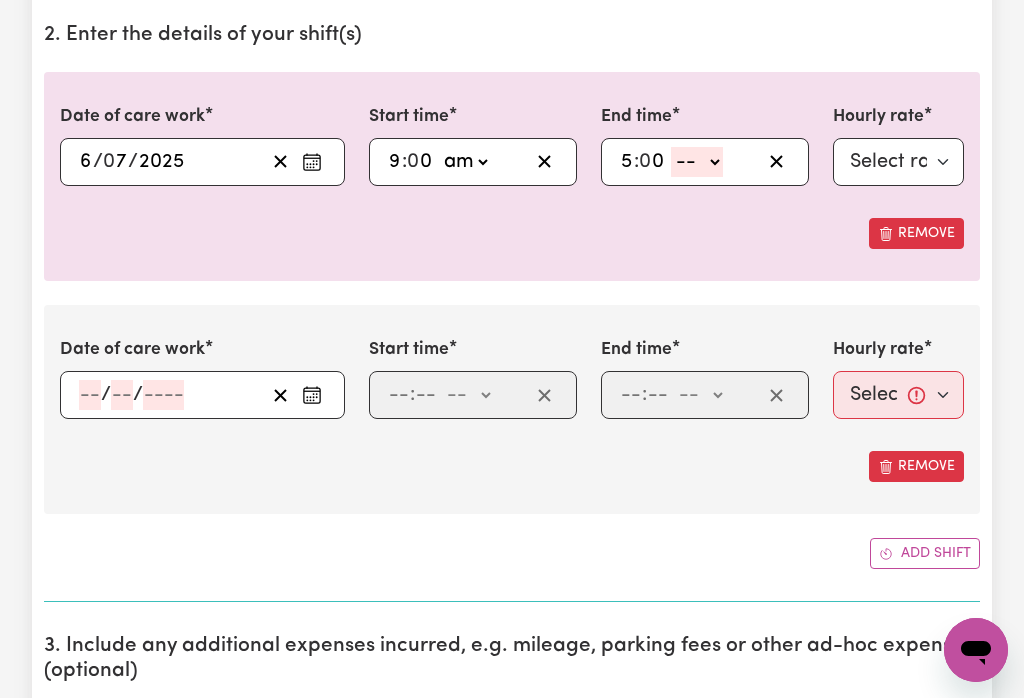 type on "0" 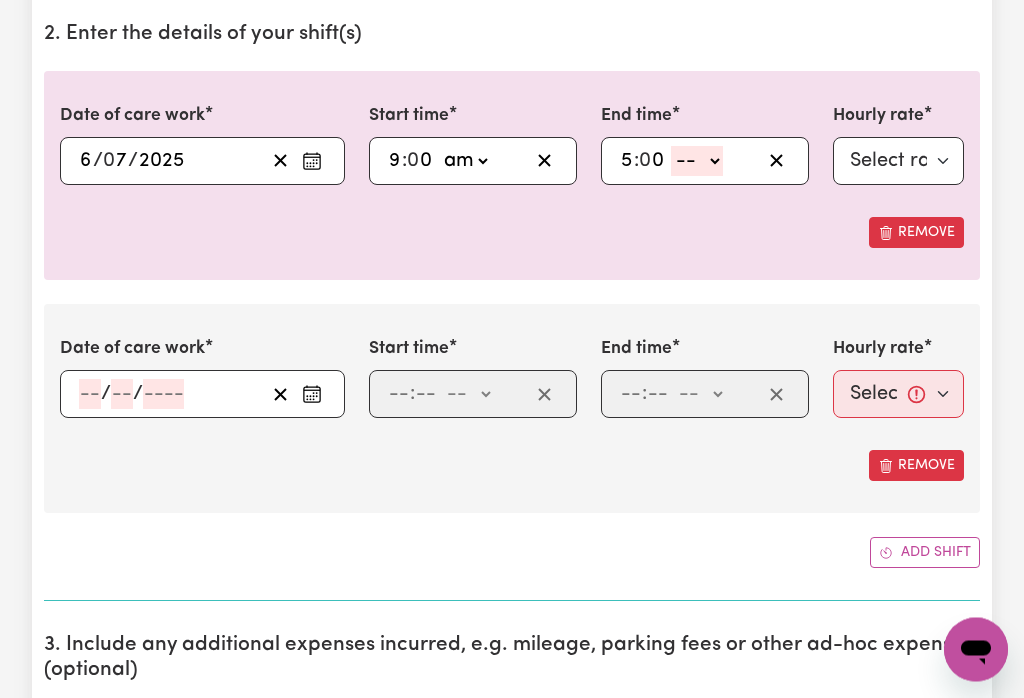 select on "pm" 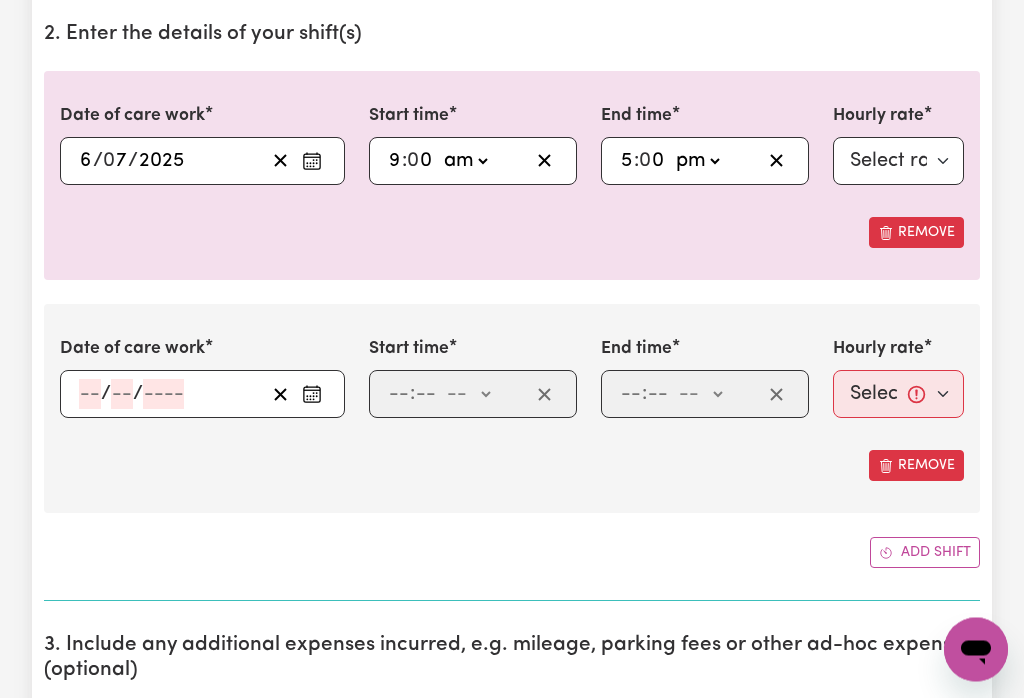 type on "17:00" 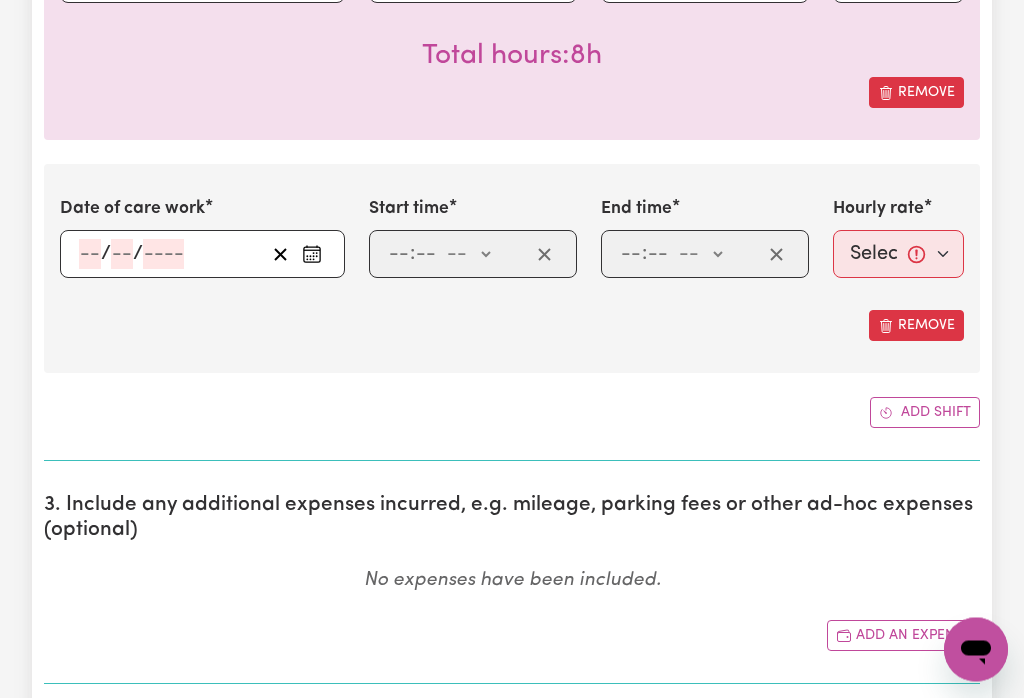 scroll, scrollTop: 778, scrollLeft: 0, axis: vertical 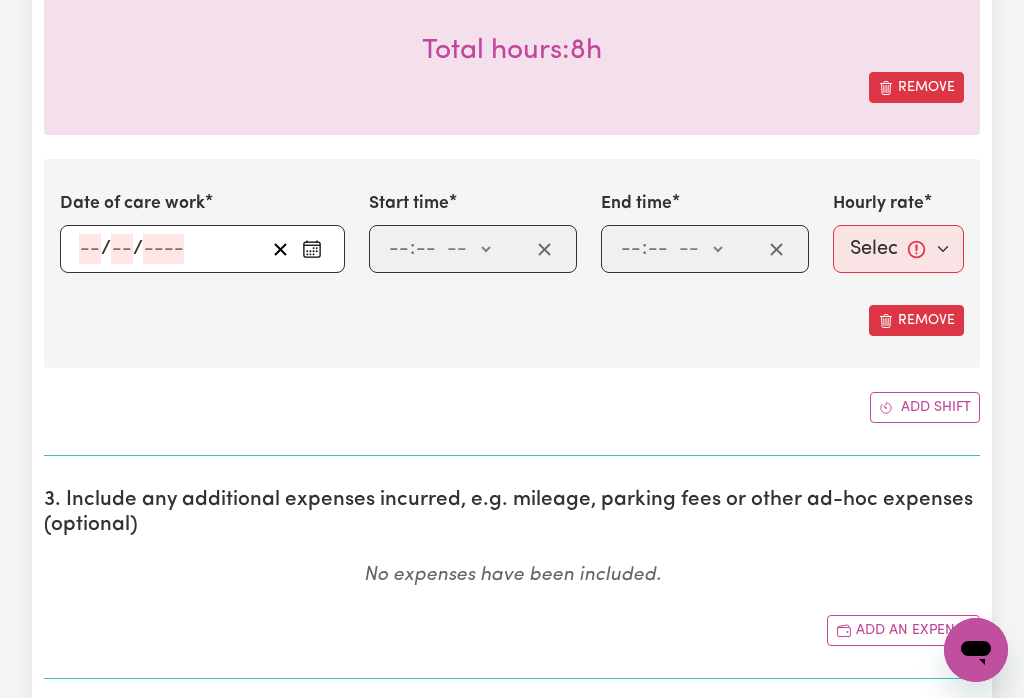 click 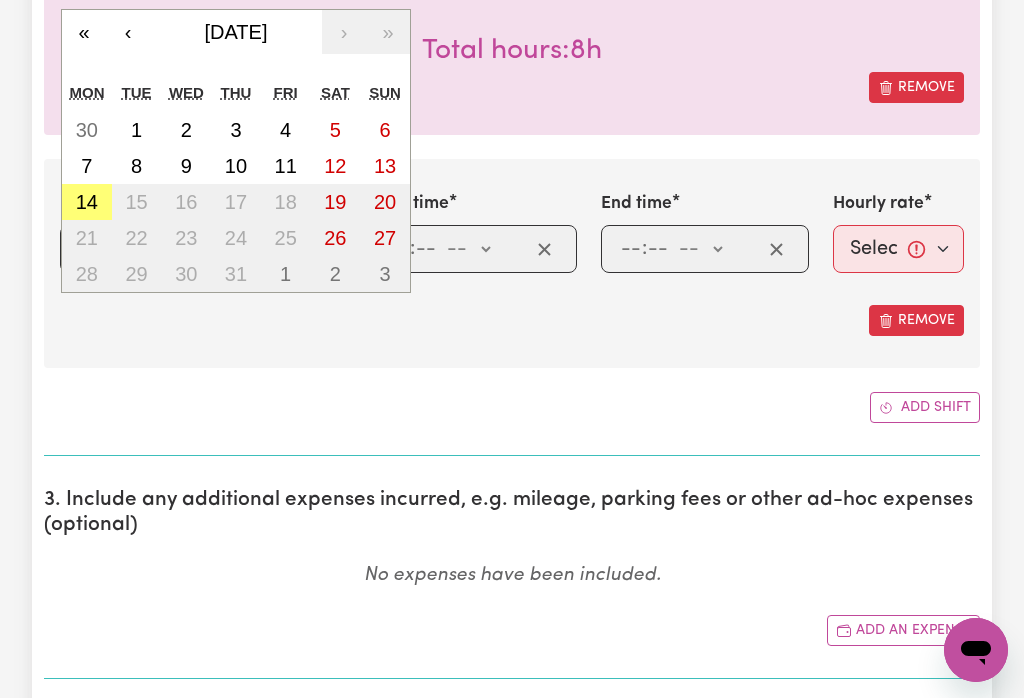 click on "7" at bounding box center [86, 166] 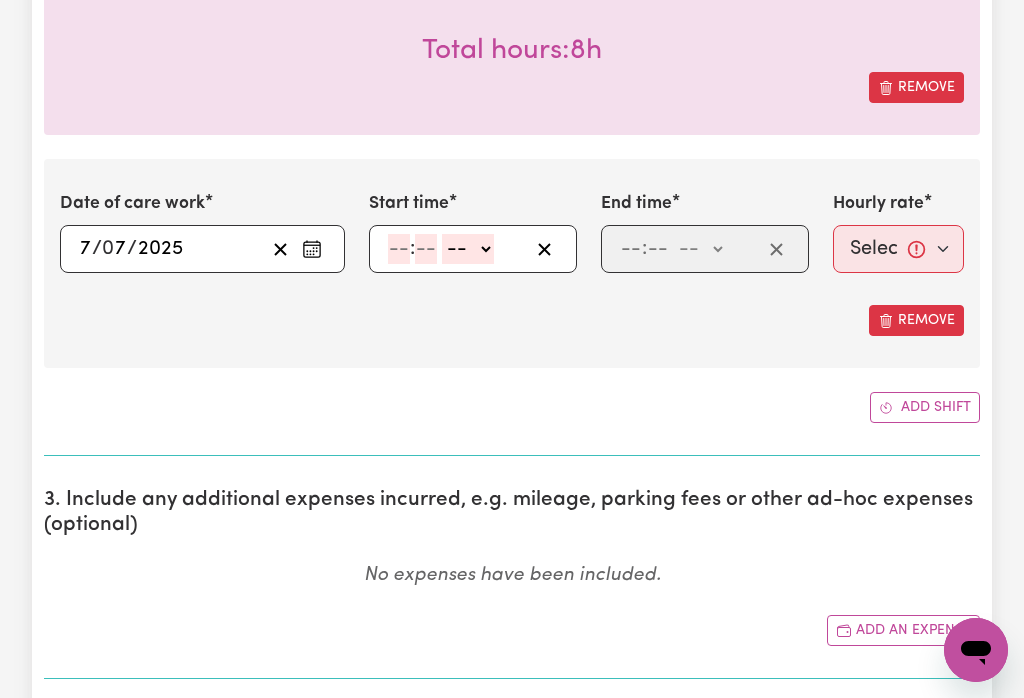 click 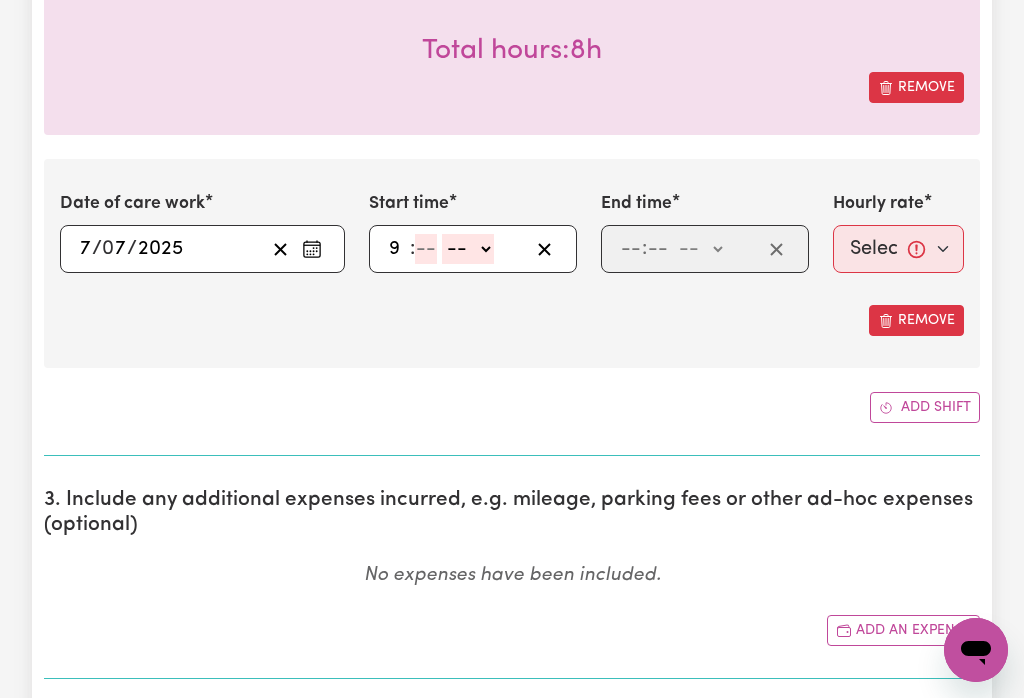 type on "9" 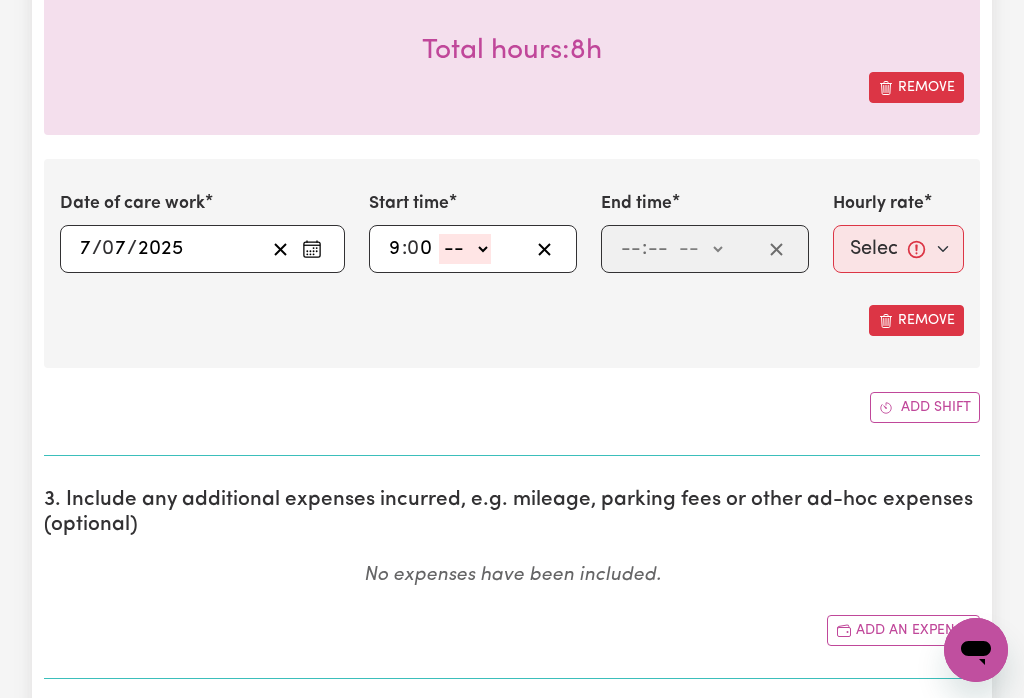 type on "0" 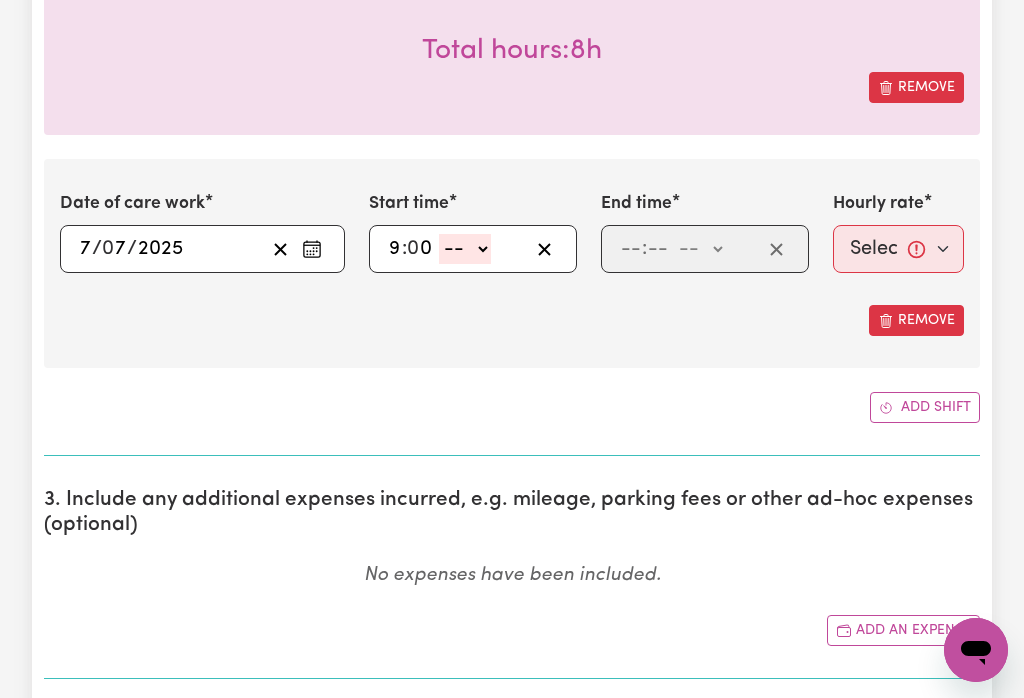 select on "am" 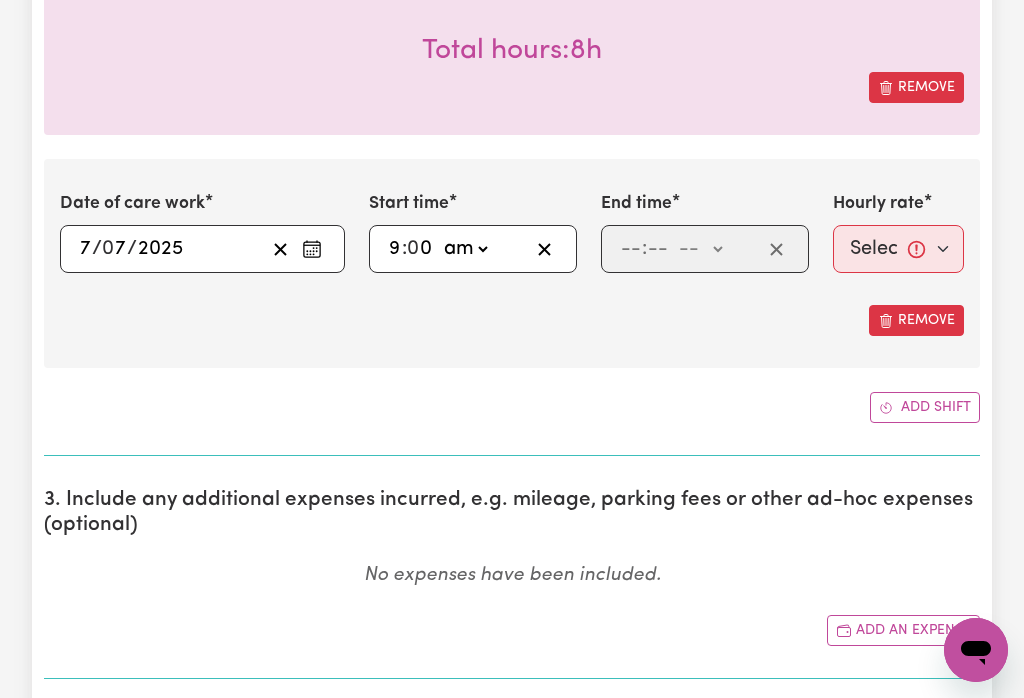 type on "09:00" 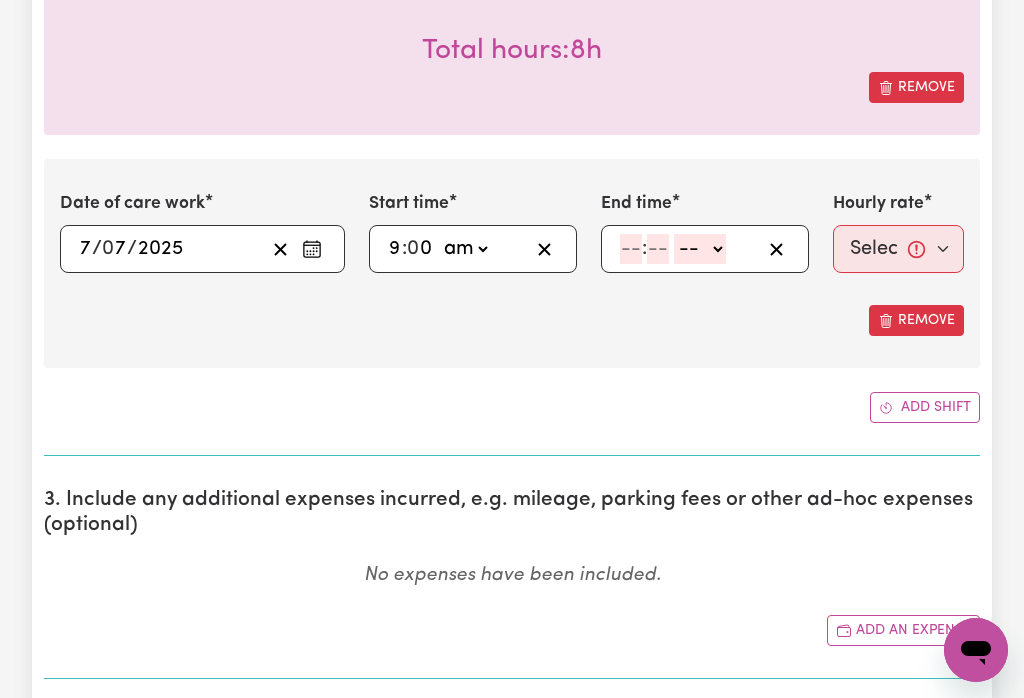 click 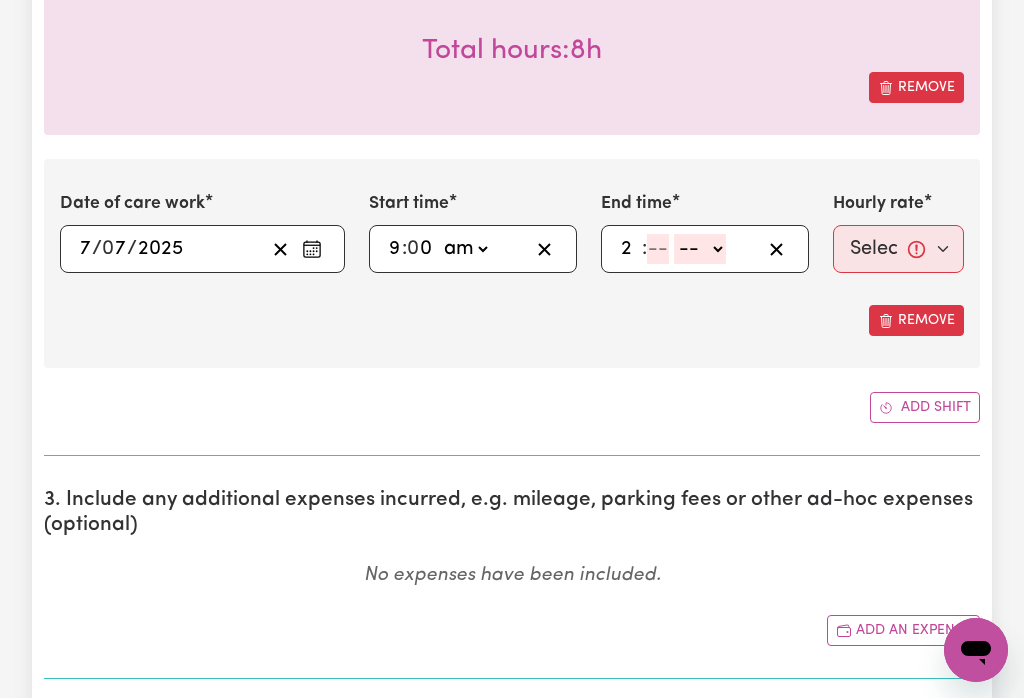 type on "2" 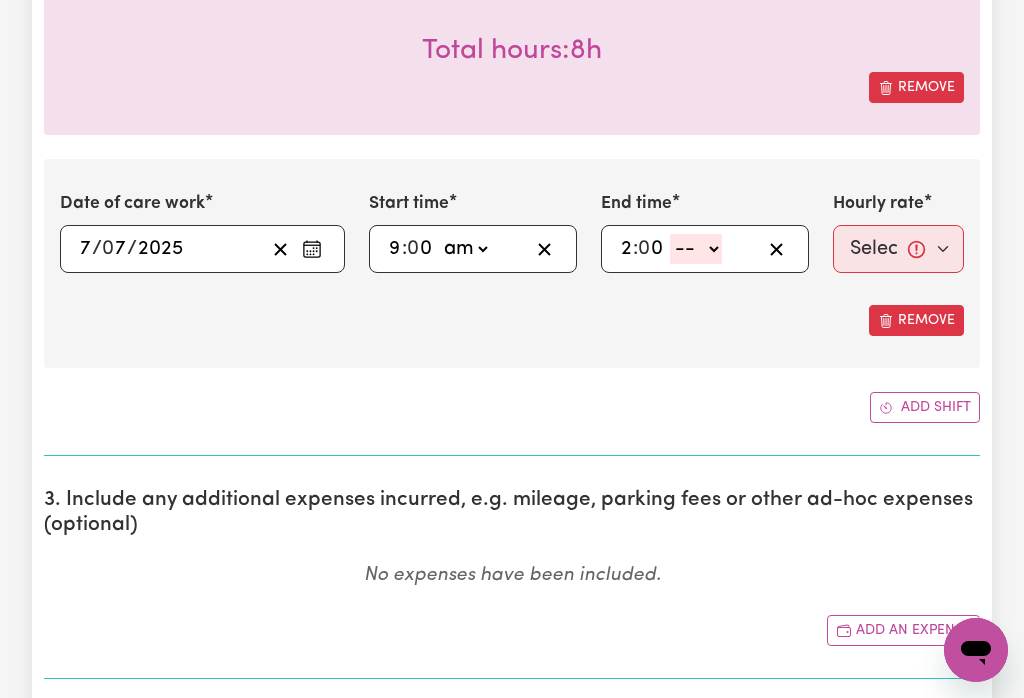 type on "0" 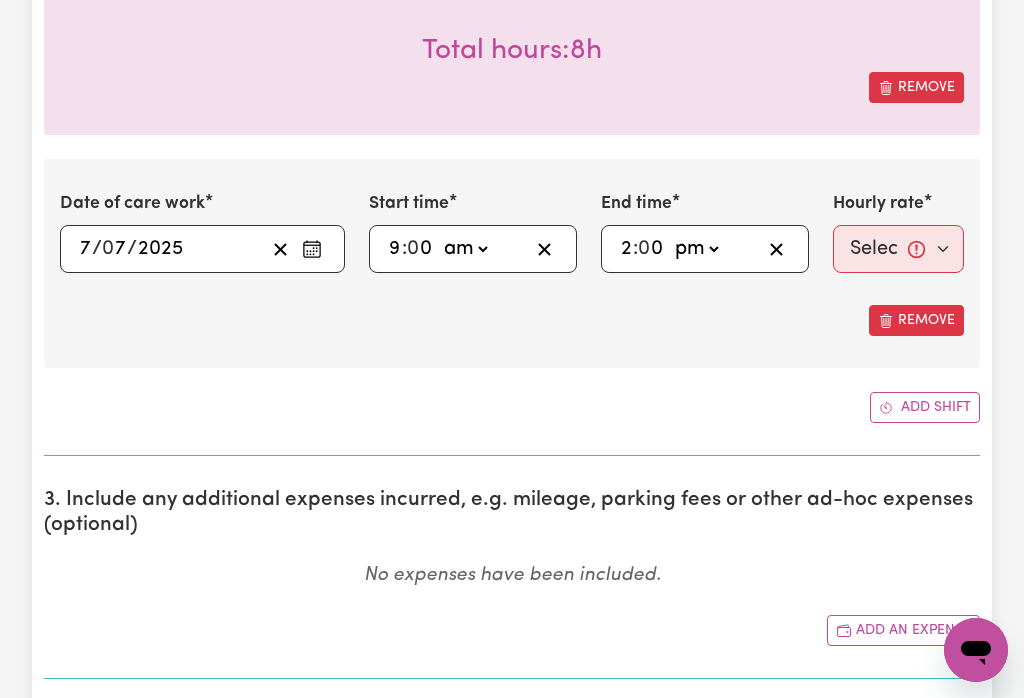 type on "14:00" 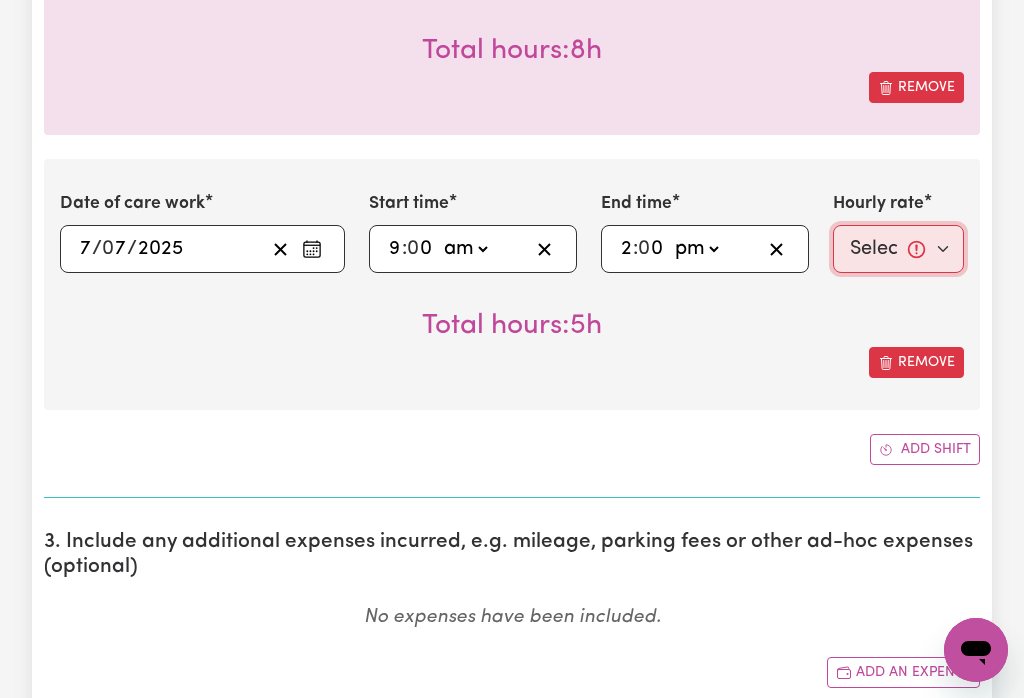 click on "Select rate... $50.00 (Weekday) $70.00 ([DATE])" at bounding box center (898, 249) 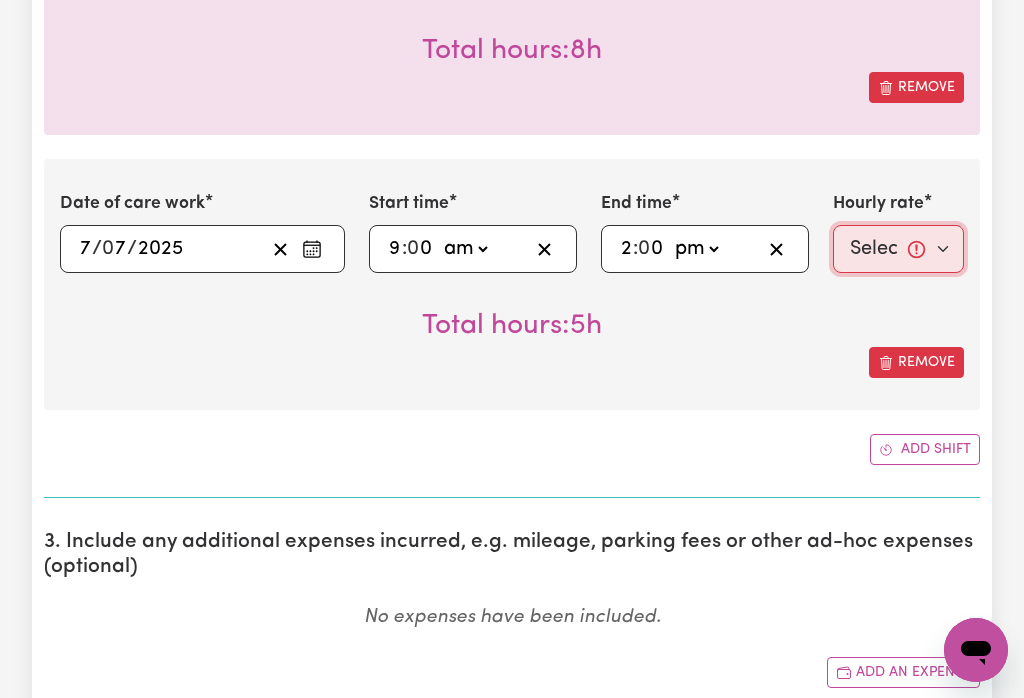 select on "50-Weekday" 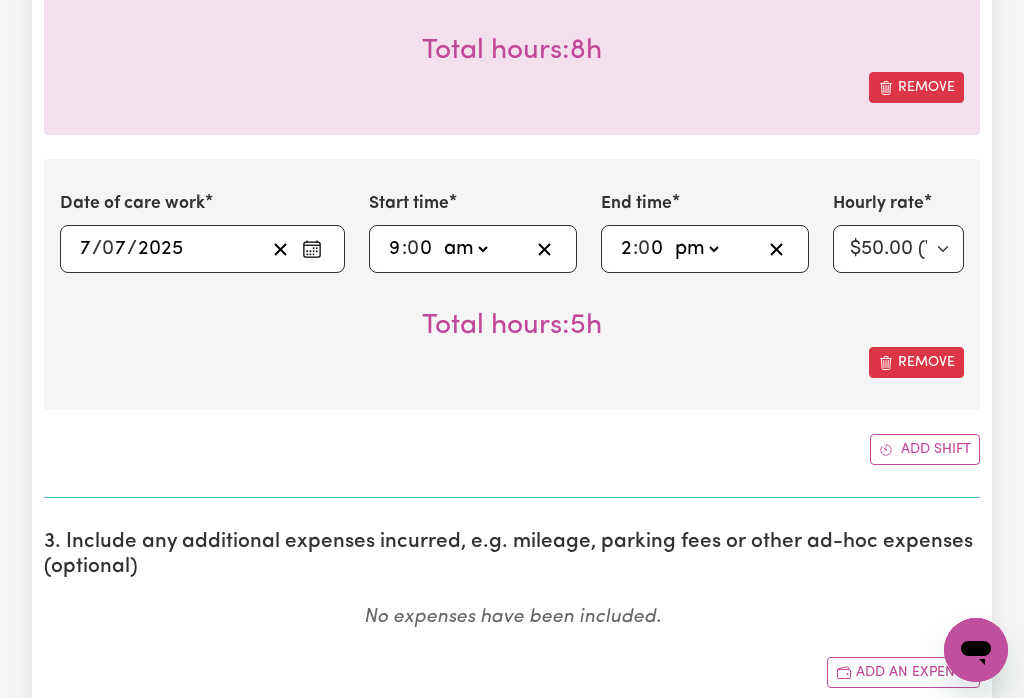click on "Add shift" at bounding box center (925, 449) 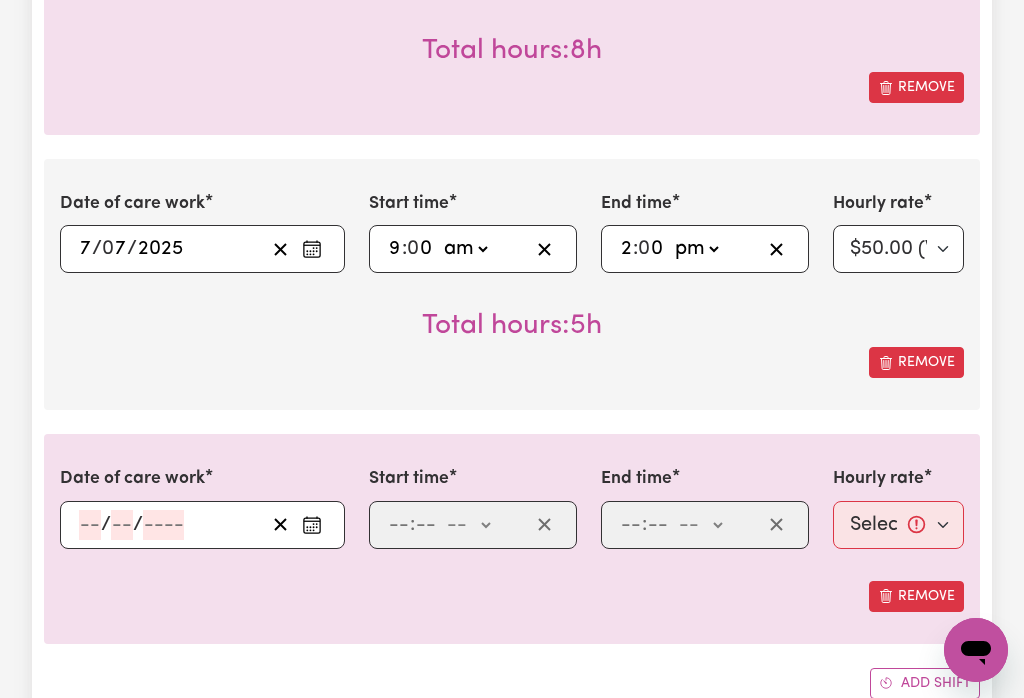 click at bounding box center [312, 525] 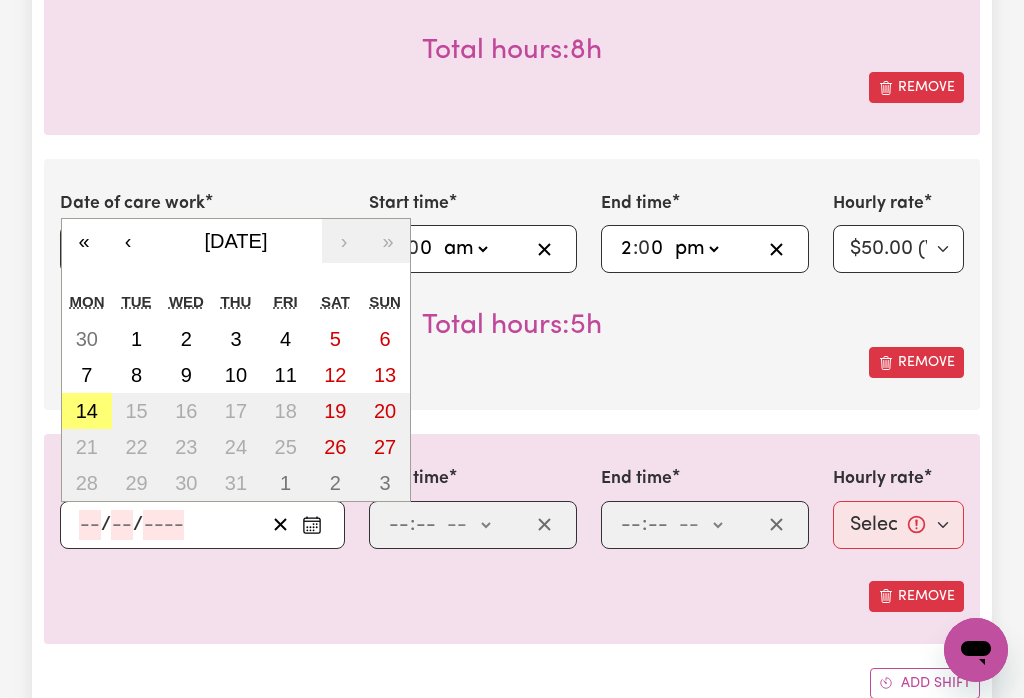 click on "8" at bounding box center (136, 375) 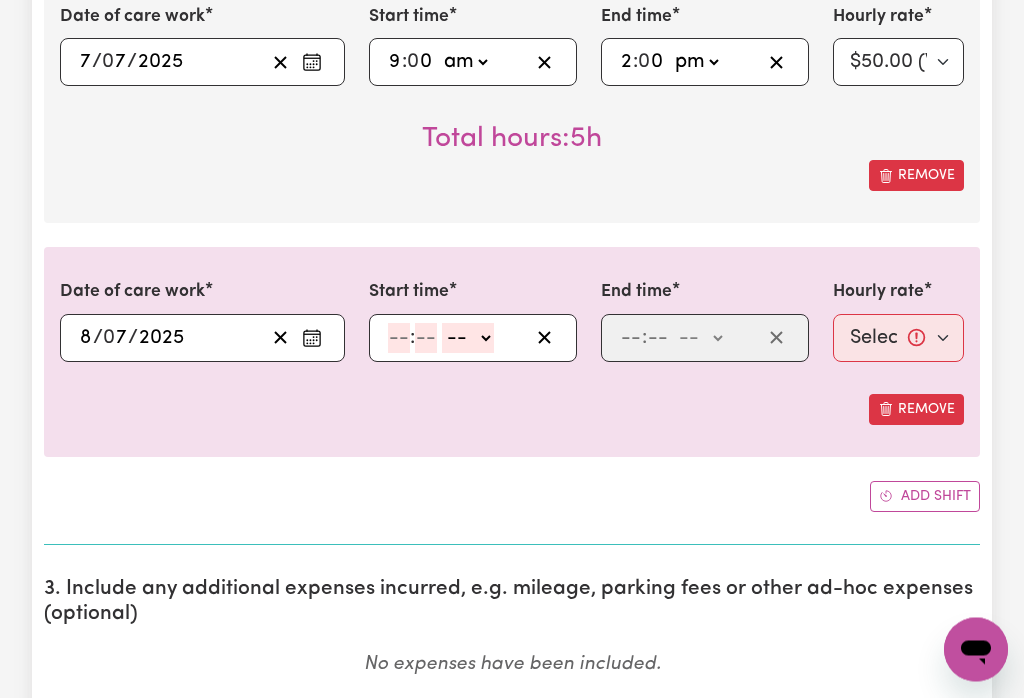 scroll, scrollTop: 967, scrollLeft: 0, axis: vertical 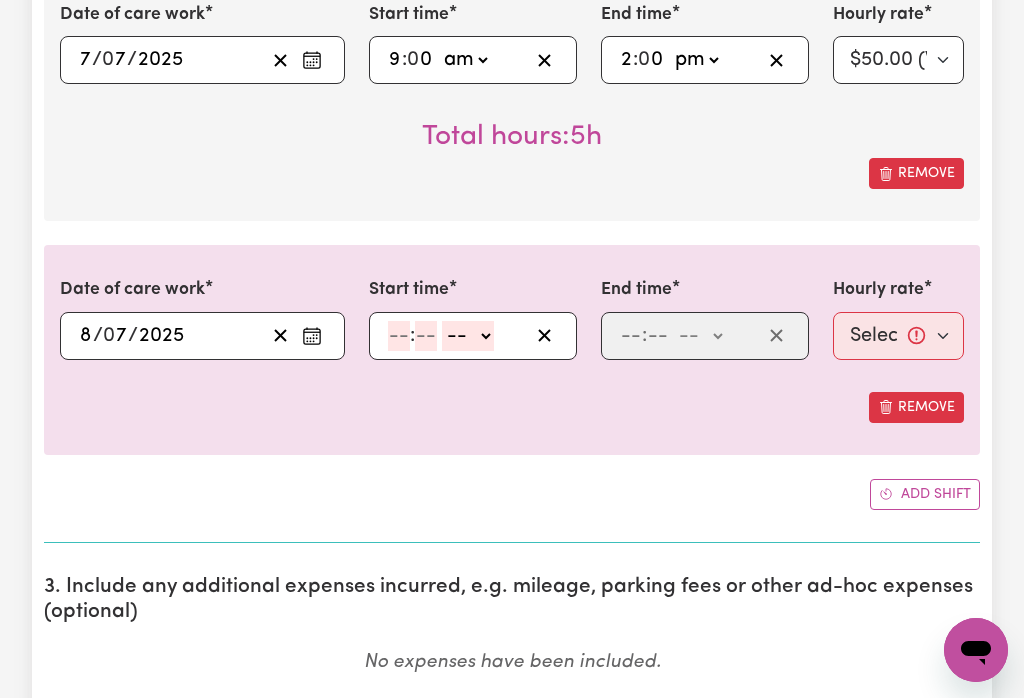 click 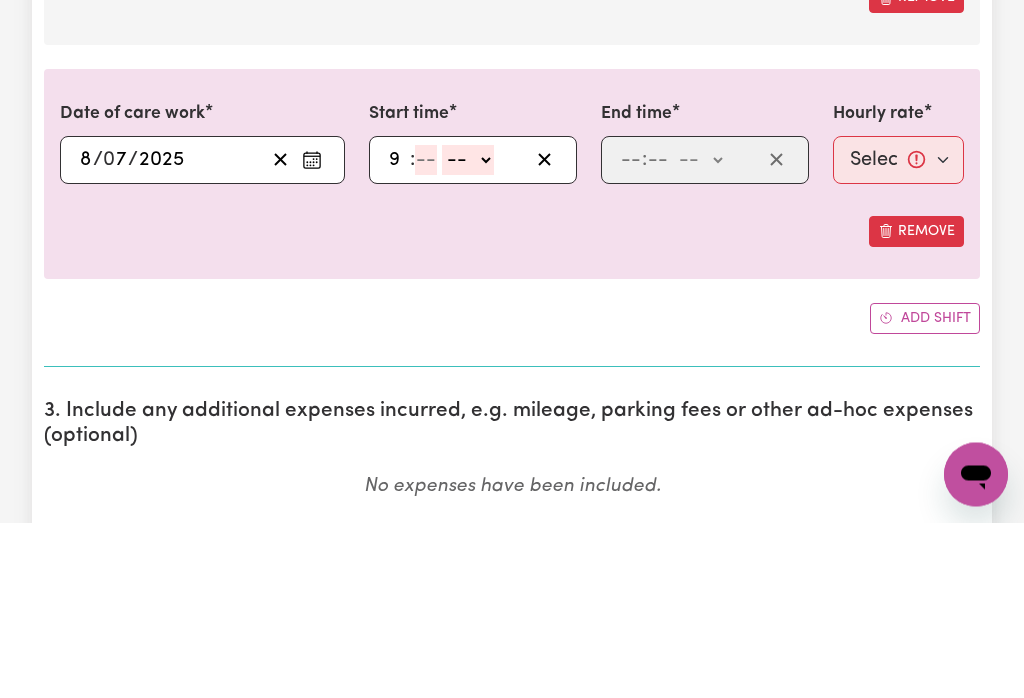 type on "9" 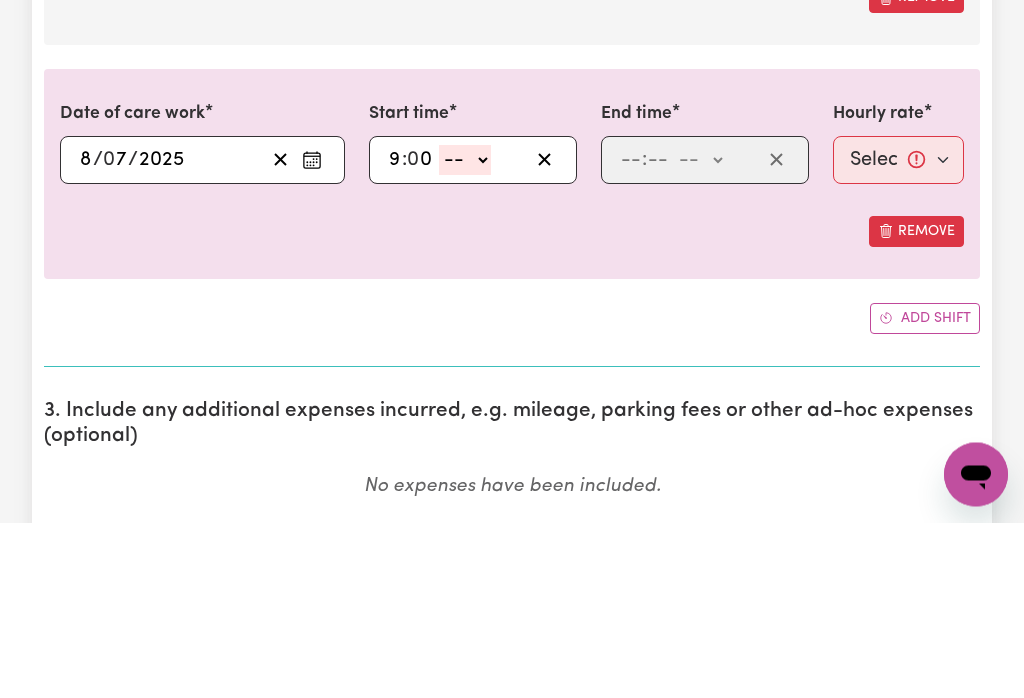 type on "0" 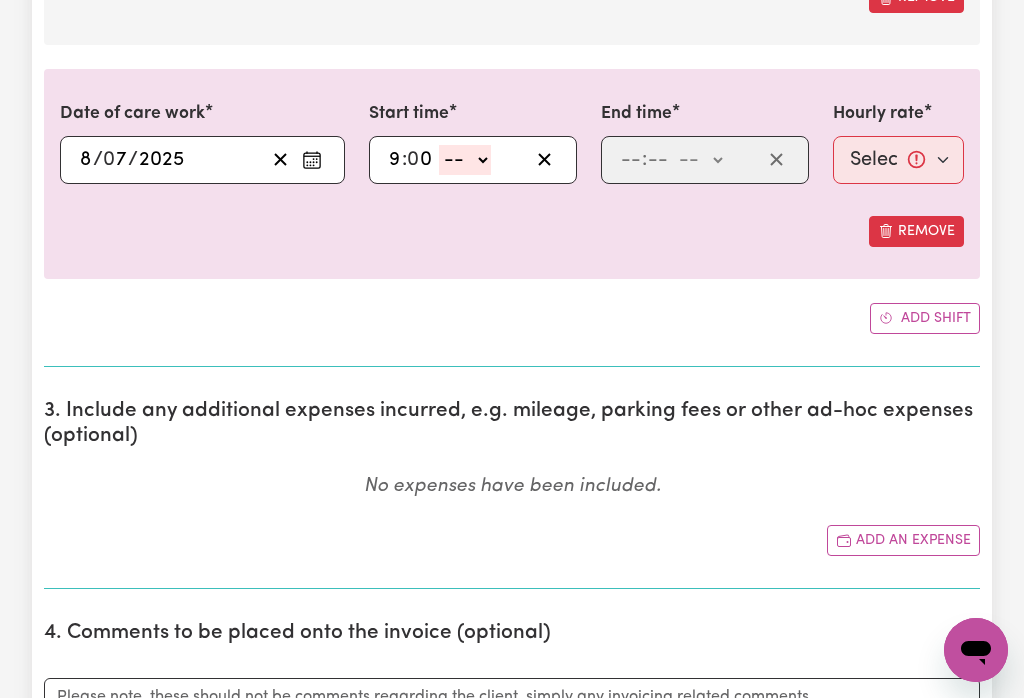 select on "am" 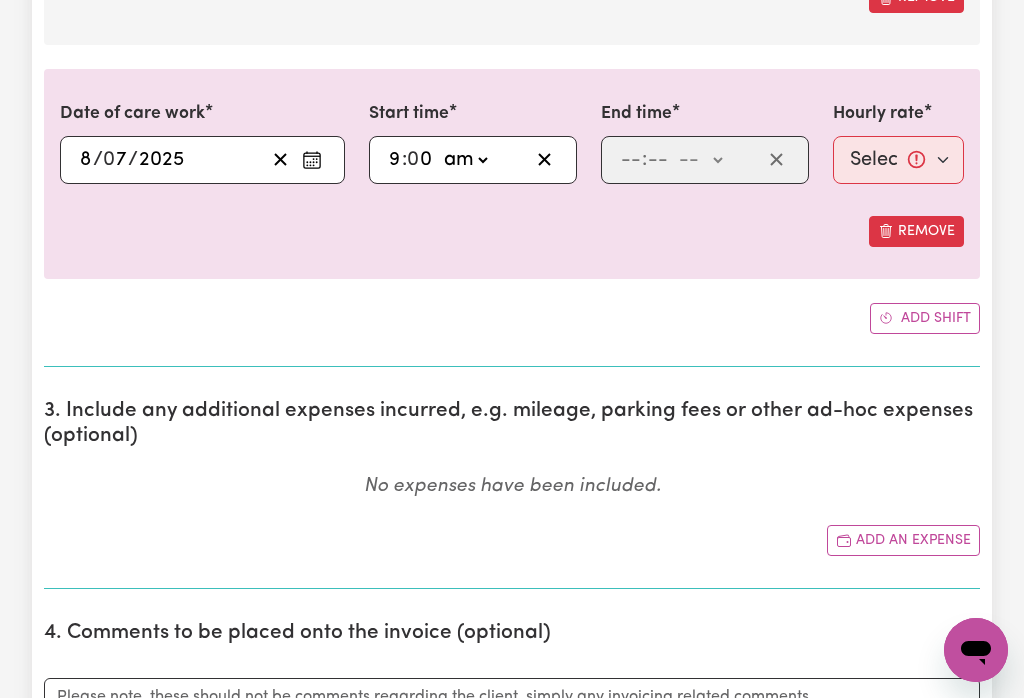 type on "09:00" 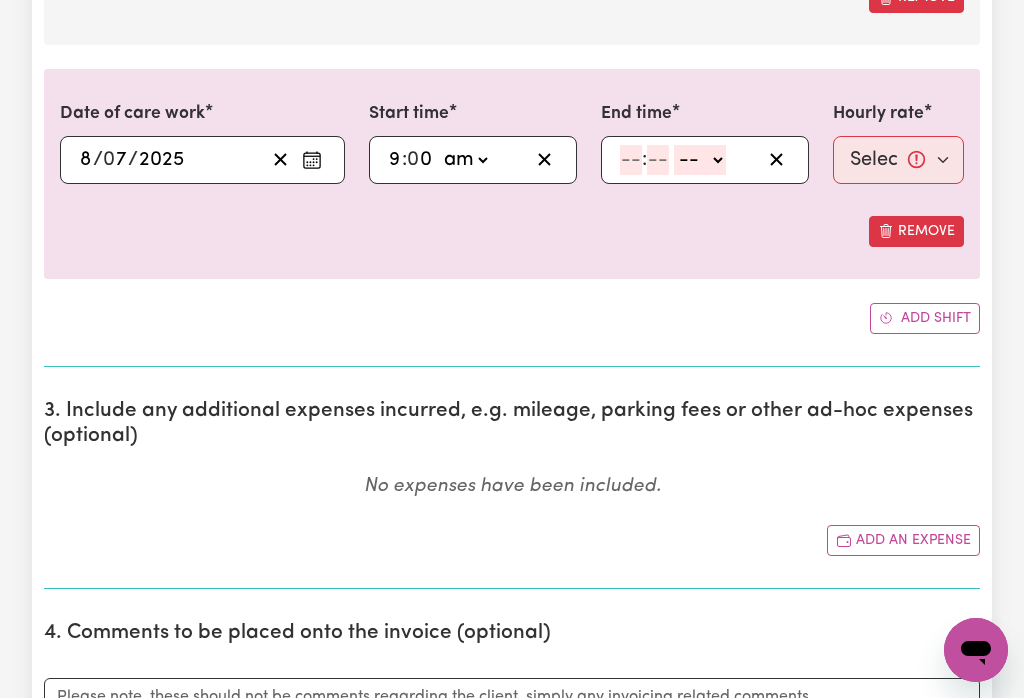 click 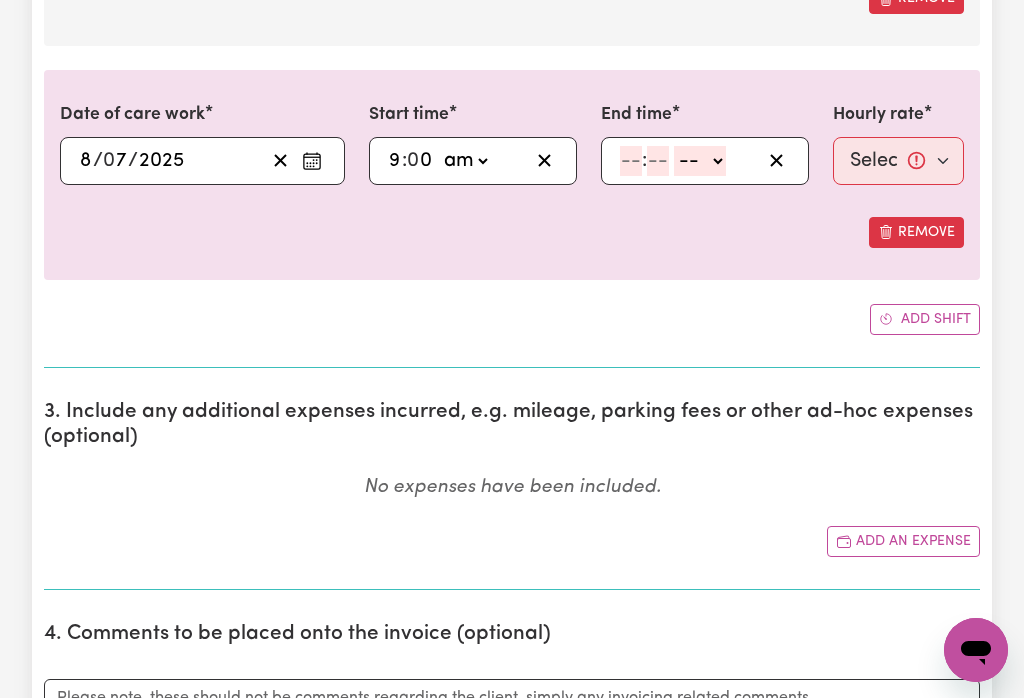 type on "2" 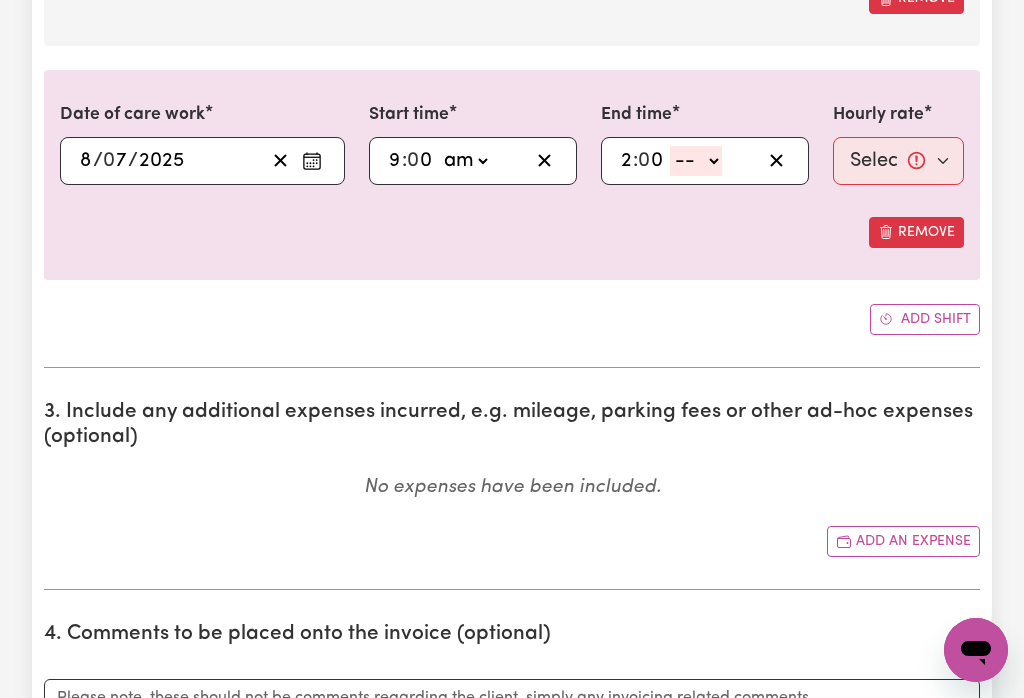 type on "0" 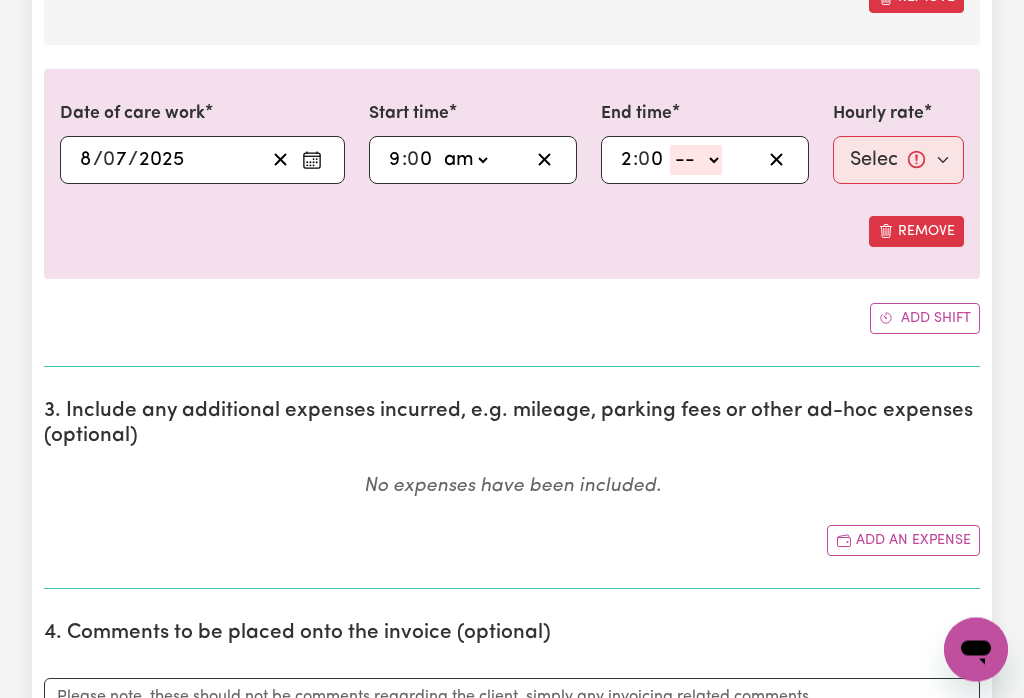 select on "pm" 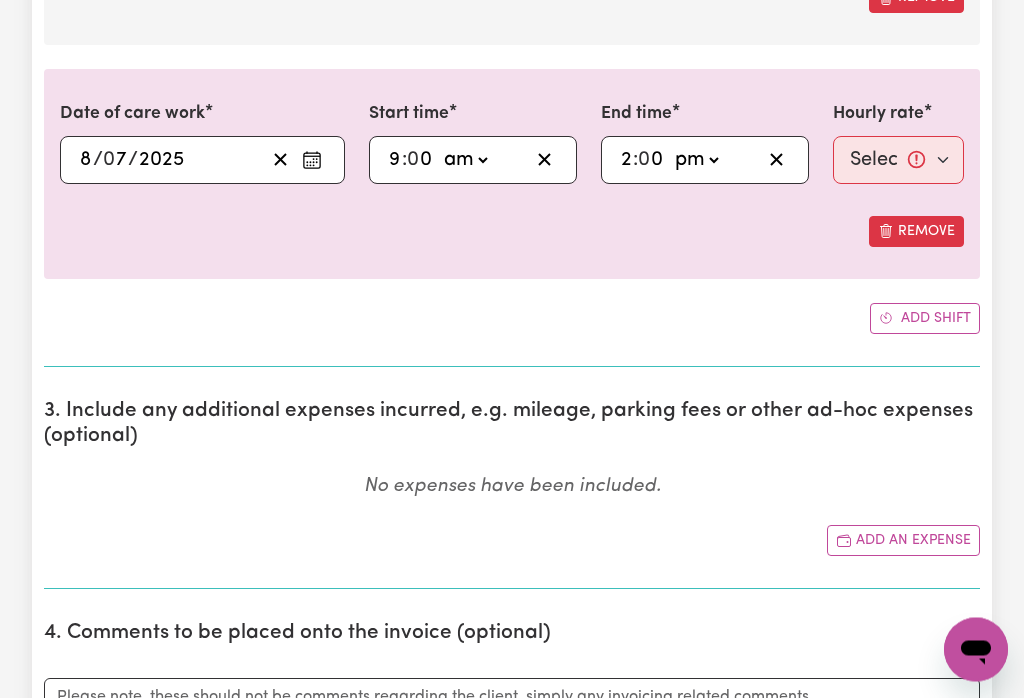 type on "14:00" 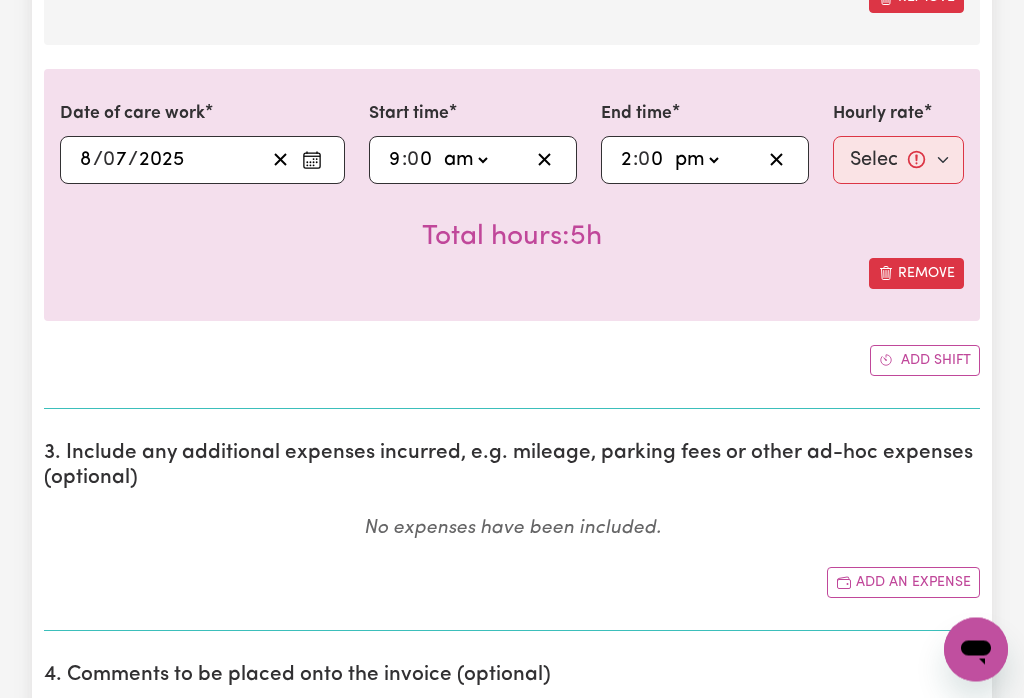 scroll, scrollTop: 1143, scrollLeft: 0, axis: vertical 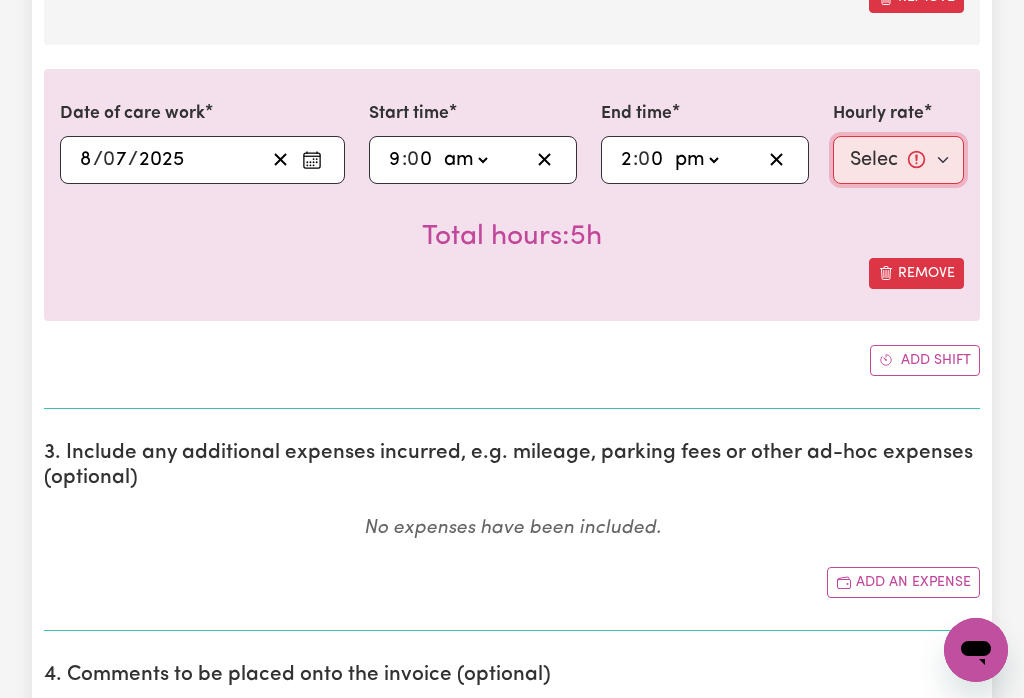 click on "Select rate... $50.00 (Weekday) $70.00 ([DATE])" at bounding box center (898, 160) 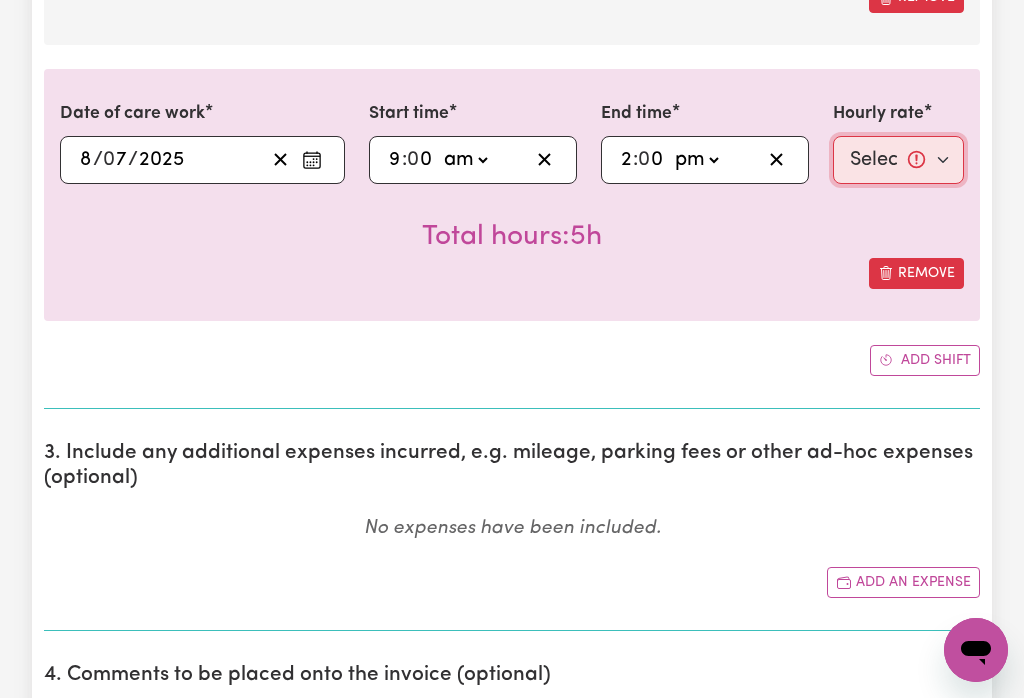 select on "50-Weekday" 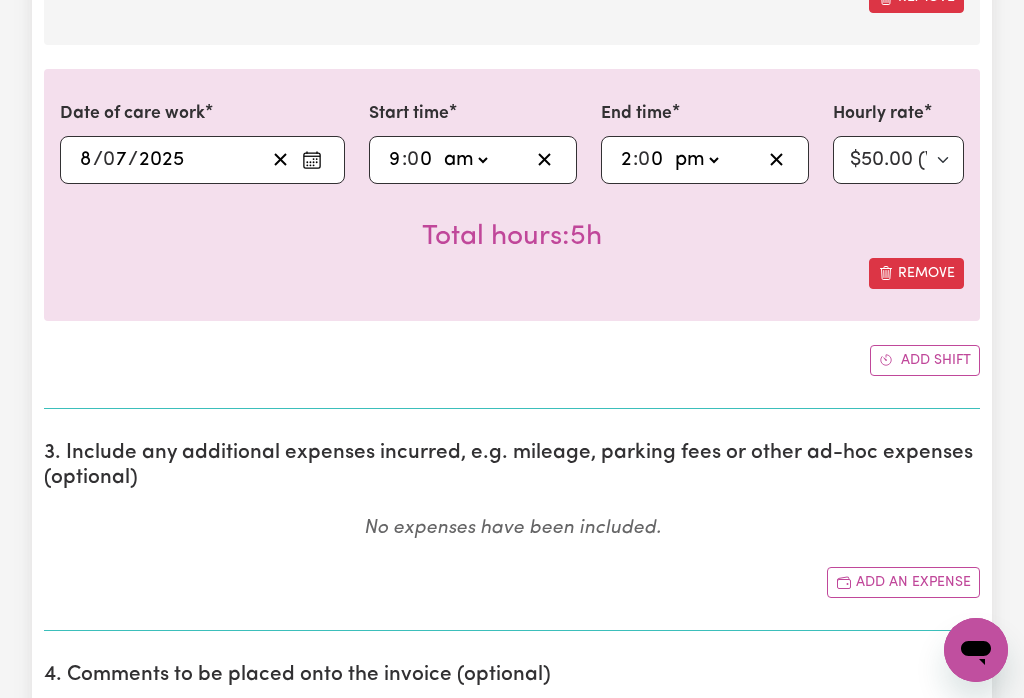 click on "Add shift" at bounding box center (925, 360) 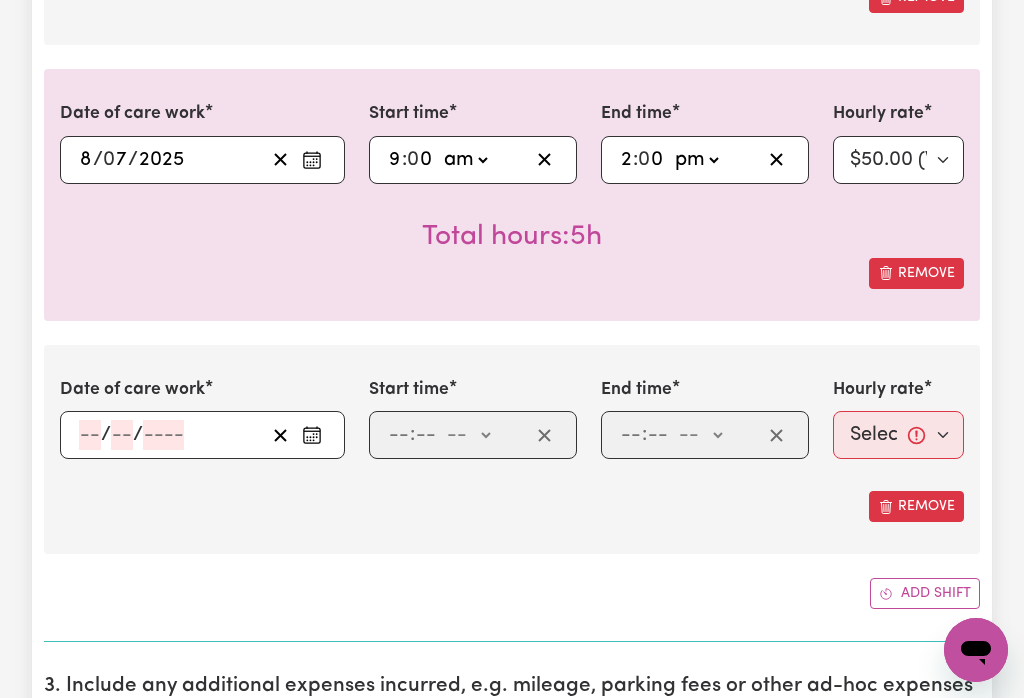 click 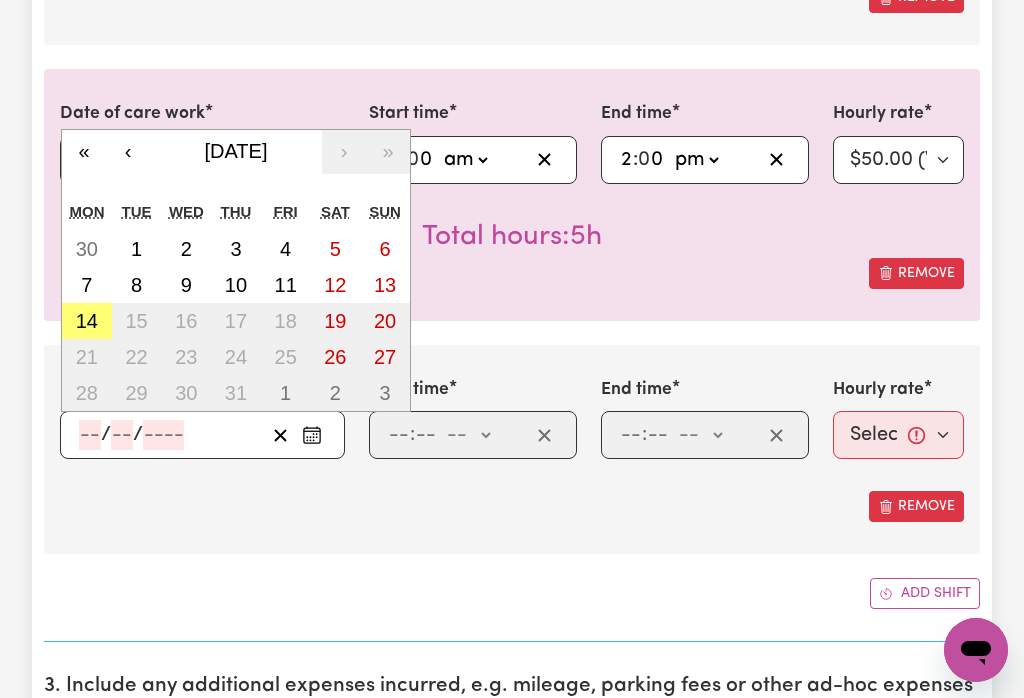 click on "10" at bounding box center (236, 285) 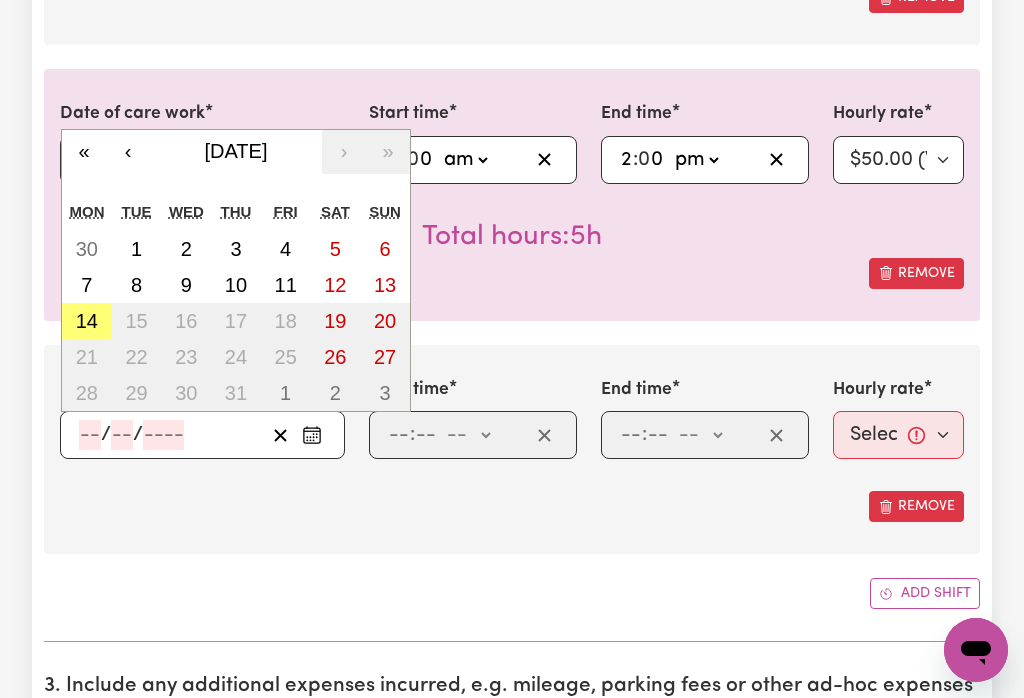 type on "[DATE]" 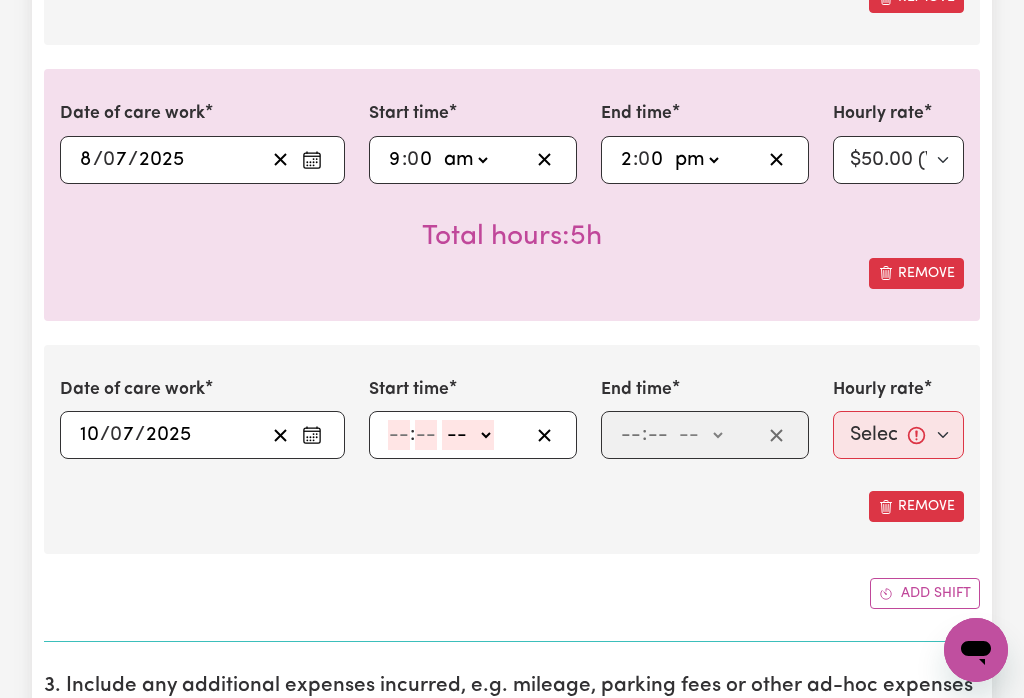 click 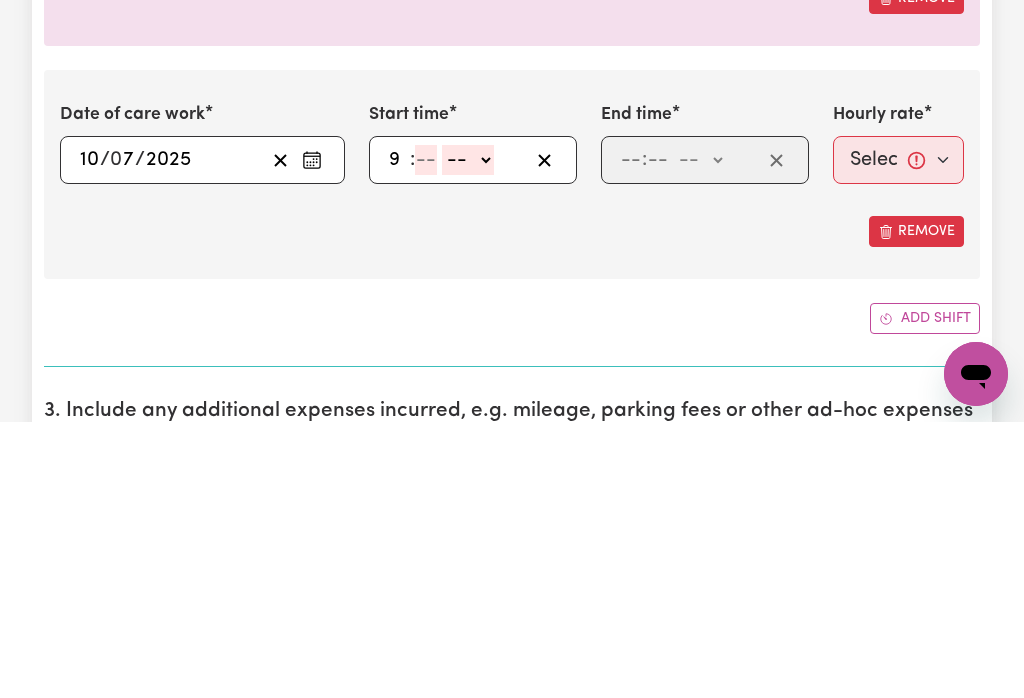 type on "9" 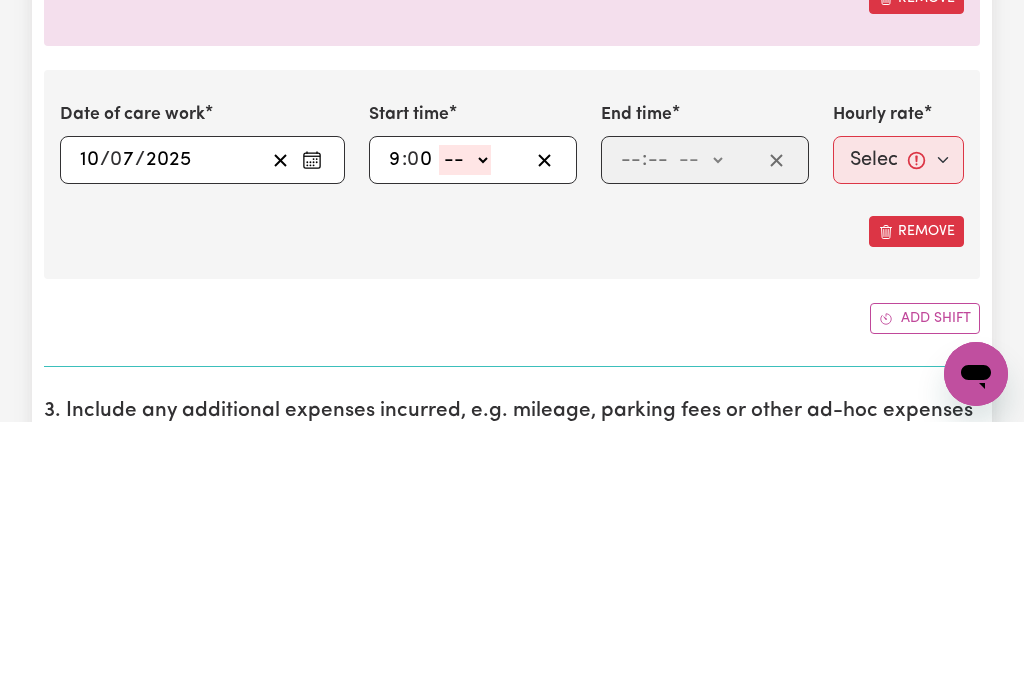 type on "0" 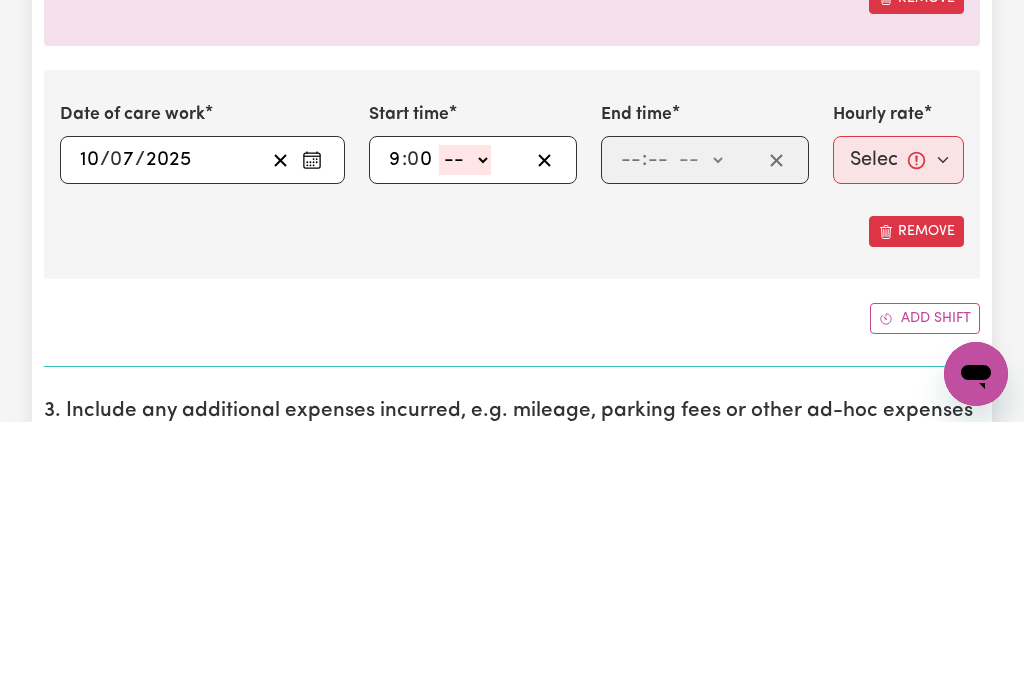 click on "-- am pm" 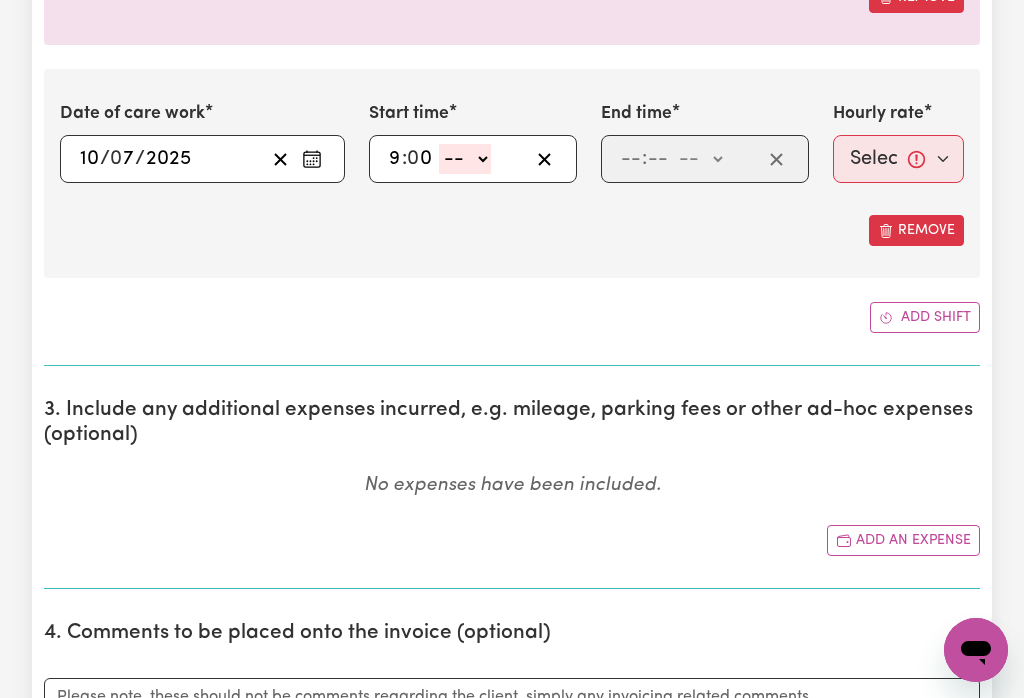 select on "am" 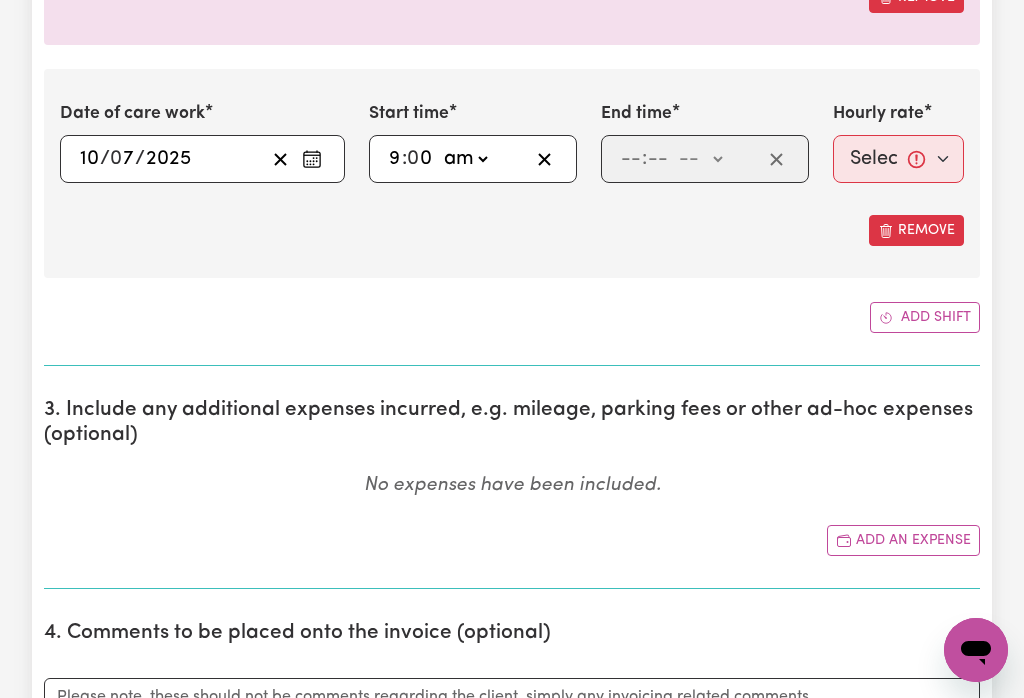 type on "09:00" 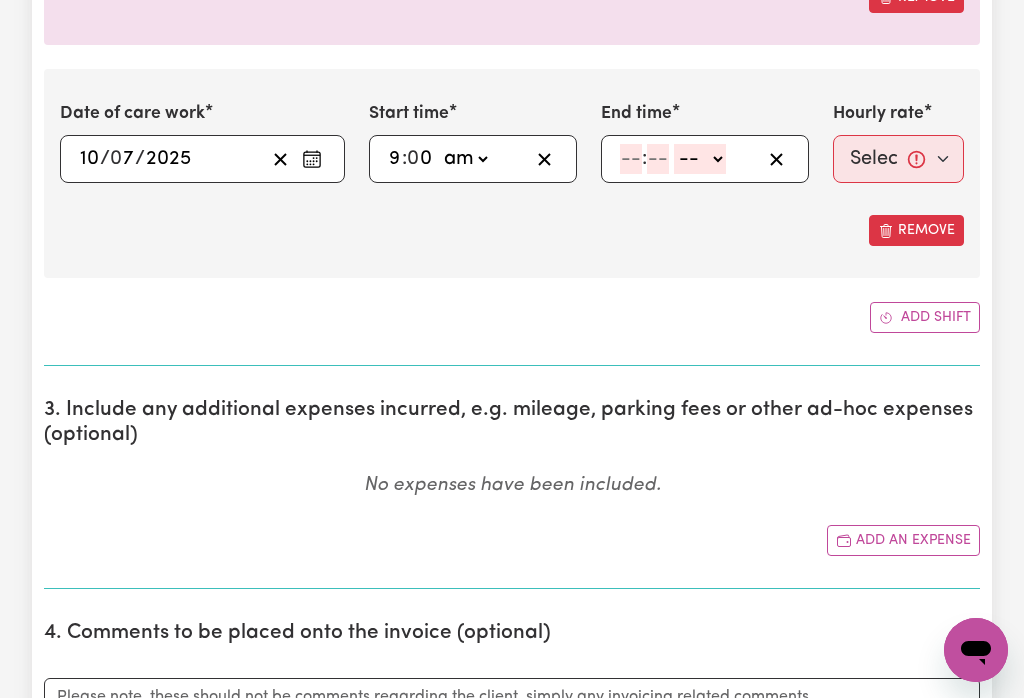 click 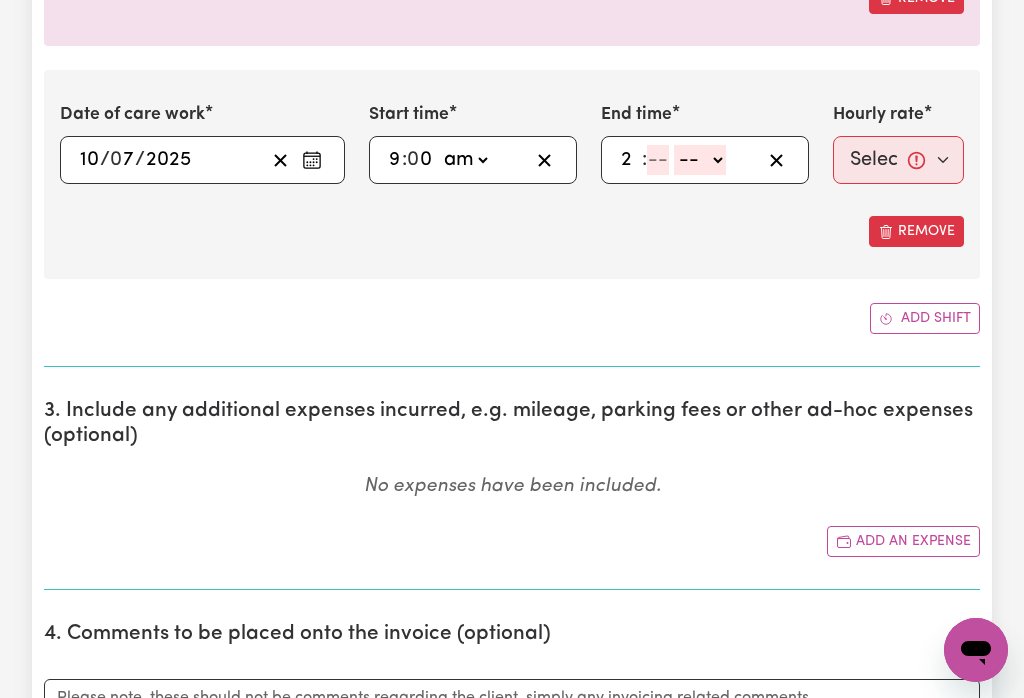 type on "2" 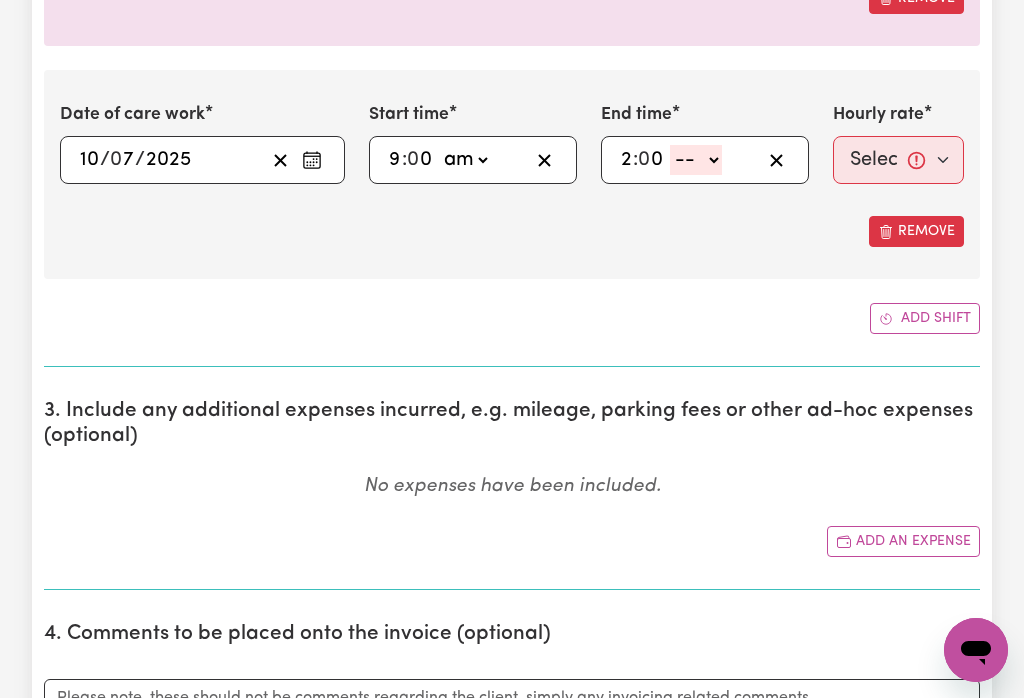 type on "0" 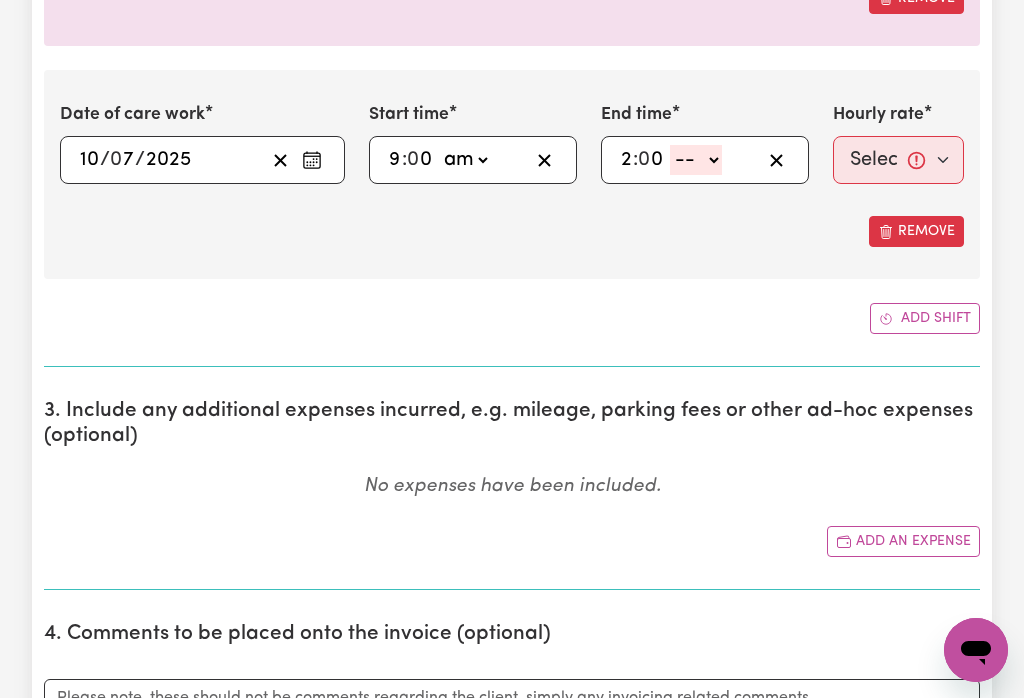 click on "-- am pm" 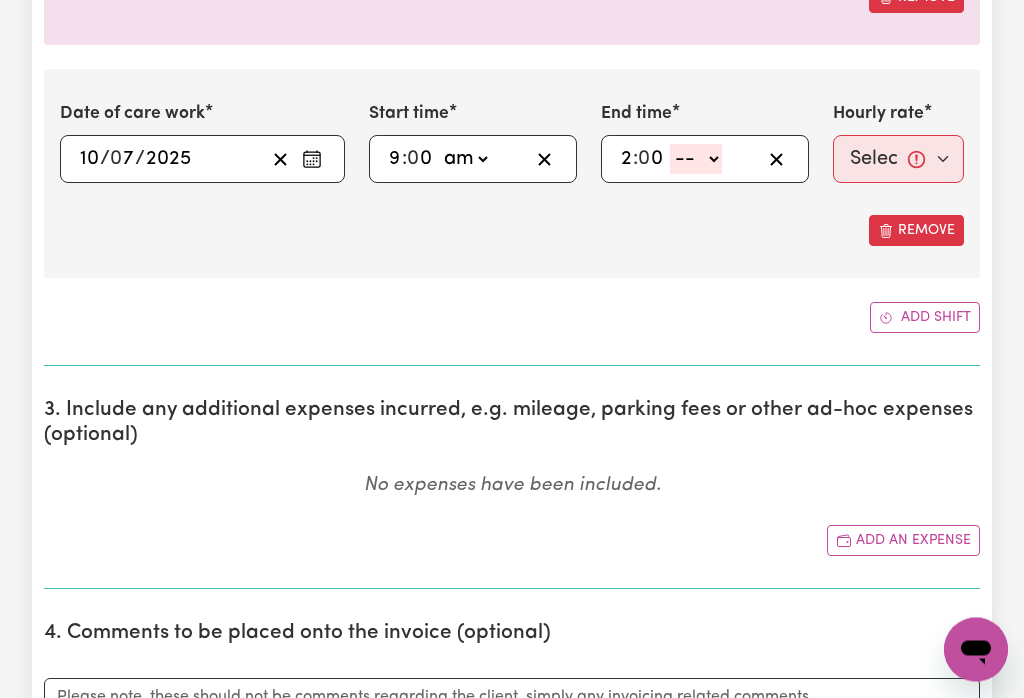 select on "pm" 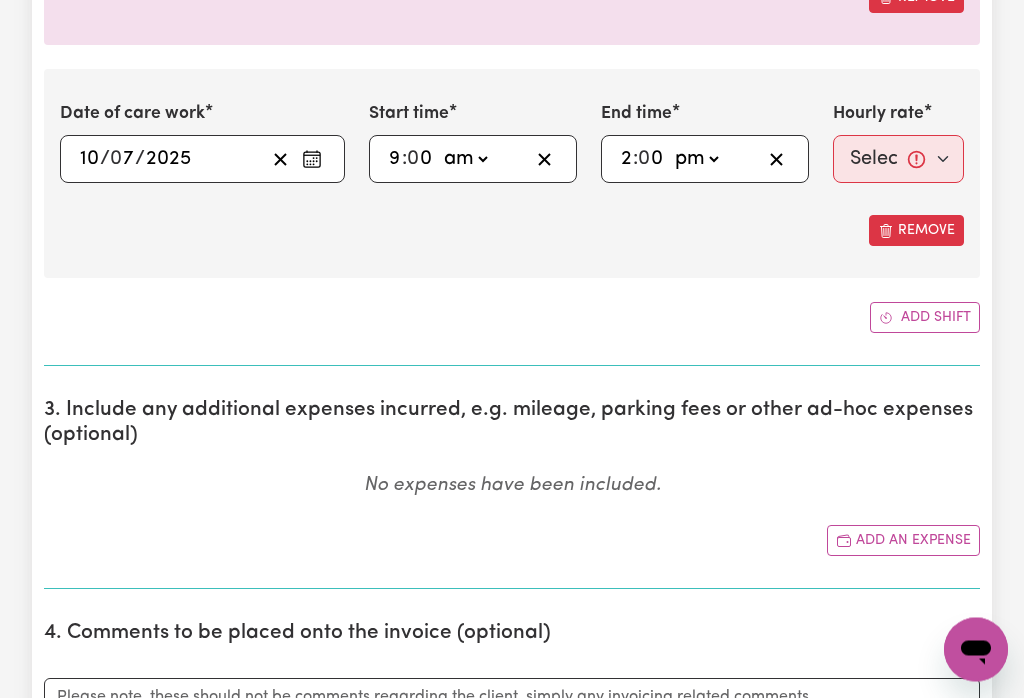 type on "14:00" 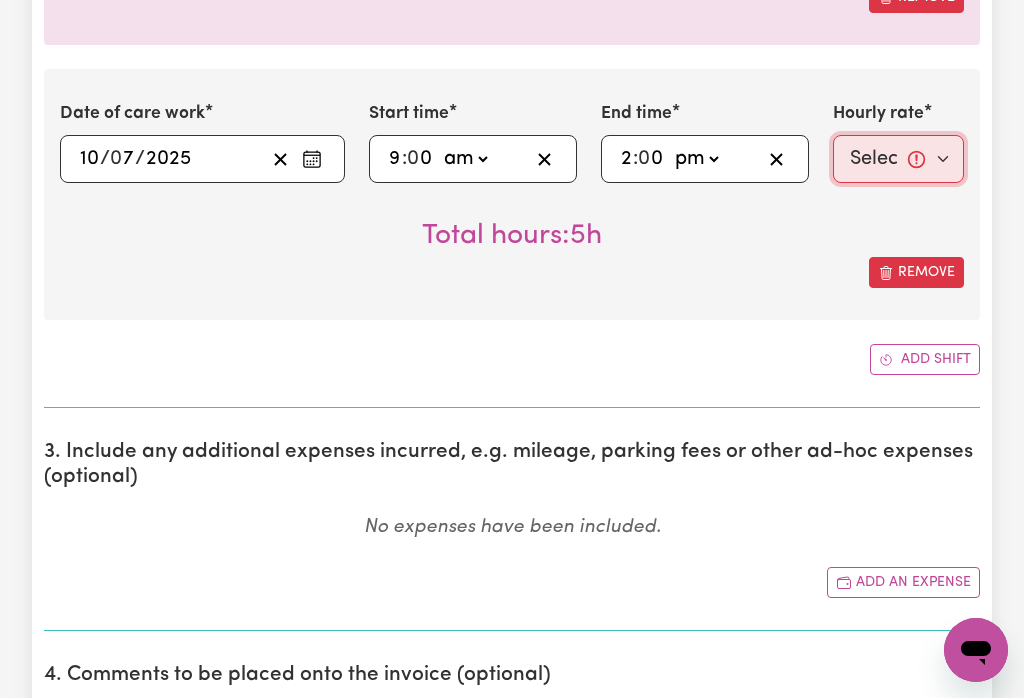 click on "Select rate... $50.00 (Weekday) $70.00 ([DATE])" at bounding box center [898, 159] 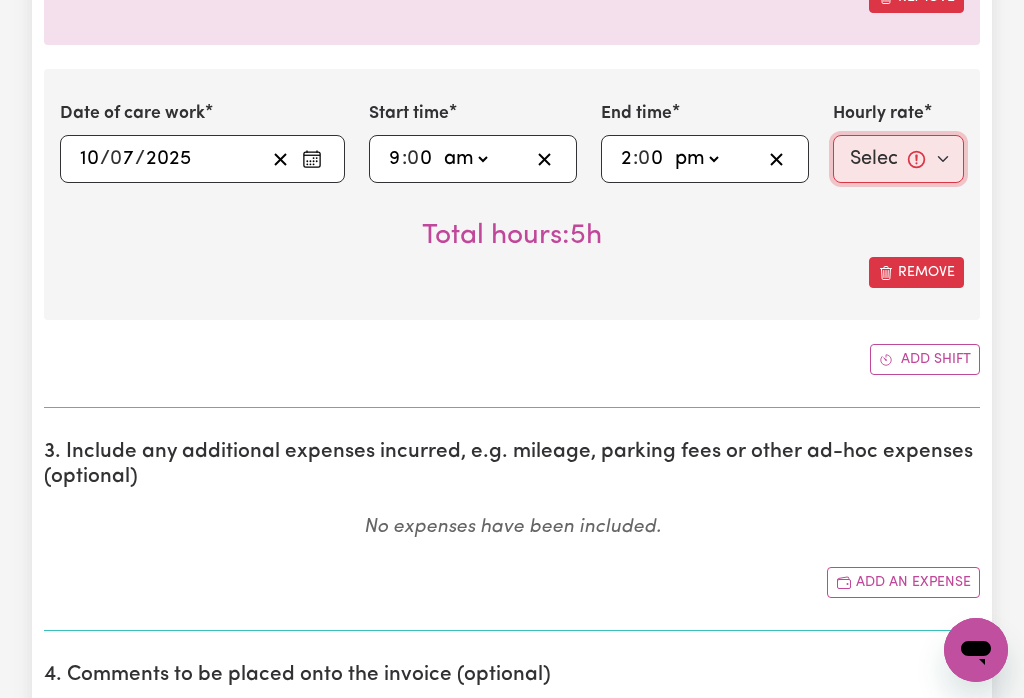select on "50-Weekday" 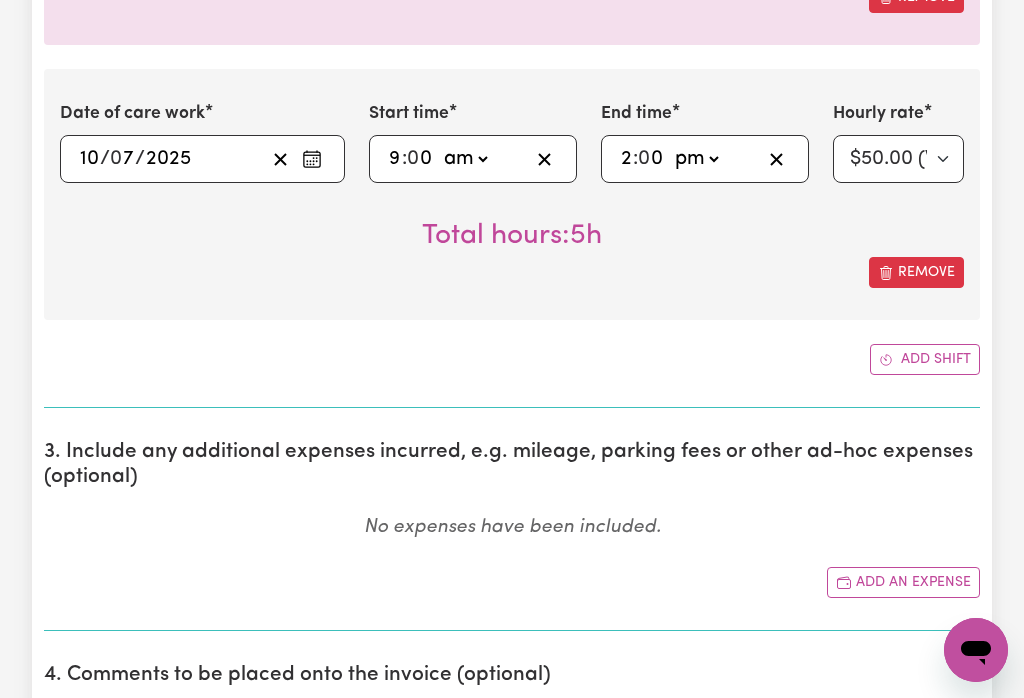 click on "Add shift" at bounding box center [925, 359] 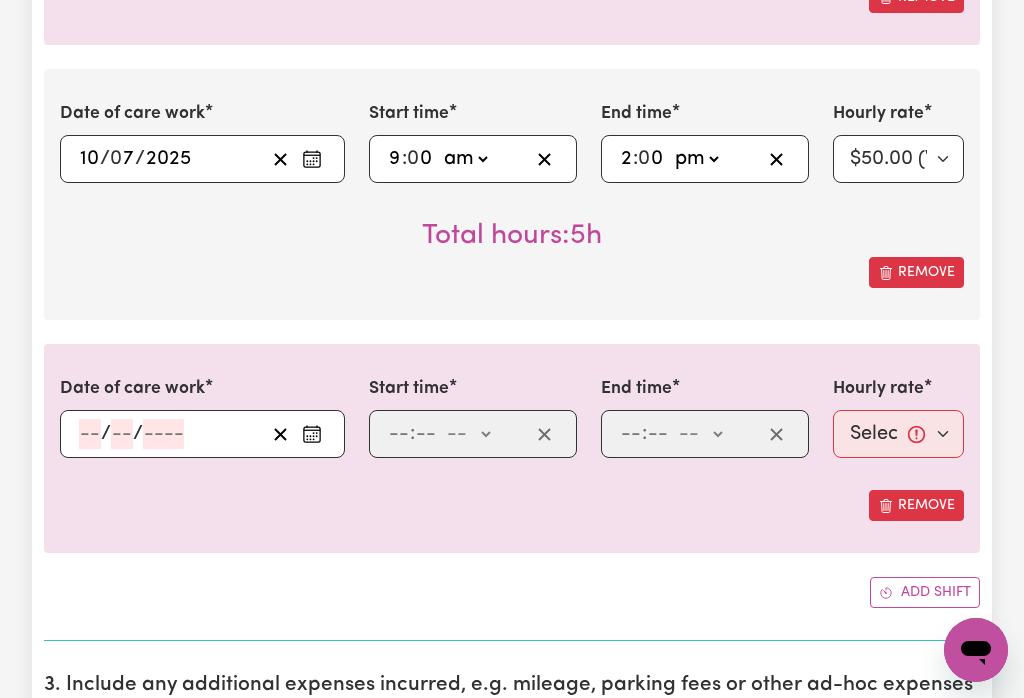 click at bounding box center (312, 434) 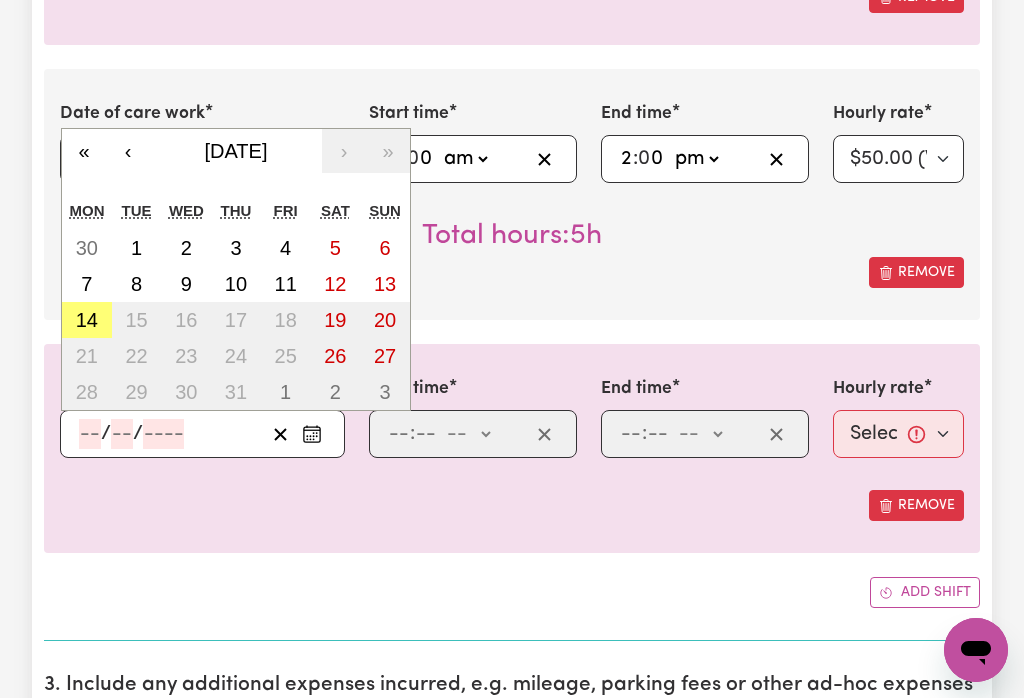 click on "11" at bounding box center (286, 284) 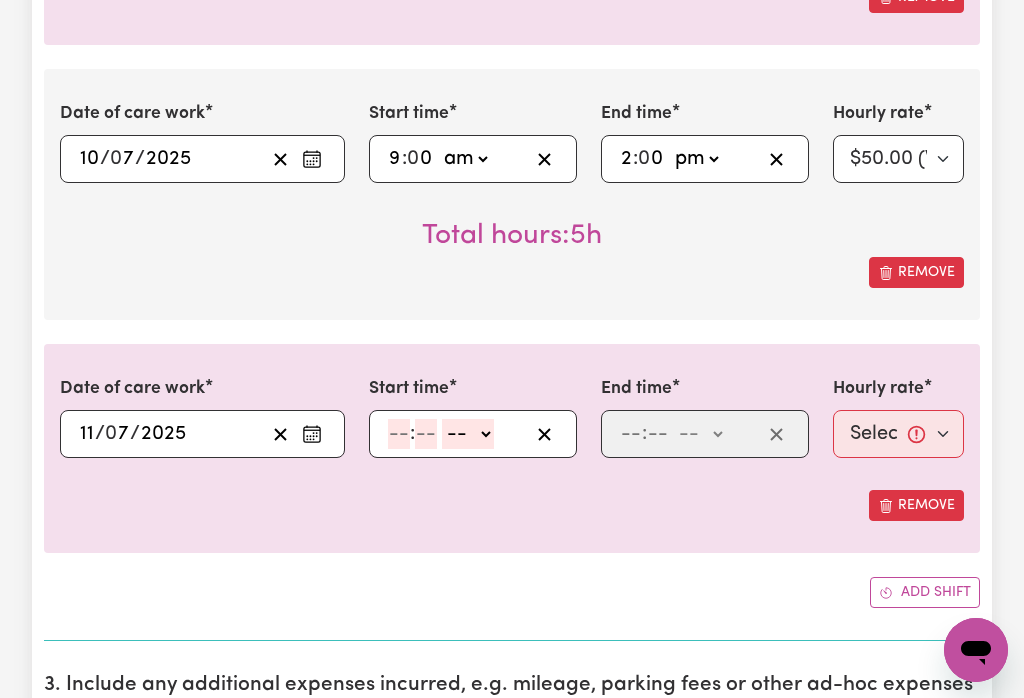 click 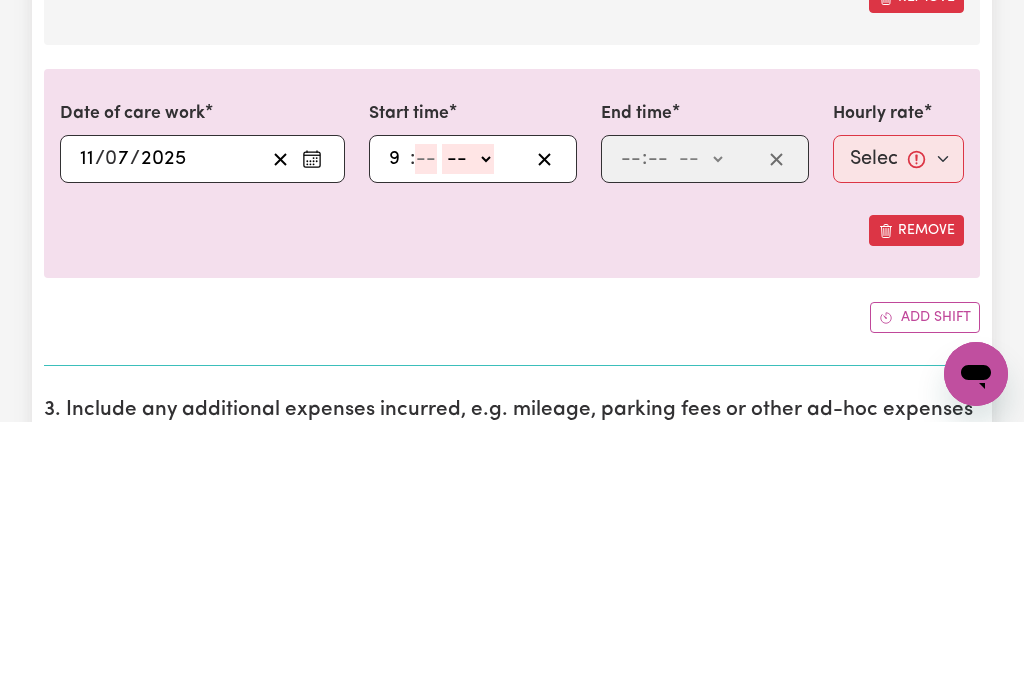 type on "9" 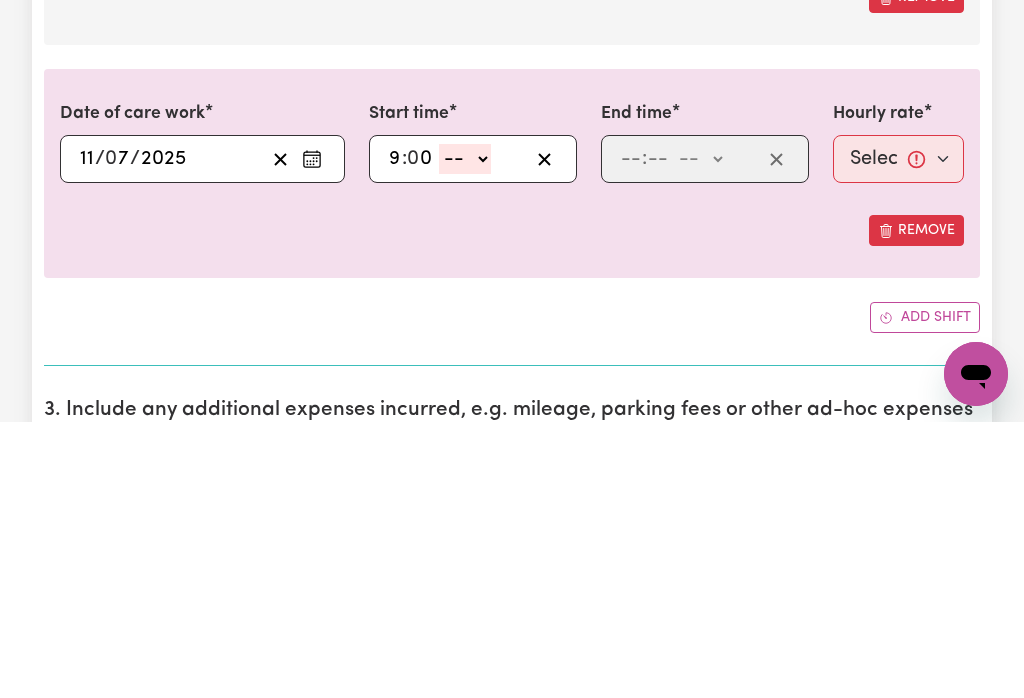 type on "0" 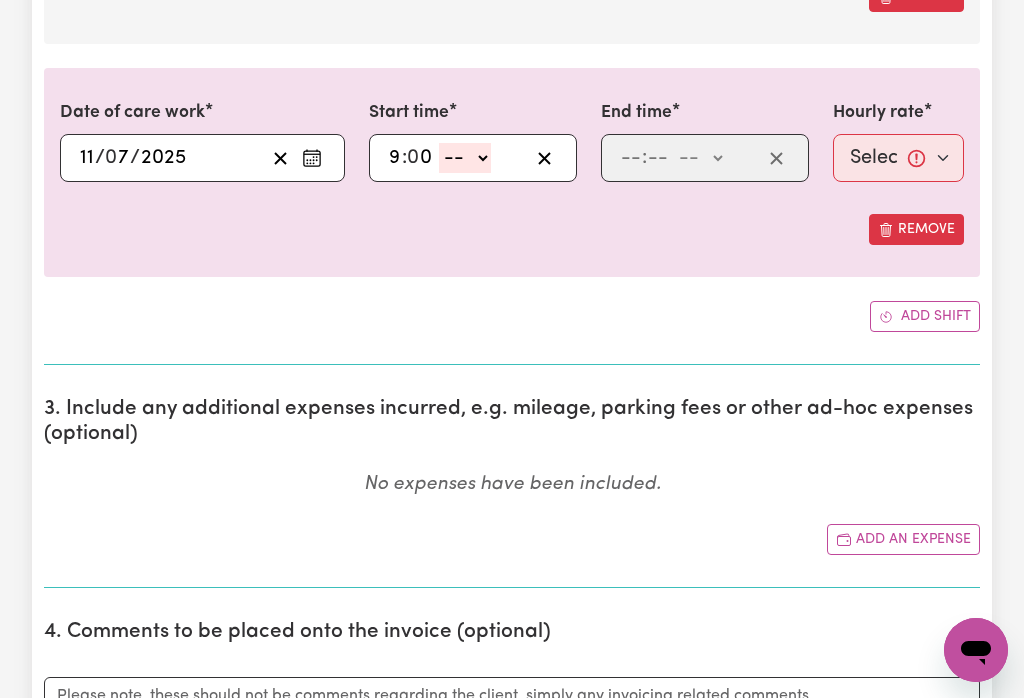 select on "am" 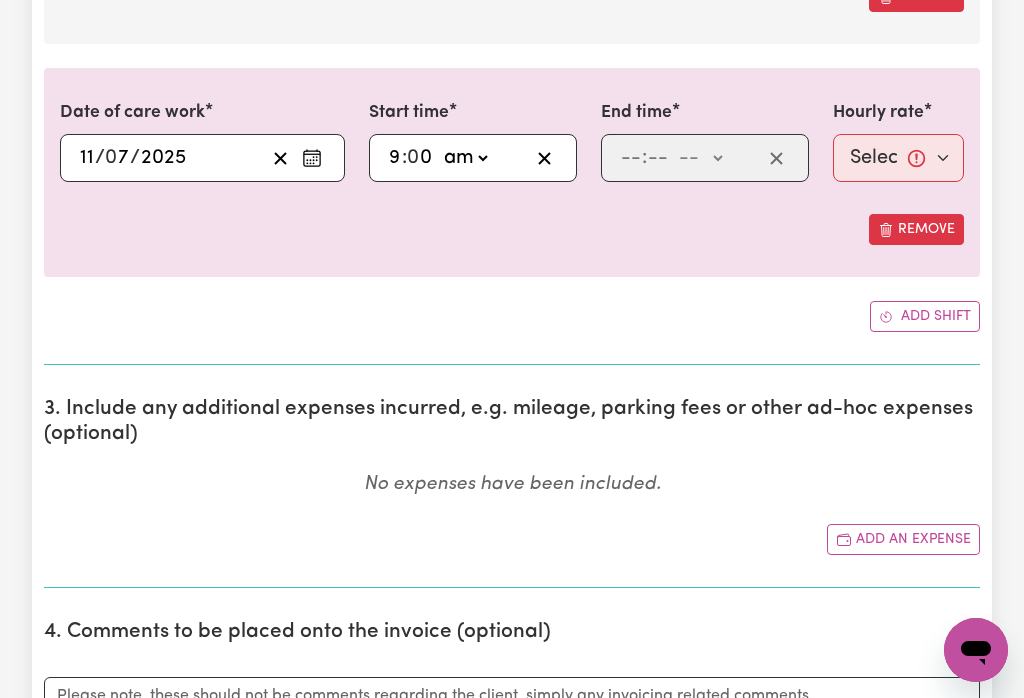 type on "09:00" 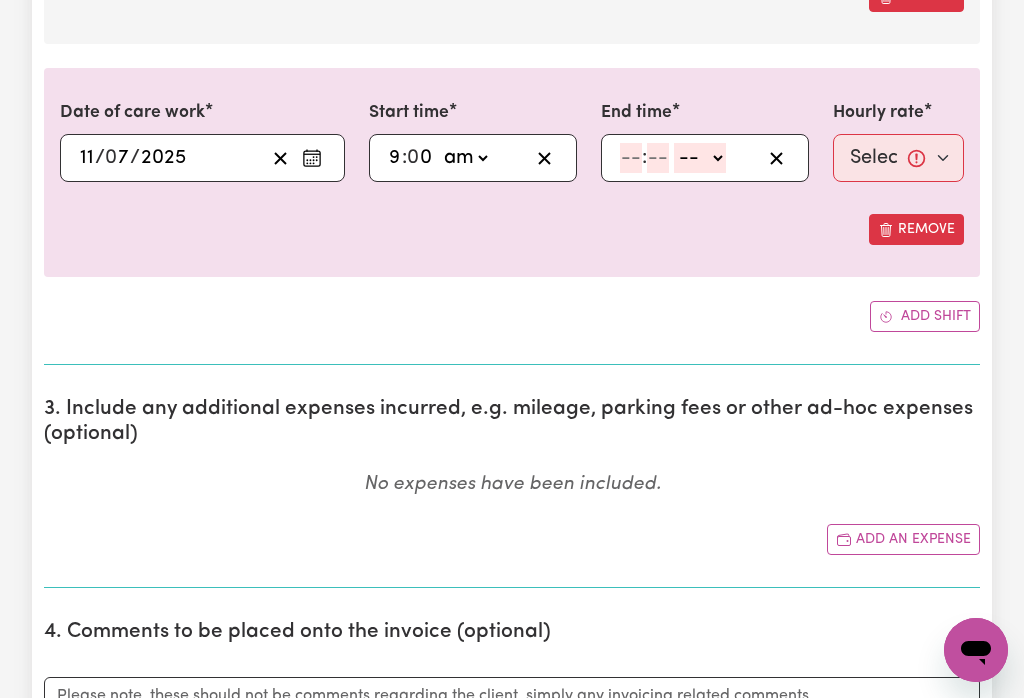 click 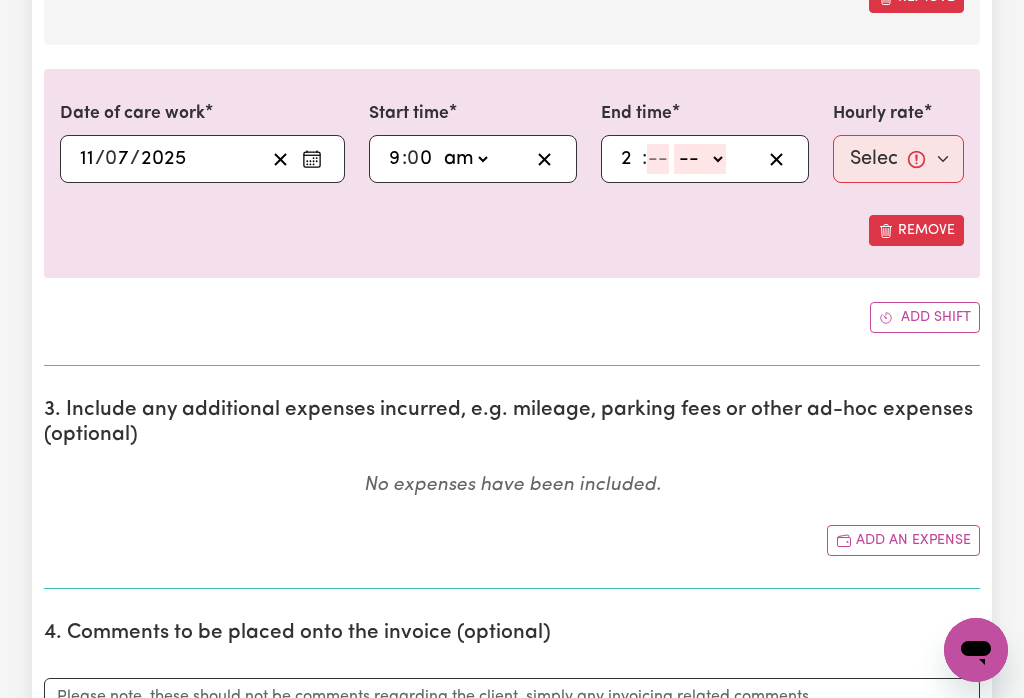 type on "2" 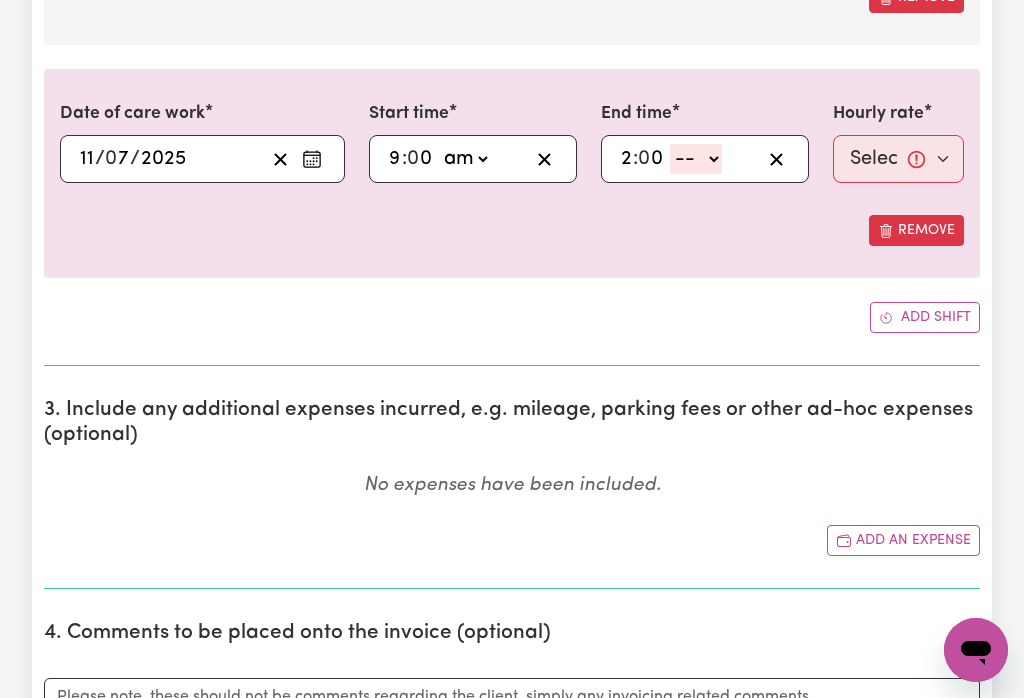 type on "0" 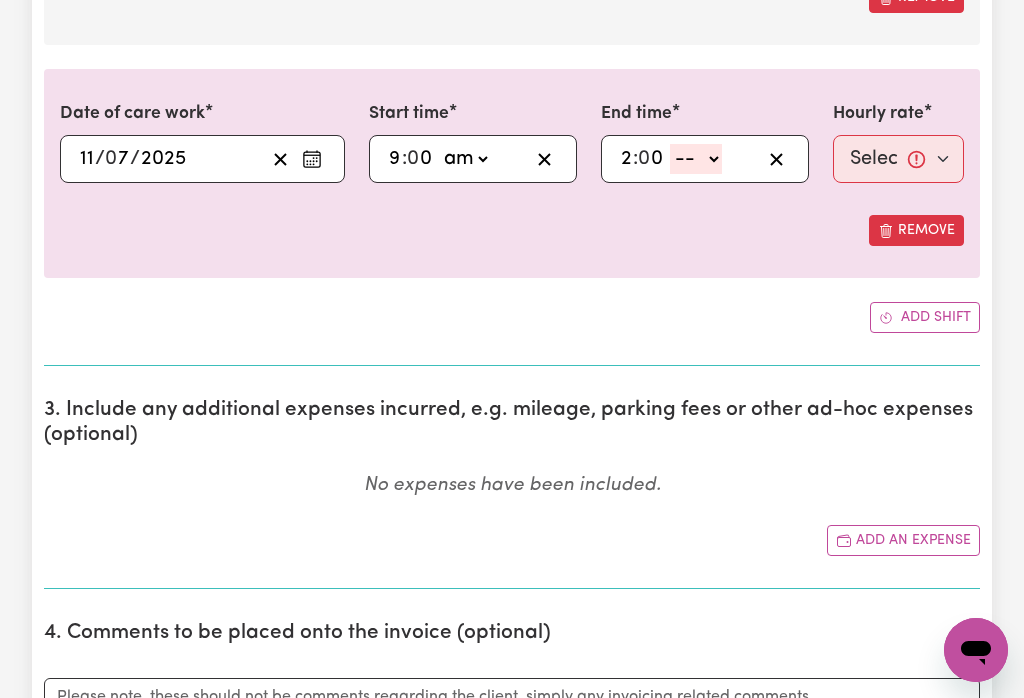 click on "-- am pm" 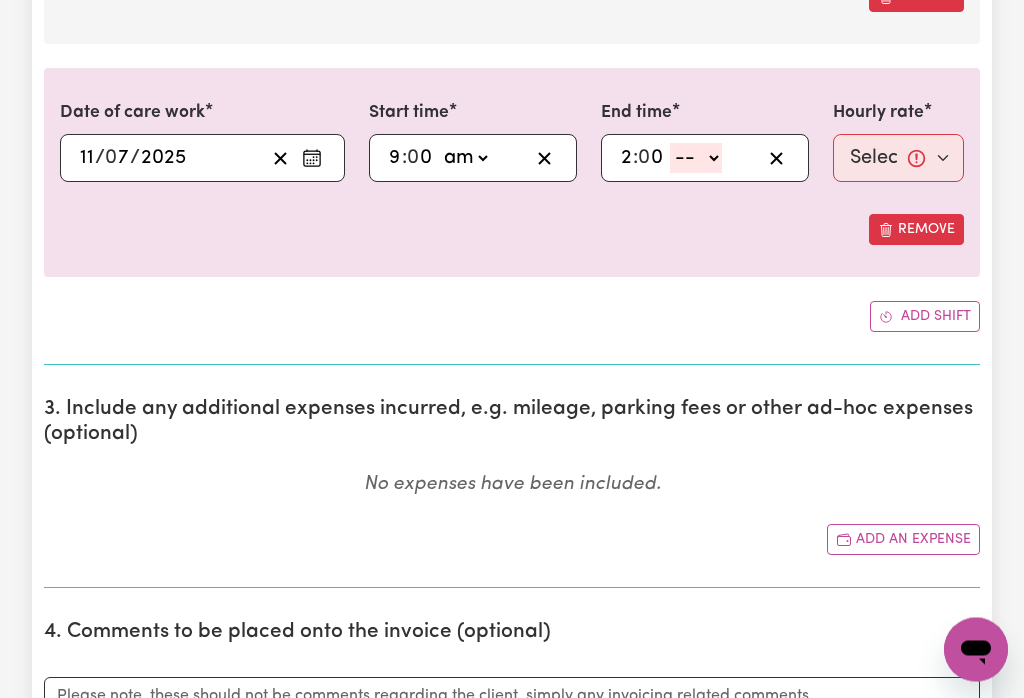 select on "pm" 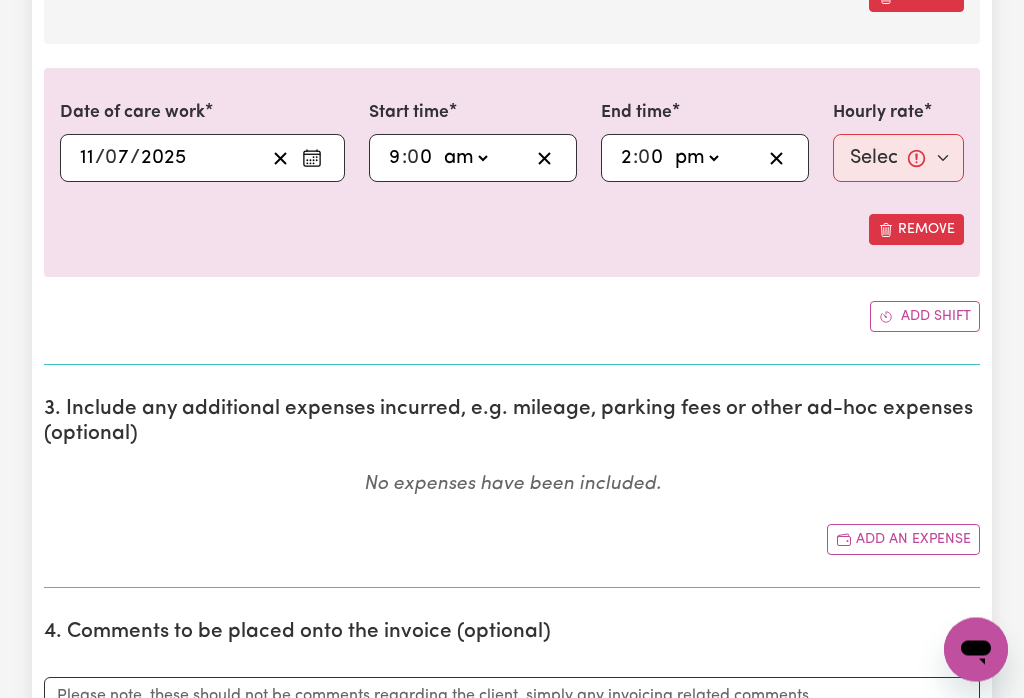 type on "14:00" 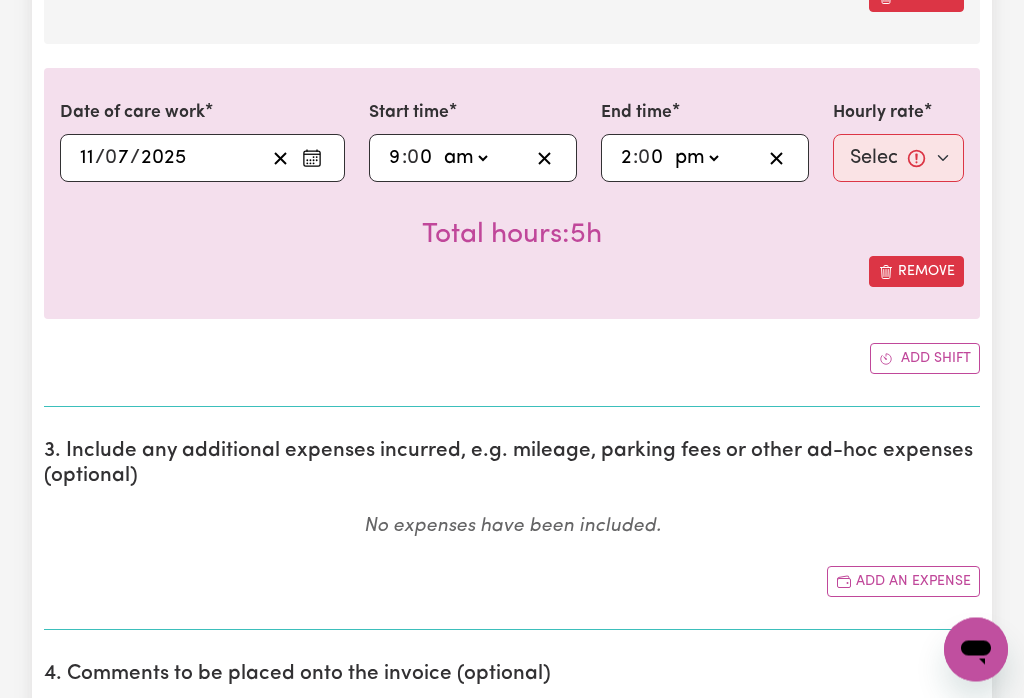 scroll, scrollTop: 1695, scrollLeft: 0, axis: vertical 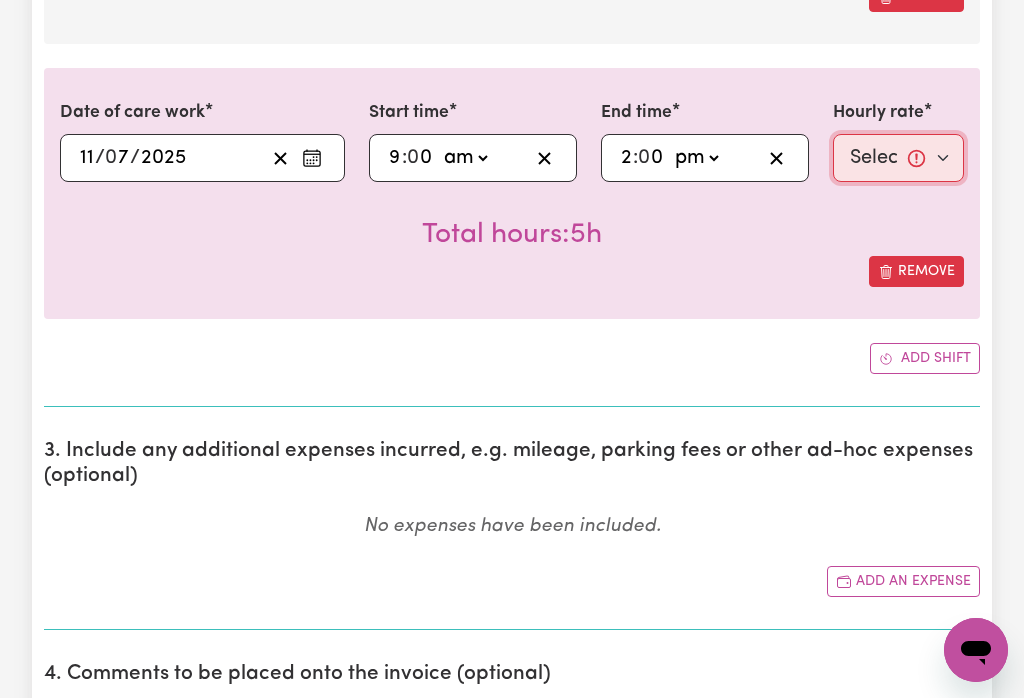 click on "Select rate... $50.00 (Weekday) $70.00 ([DATE])" at bounding box center (898, 158) 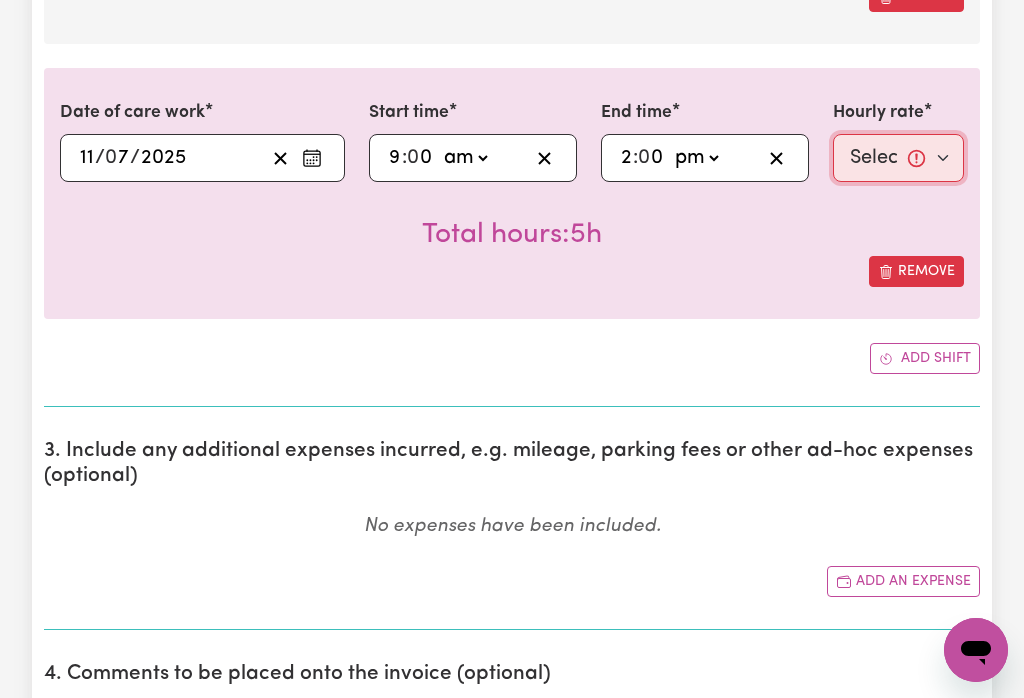 select on "50-Weekday" 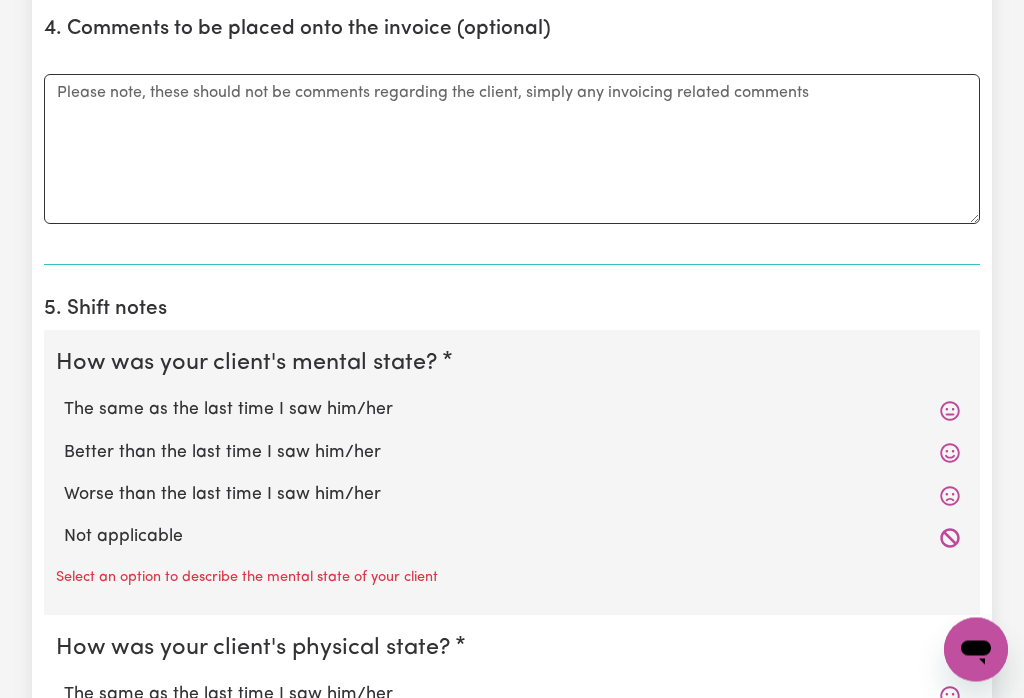 scroll, scrollTop: 2340, scrollLeft: 0, axis: vertical 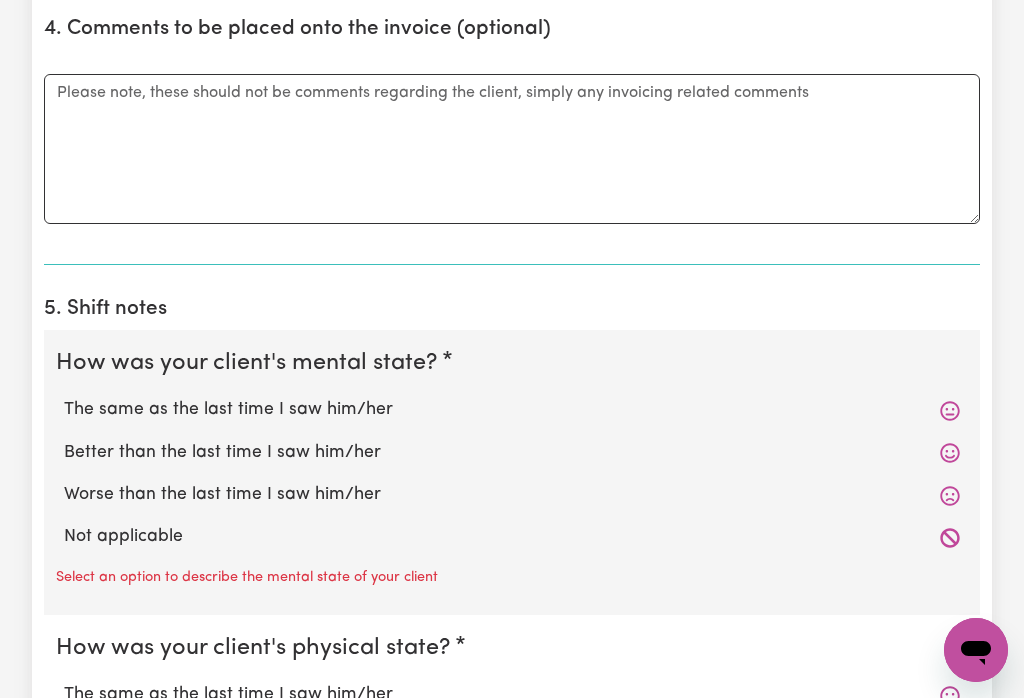 click on "The same as the last time I saw him/her" at bounding box center (512, 410) 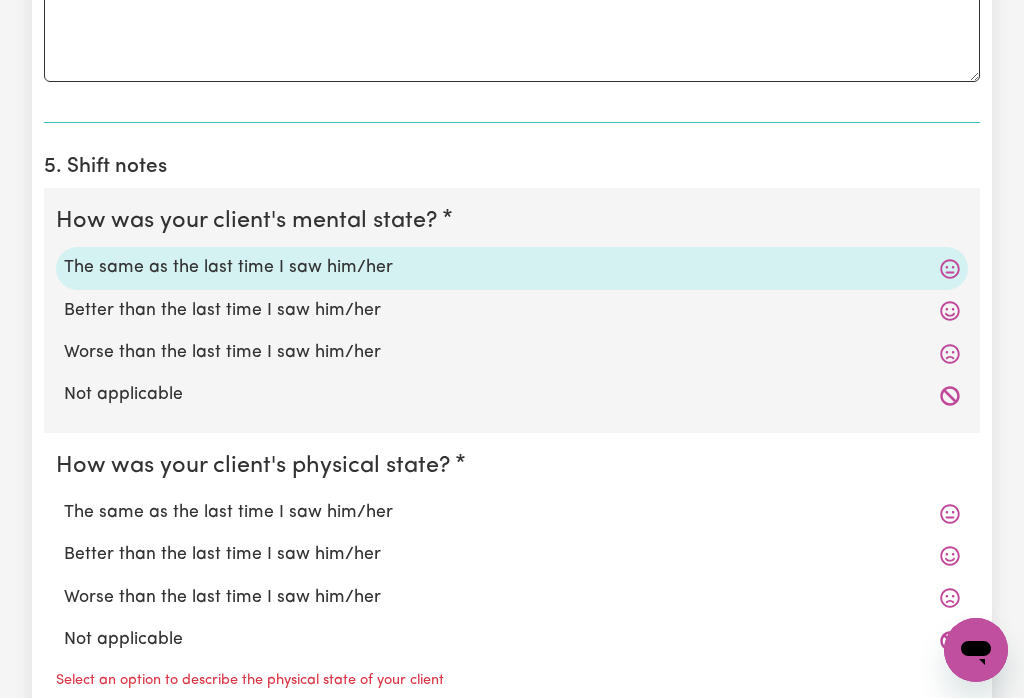 scroll, scrollTop: 2561, scrollLeft: 0, axis: vertical 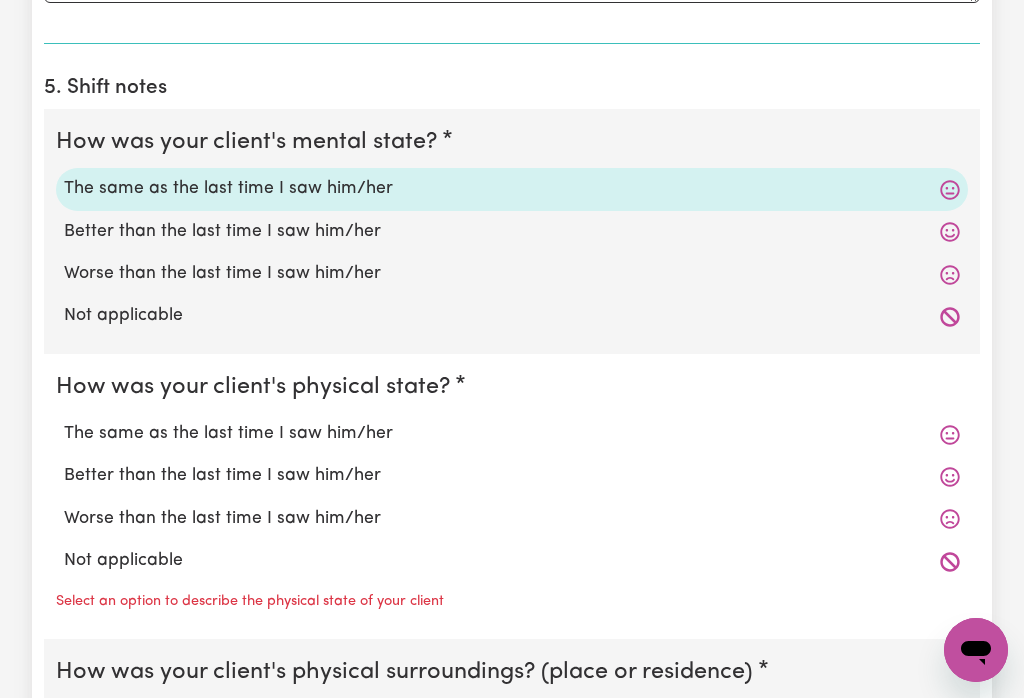 click on "The same as the last time I saw him/her" at bounding box center (512, 434) 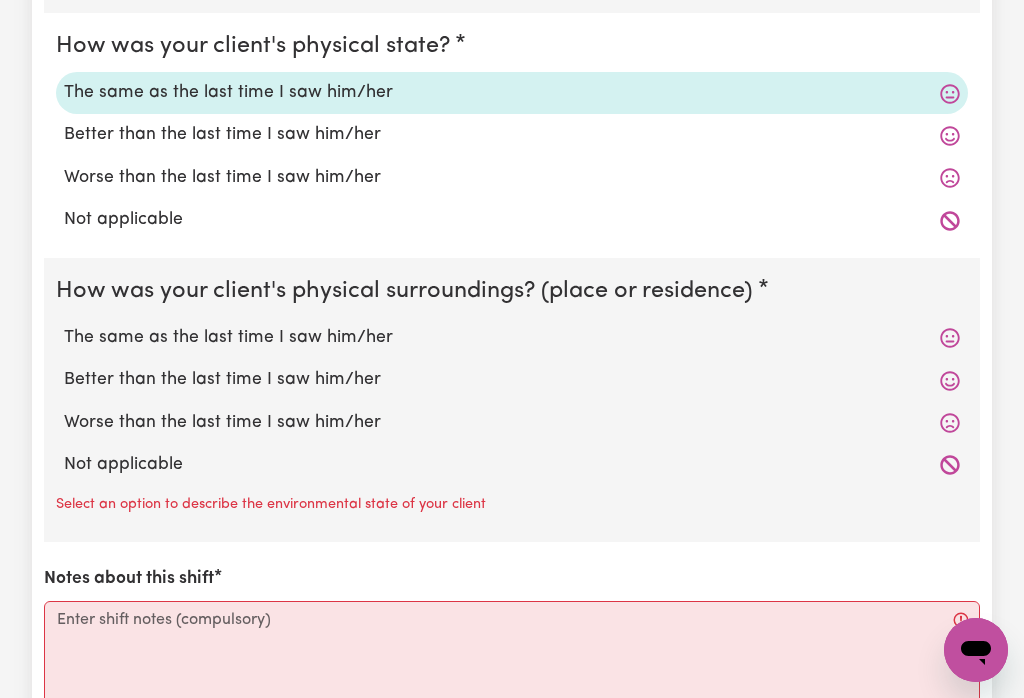 scroll, scrollTop: 2941, scrollLeft: 0, axis: vertical 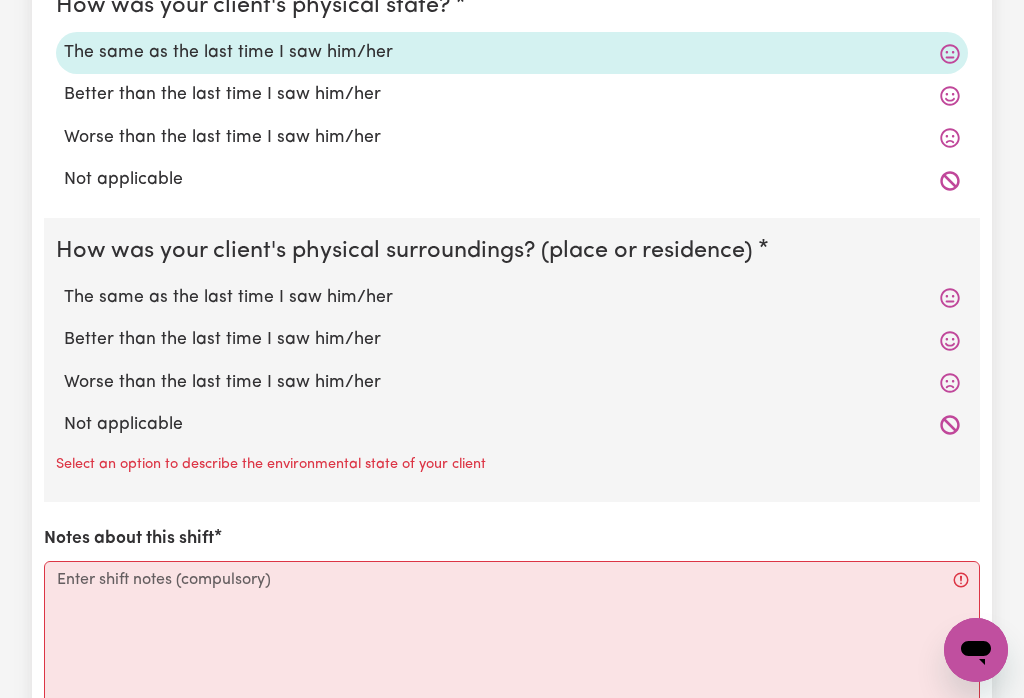 click on "The same as the last time I saw him/her" at bounding box center (512, 298) 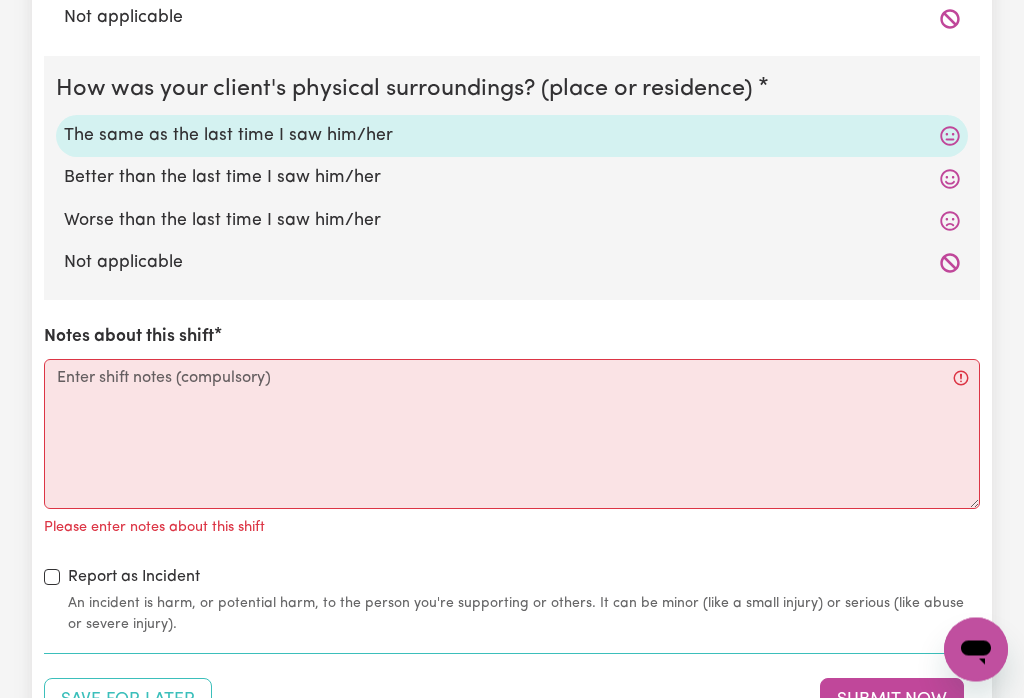 scroll, scrollTop: 3104, scrollLeft: 0, axis: vertical 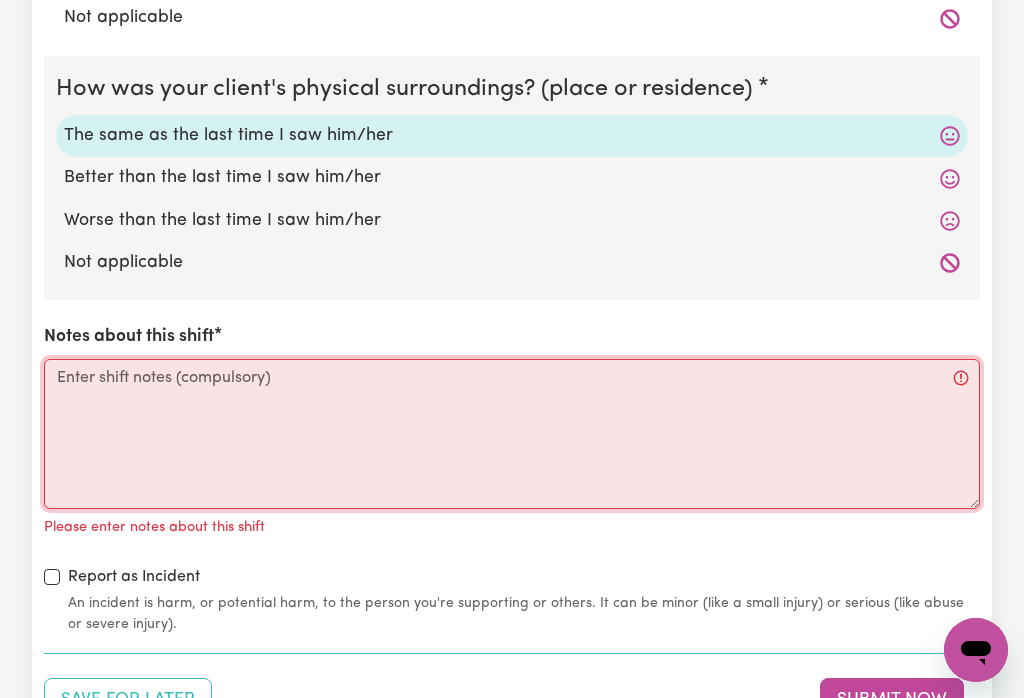 click on "Notes about this shift" at bounding box center (512, 434) 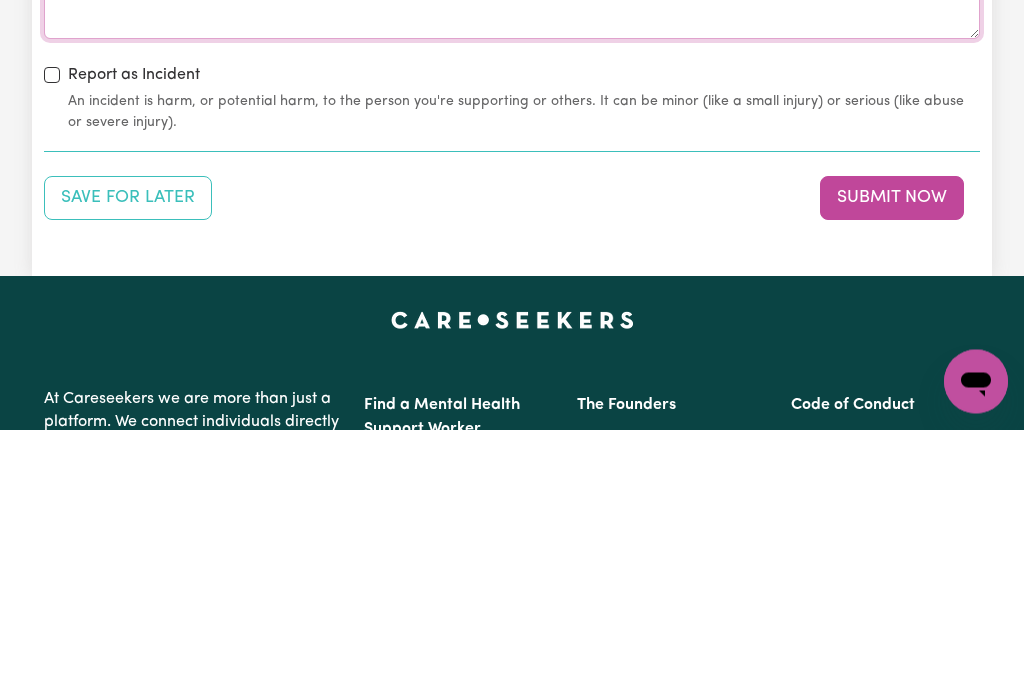 scroll, scrollTop: 3373, scrollLeft: 0, axis: vertical 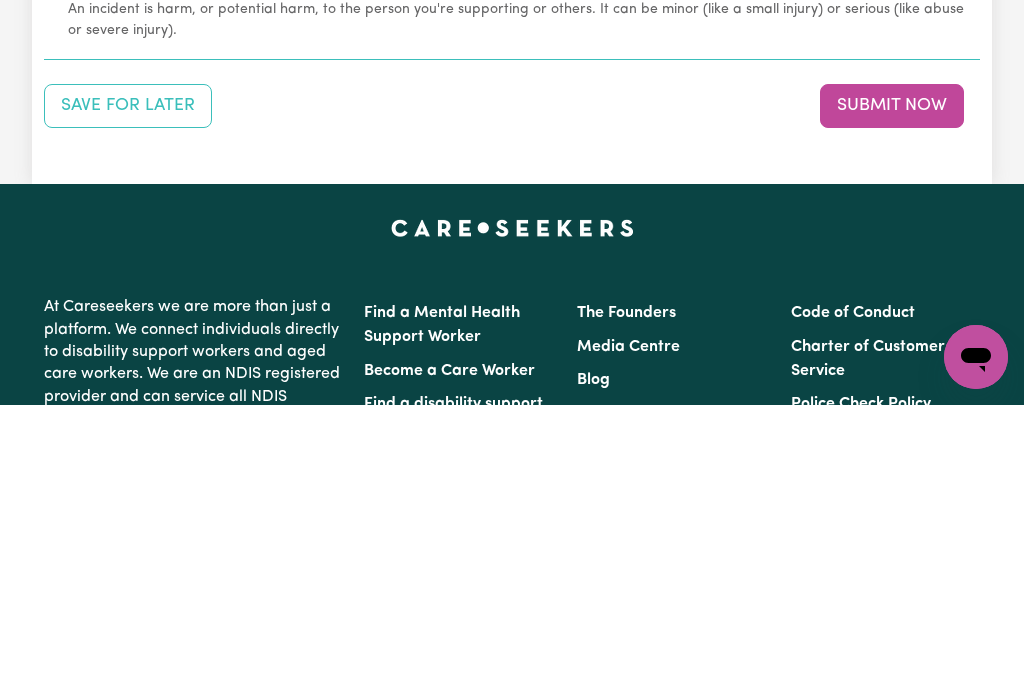 type on "The client is the same as the last time I saw her" 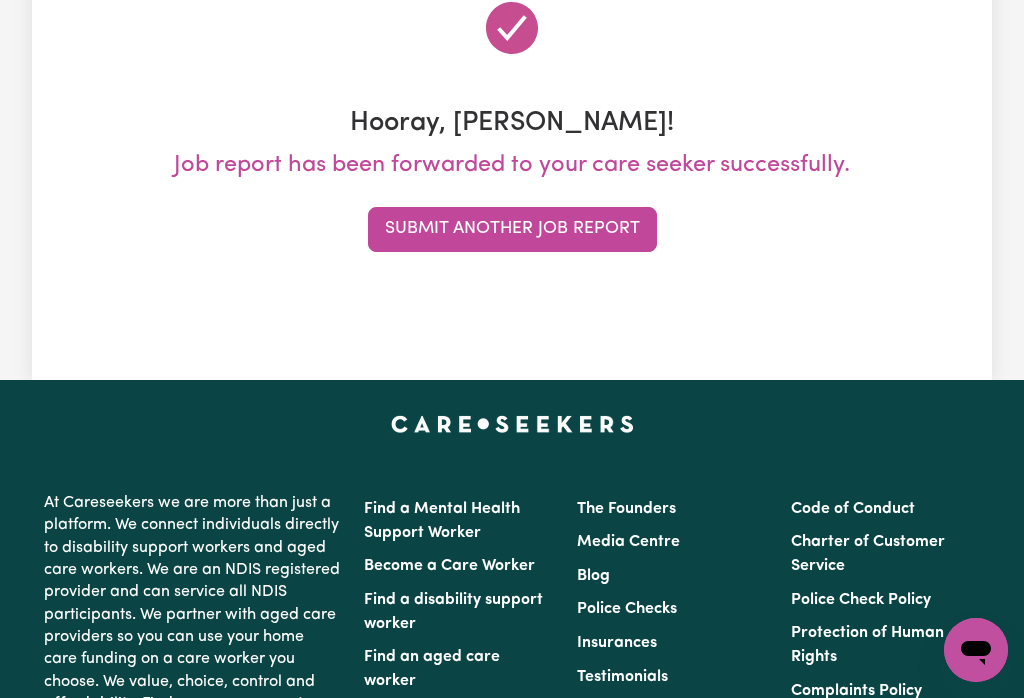 scroll, scrollTop: 0, scrollLeft: 0, axis: both 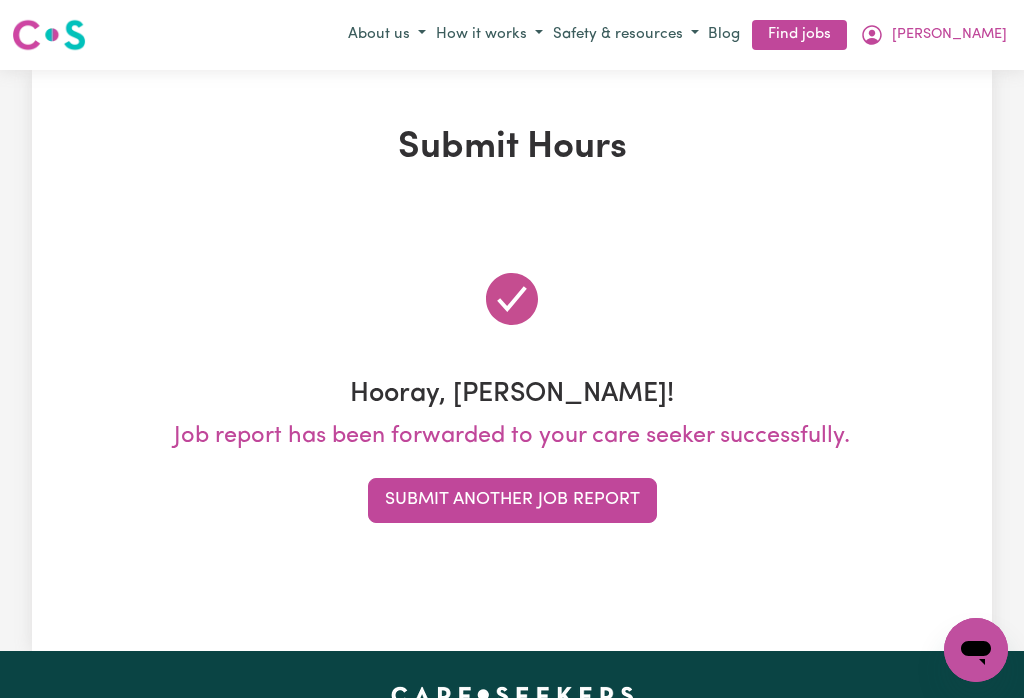 click on "[PERSON_NAME]" at bounding box center [949, 35] 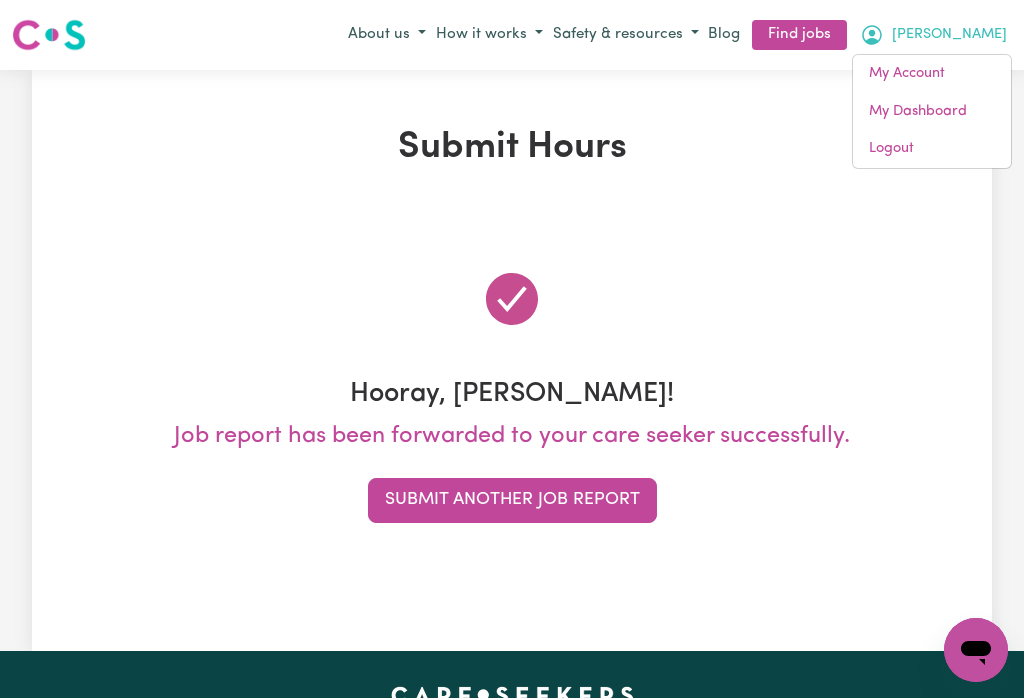 click on "My Dashboard" at bounding box center [932, 112] 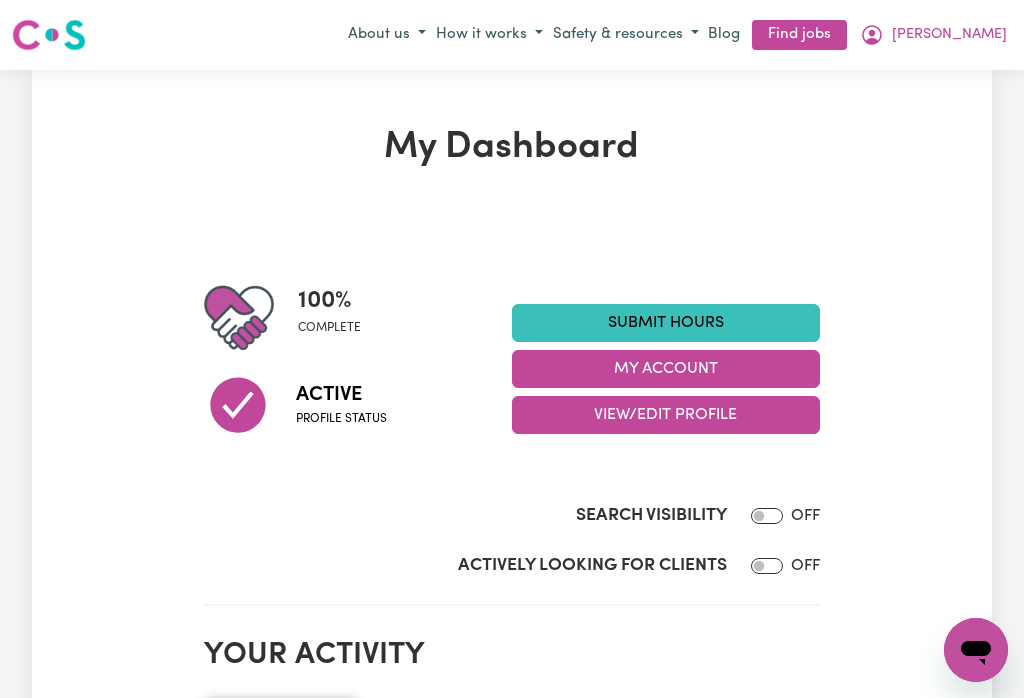click on "My Account" at bounding box center [666, 369] 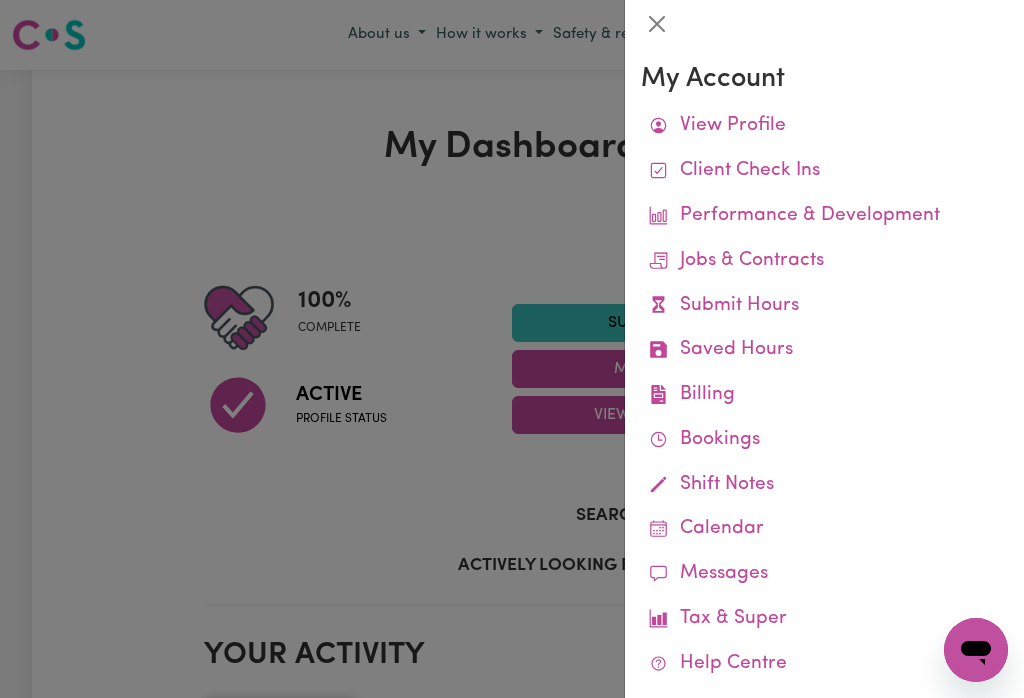 click on "Job Reports" at bounding box center (0, 0) 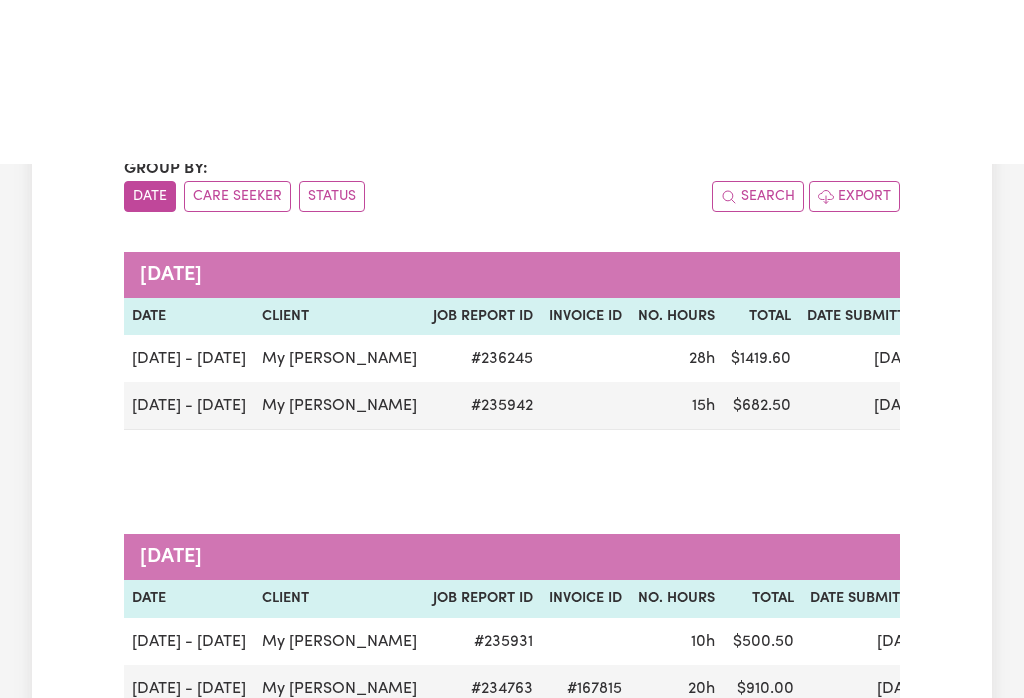scroll, scrollTop: 0, scrollLeft: 0, axis: both 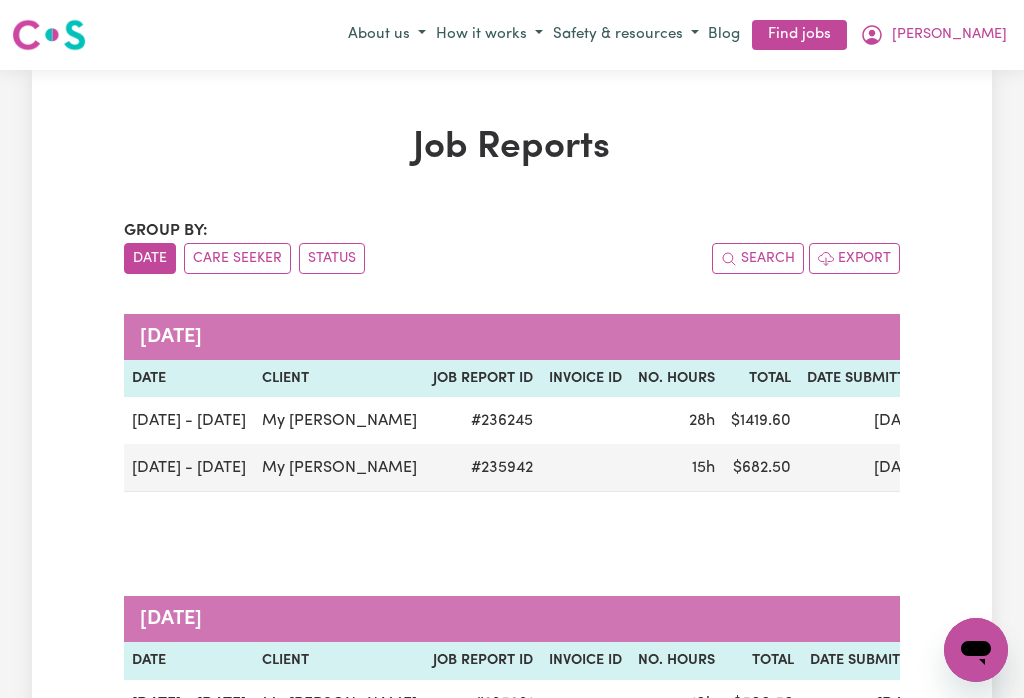 click on "[PERSON_NAME]" at bounding box center [949, 35] 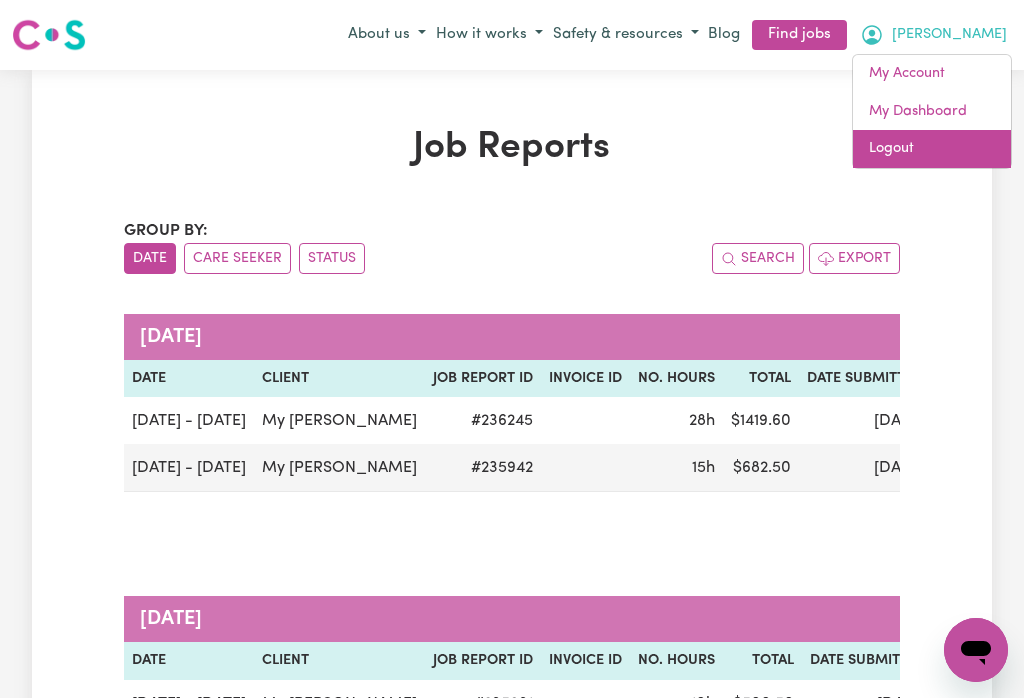 click on "Logout" at bounding box center (932, 149) 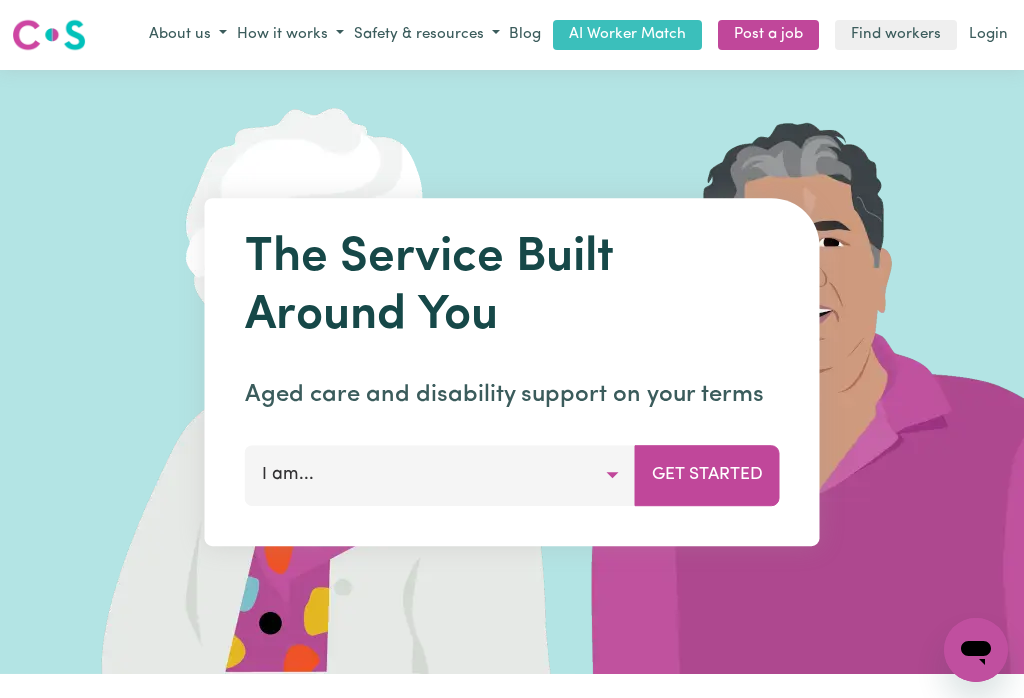 click on "Login" at bounding box center [988, 35] 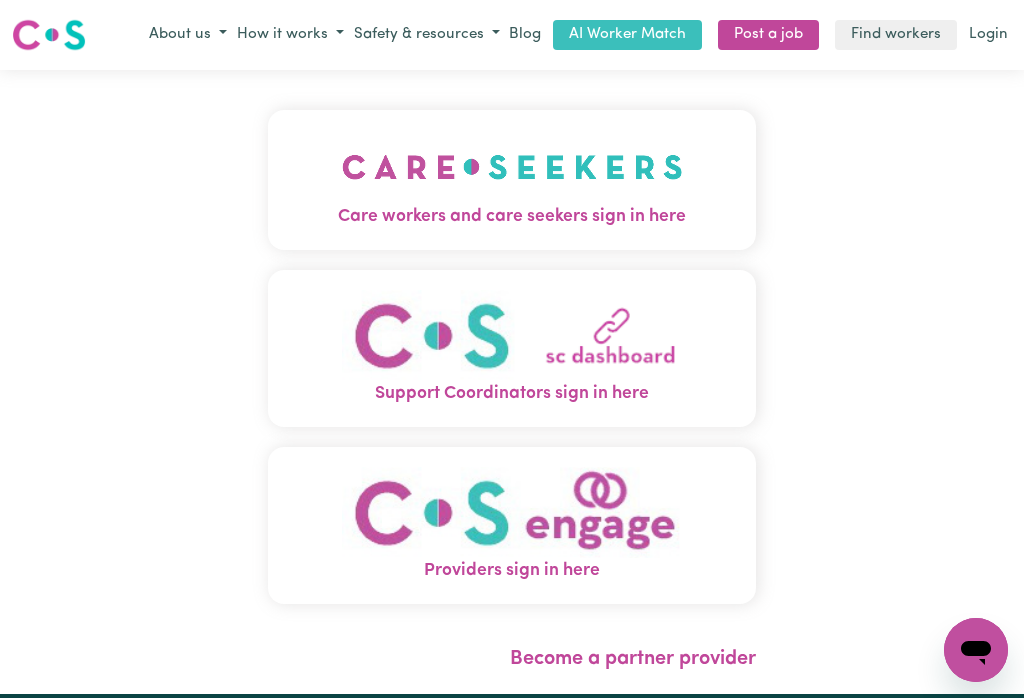 click at bounding box center [512, 167] 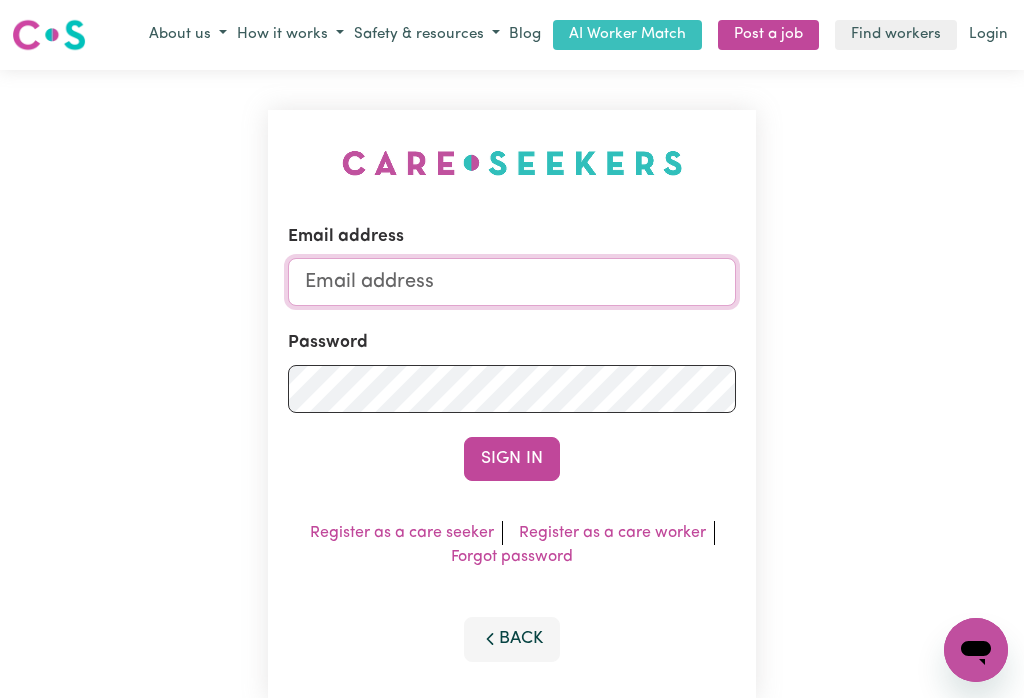 click on "Email address" at bounding box center (512, 282) 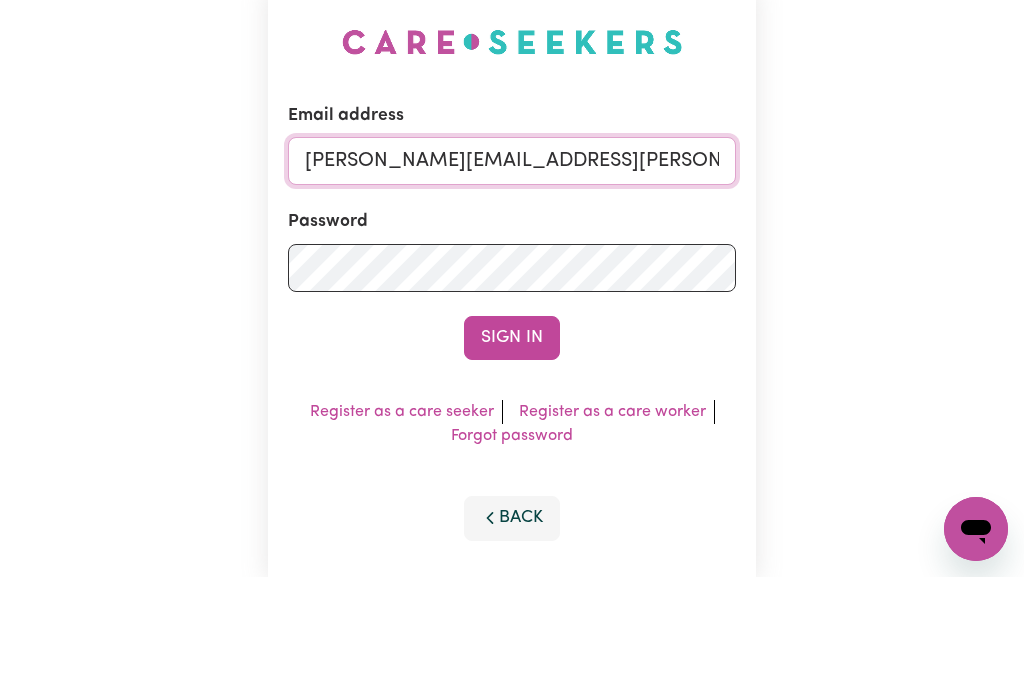 type on "[PERSON_NAME][EMAIL_ADDRESS][PERSON_NAME][DOMAIN_NAME]" 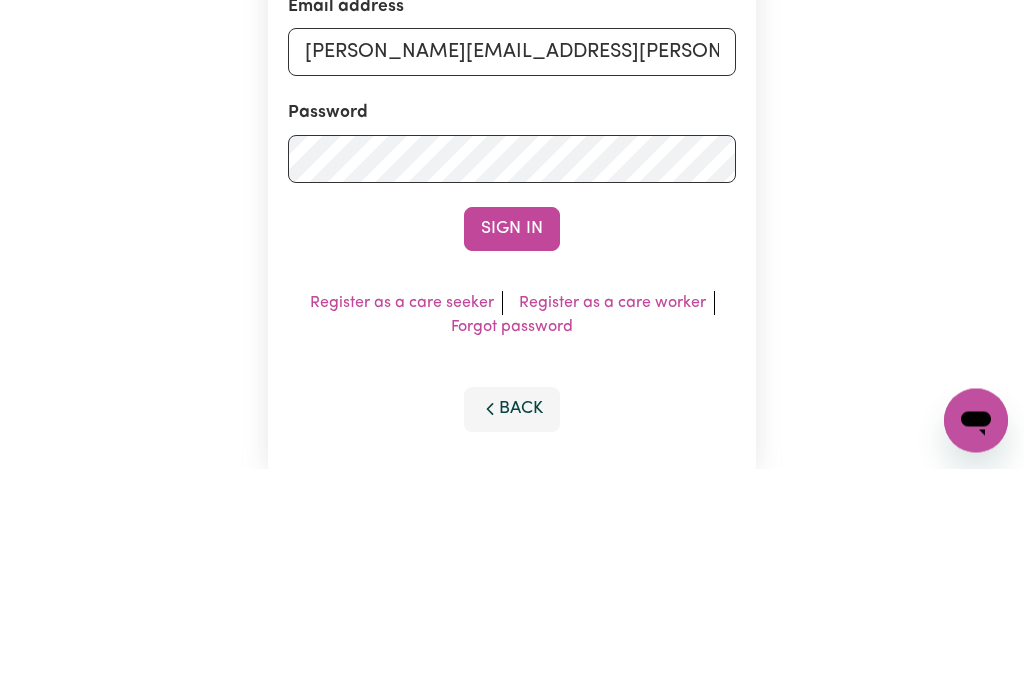 click on "Sign In" at bounding box center [512, 459] 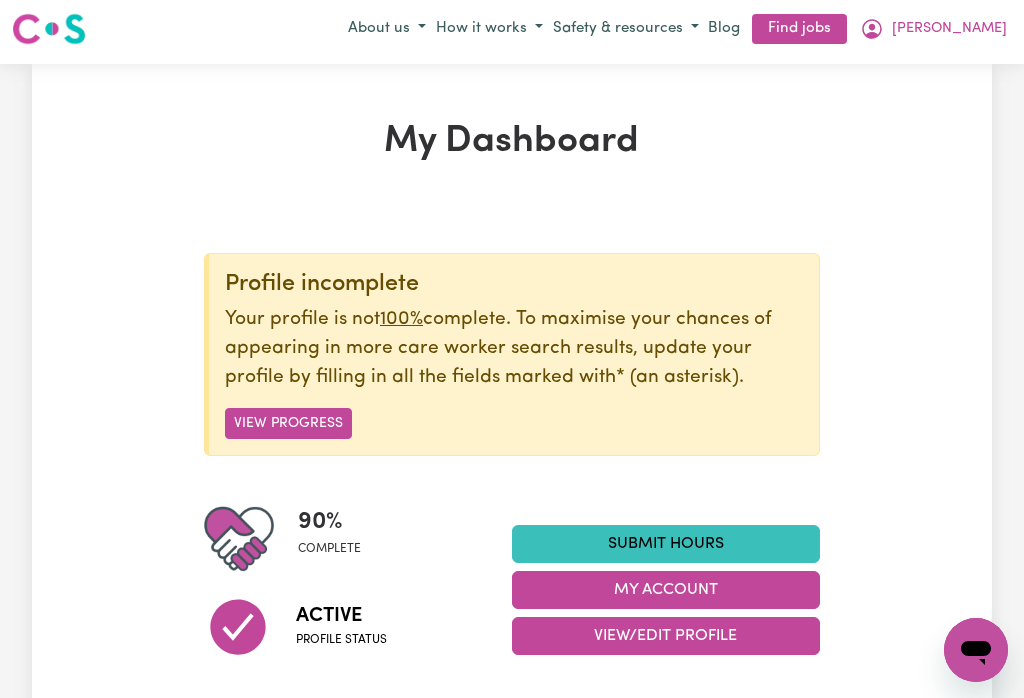 scroll, scrollTop: 0, scrollLeft: 0, axis: both 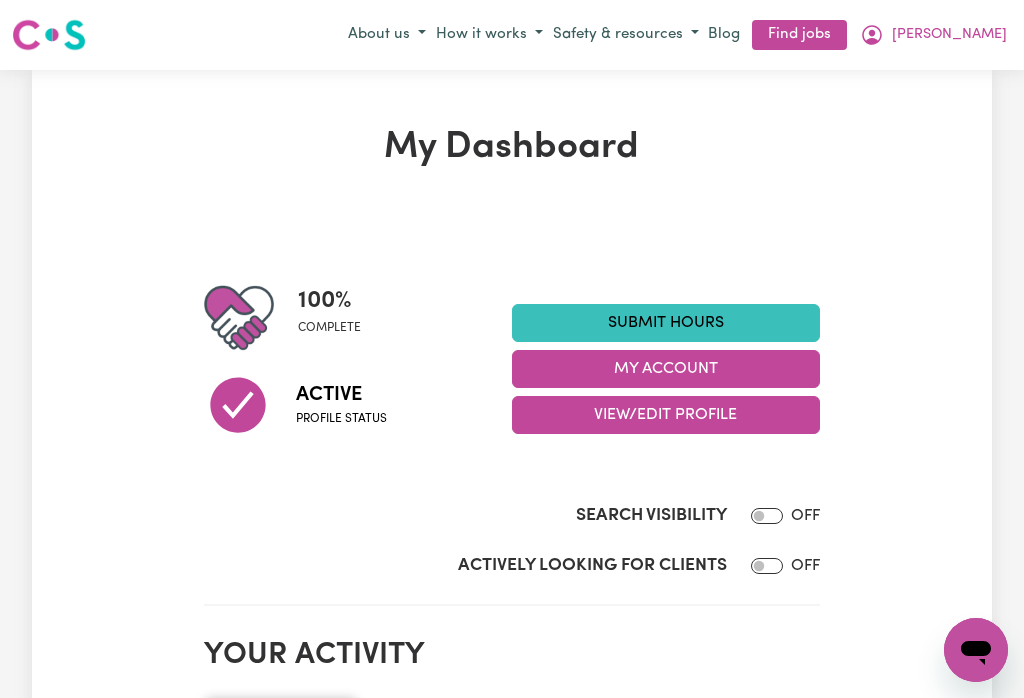 click on "My Account" at bounding box center [666, 369] 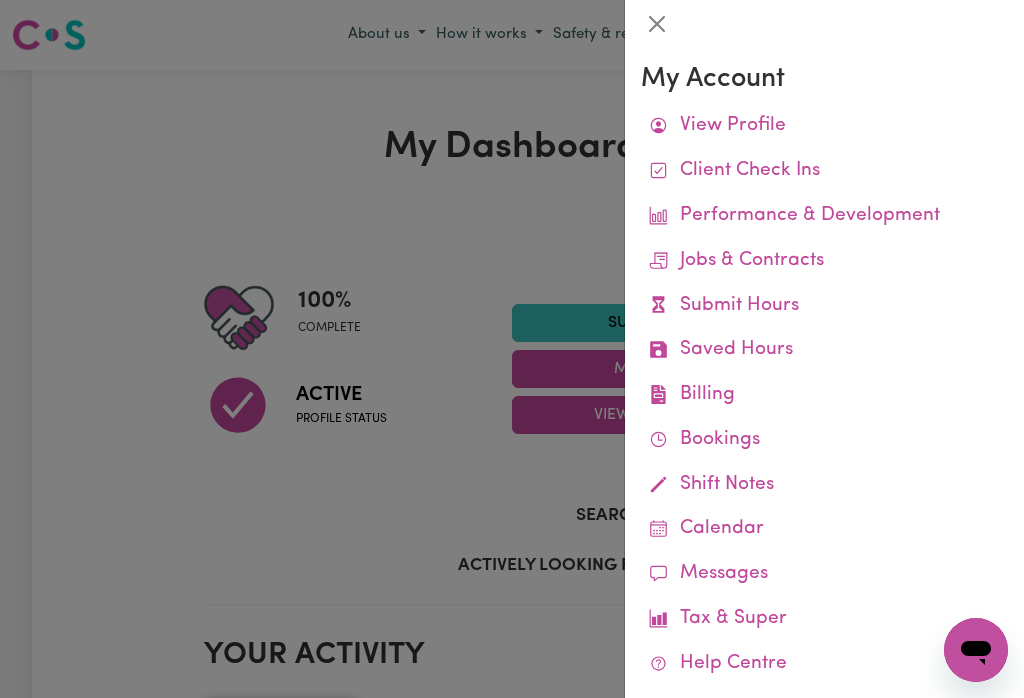 click on "Remittances" at bounding box center [0, 0] 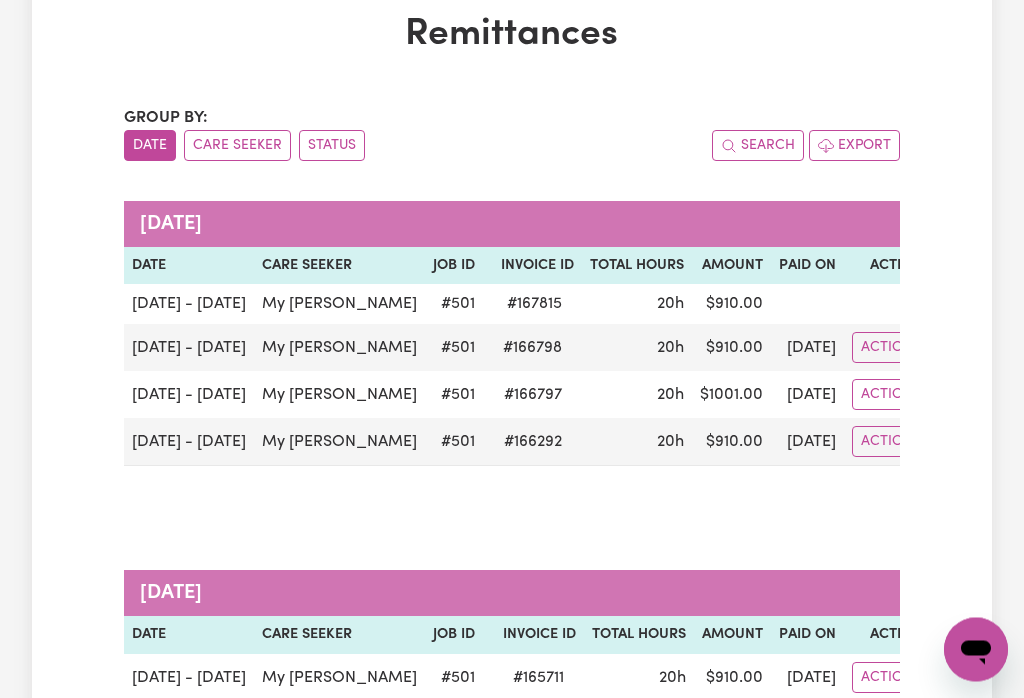 scroll, scrollTop: 0, scrollLeft: 0, axis: both 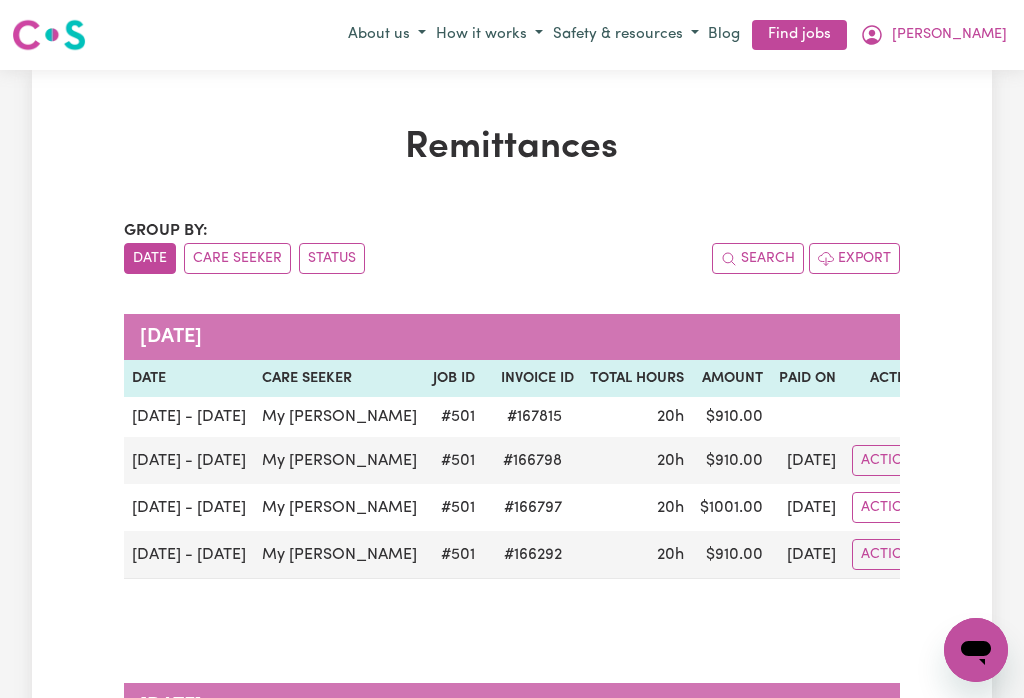 click on "[PERSON_NAME]" at bounding box center [933, 35] 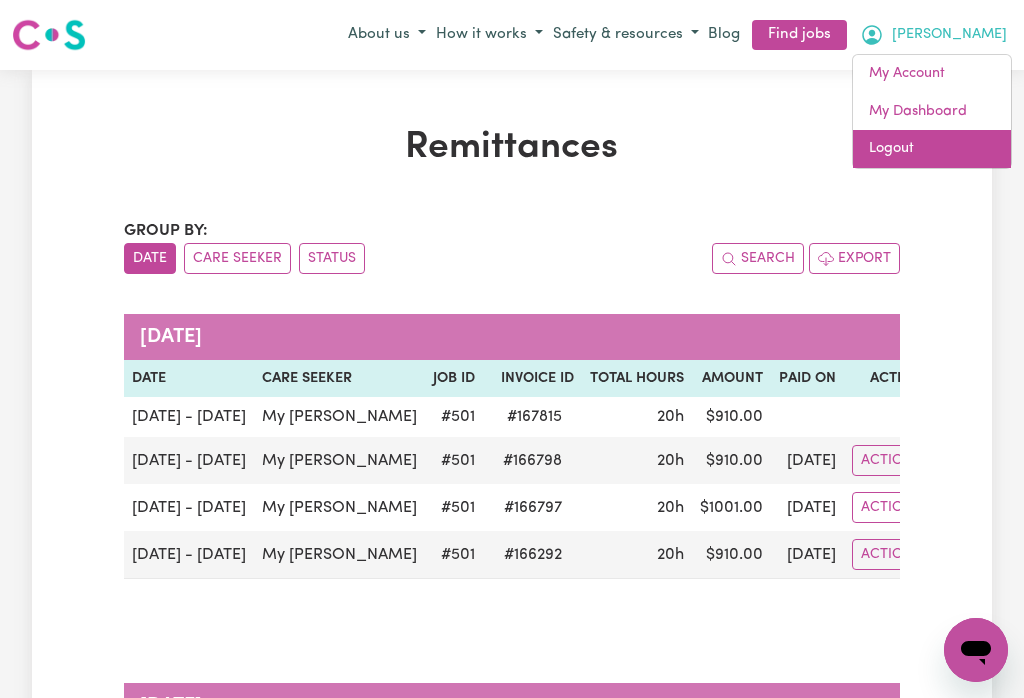 click on "Logout" at bounding box center (932, 149) 